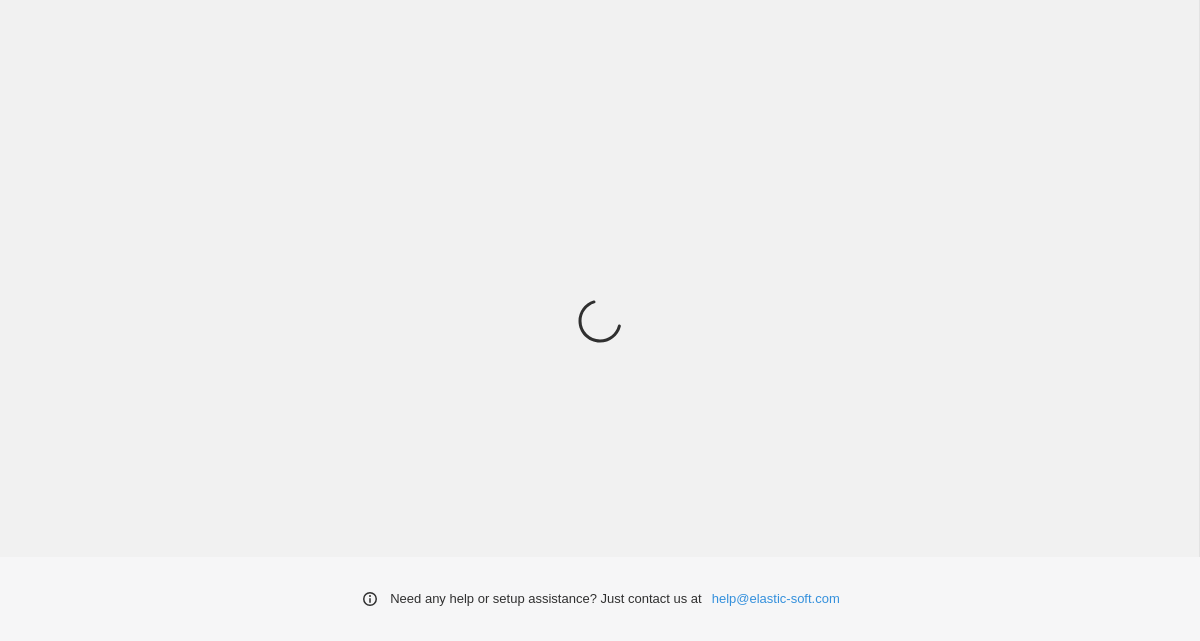 scroll, scrollTop: 0, scrollLeft: 0, axis: both 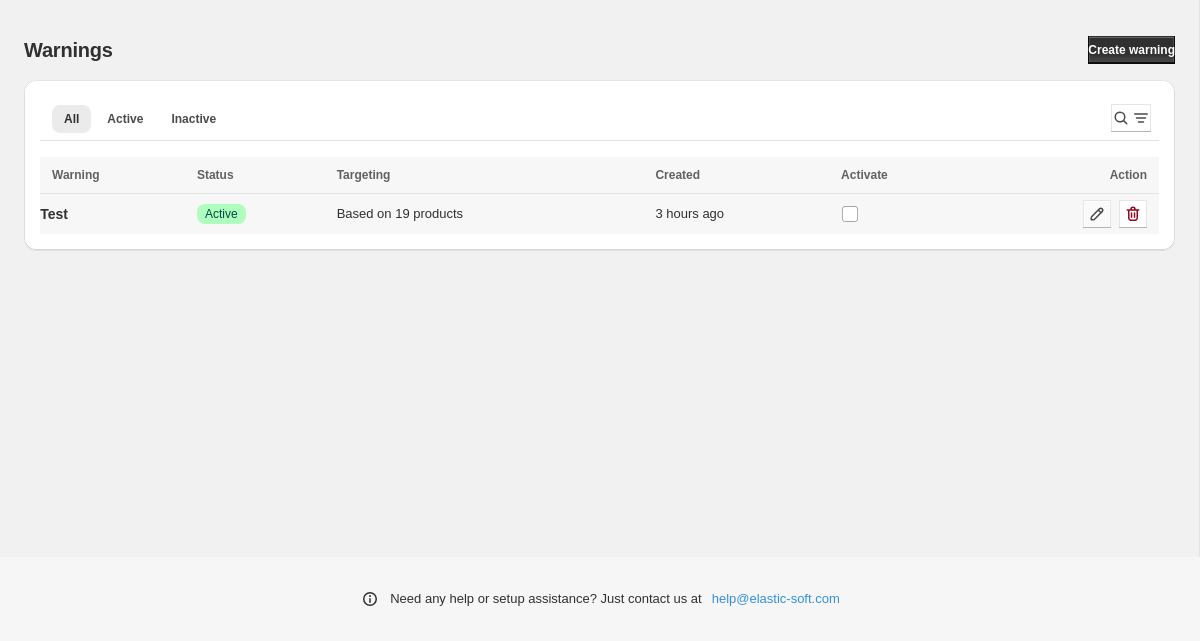 click 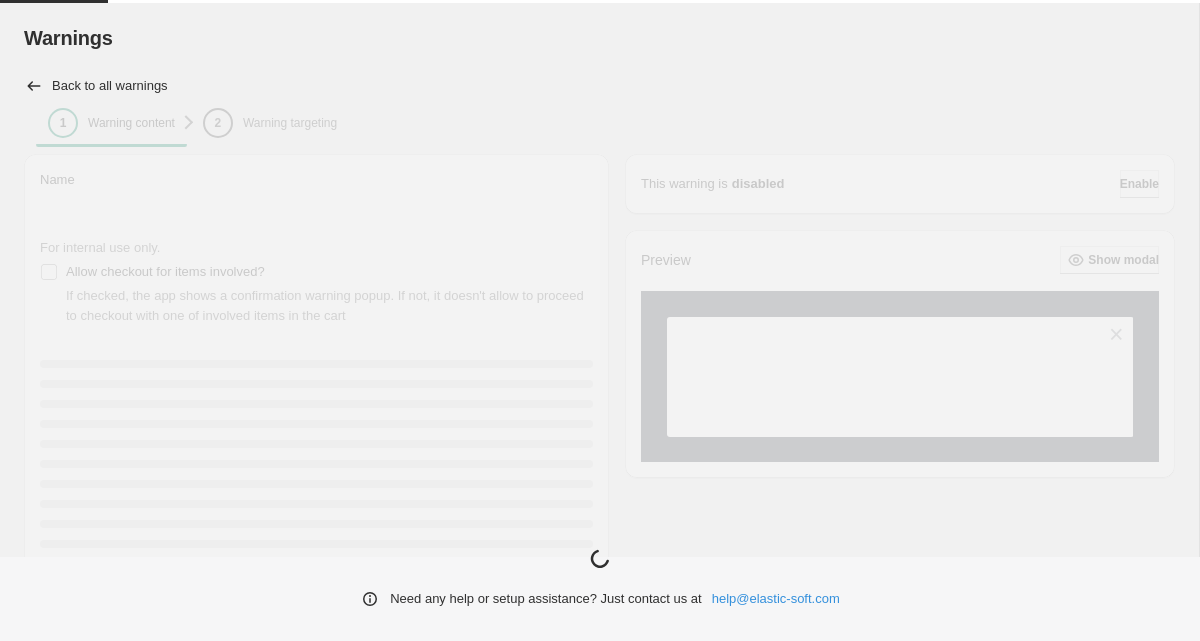 type on "****" 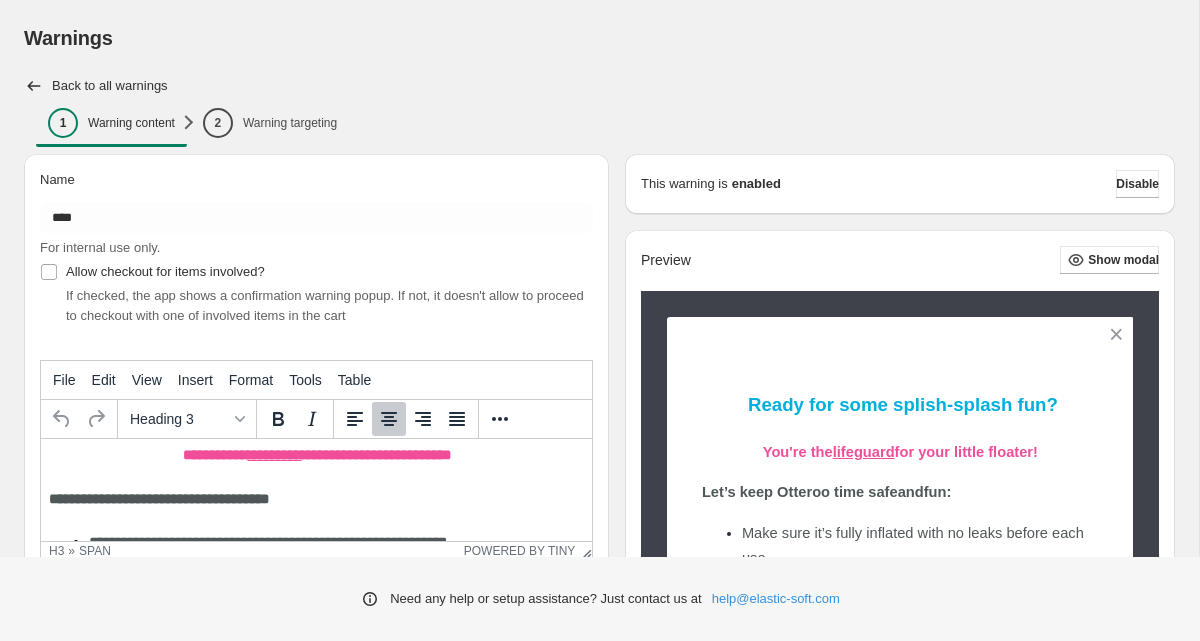 scroll, scrollTop: 65, scrollLeft: 0, axis: vertical 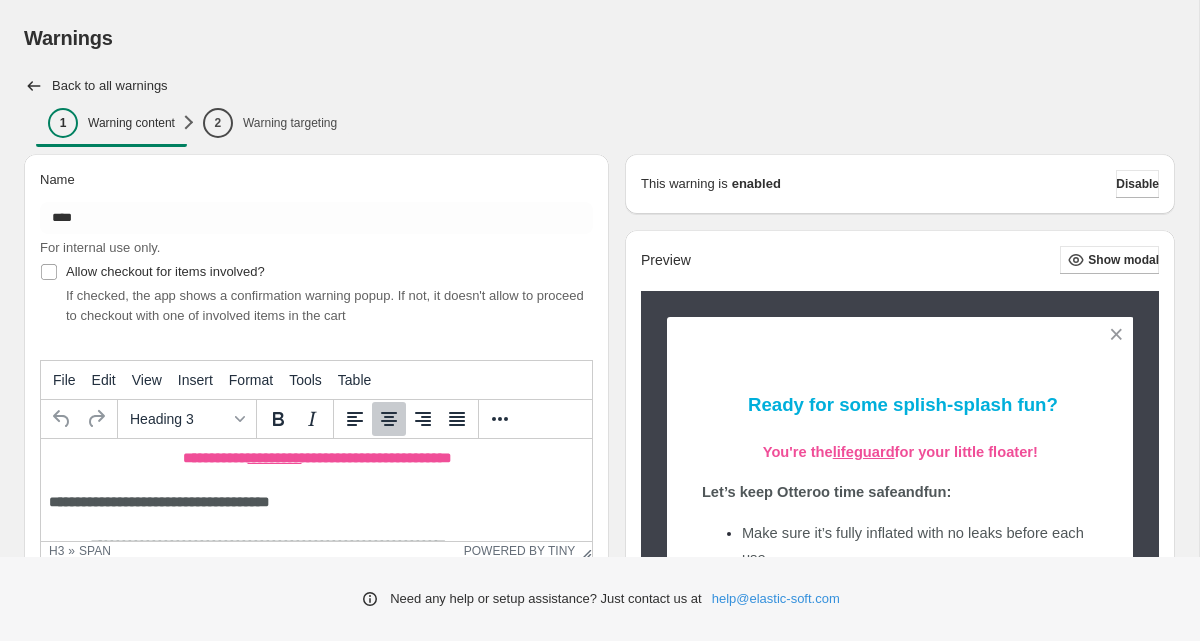click on "**********" at bounding box center (317, 458) 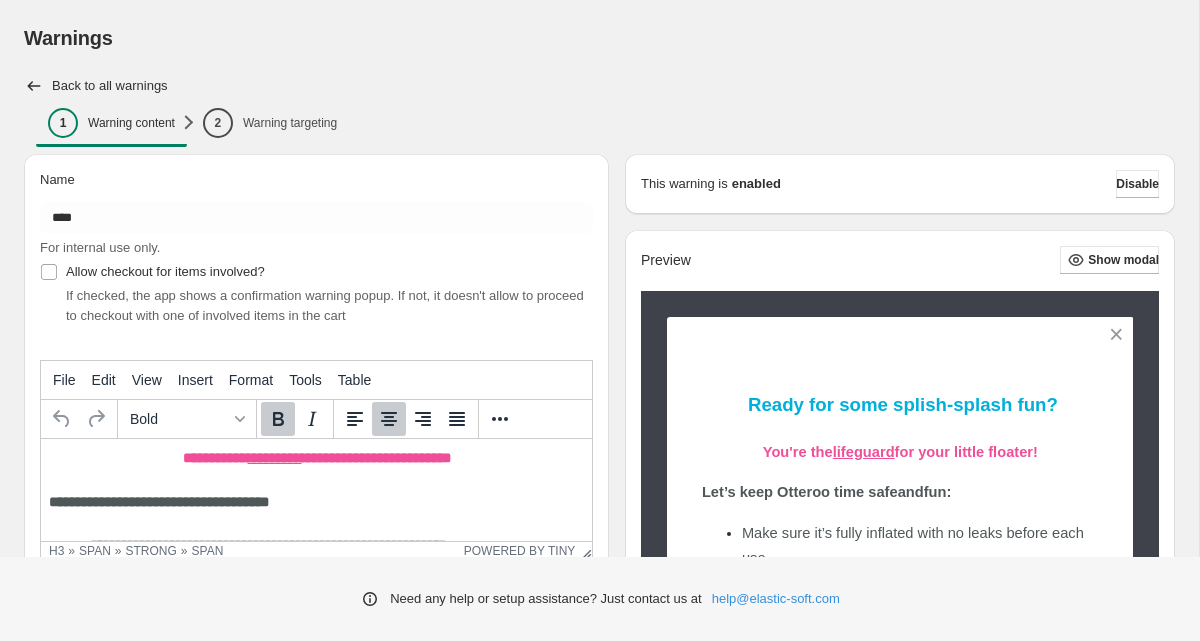 type 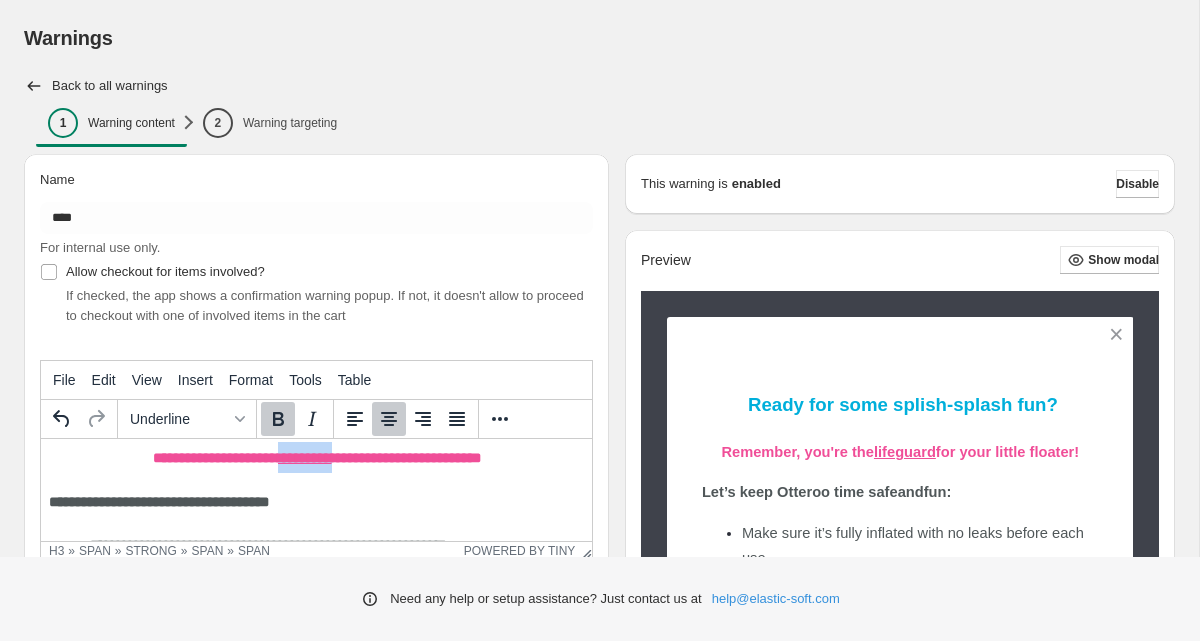 drag, startPoint x: 289, startPoint y: 456, endPoint x: 351, endPoint y: 457, distance: 62.008064 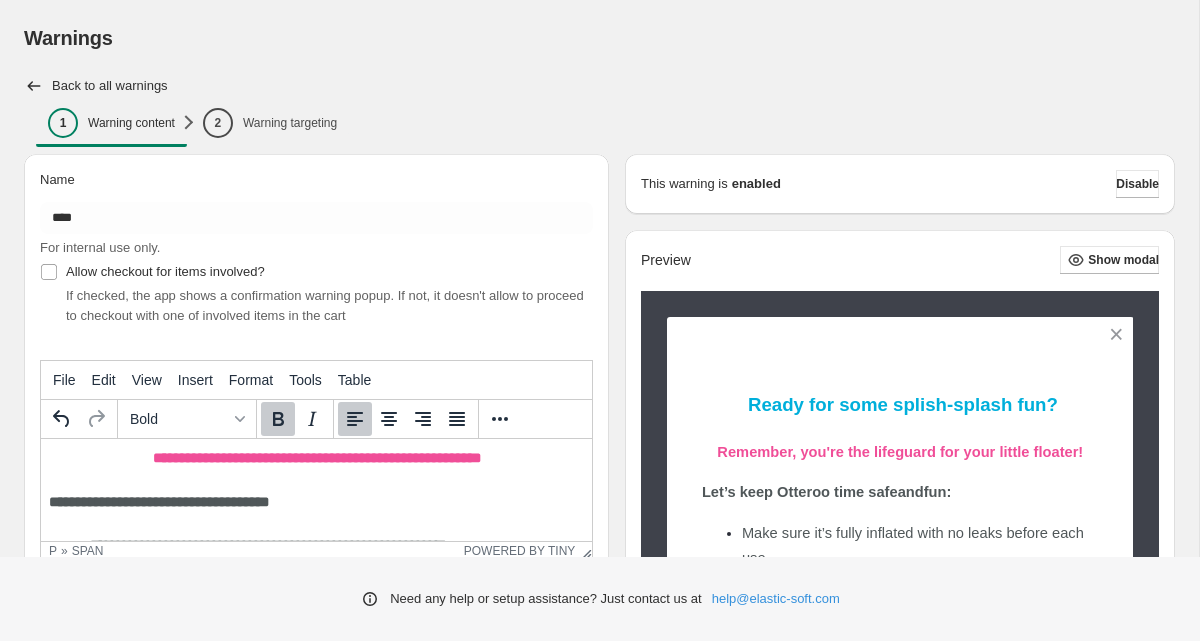 click on "**********" at bounding box center [316, 502] 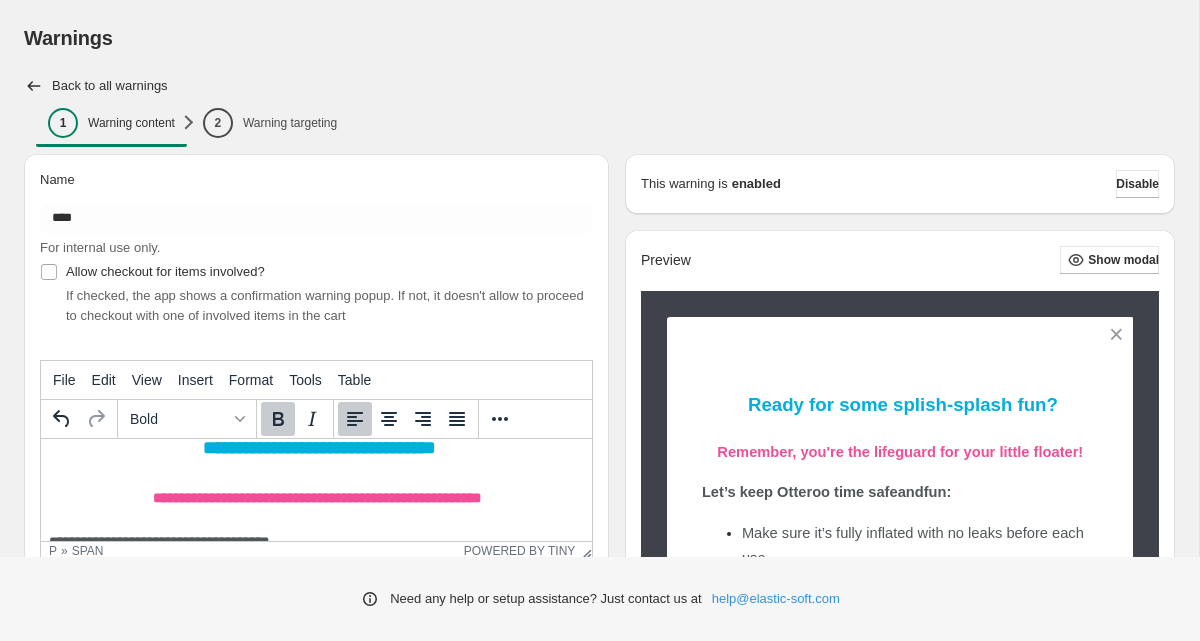 scroll, scrollTop: 24, scrollLeft: 0, axis: vertical 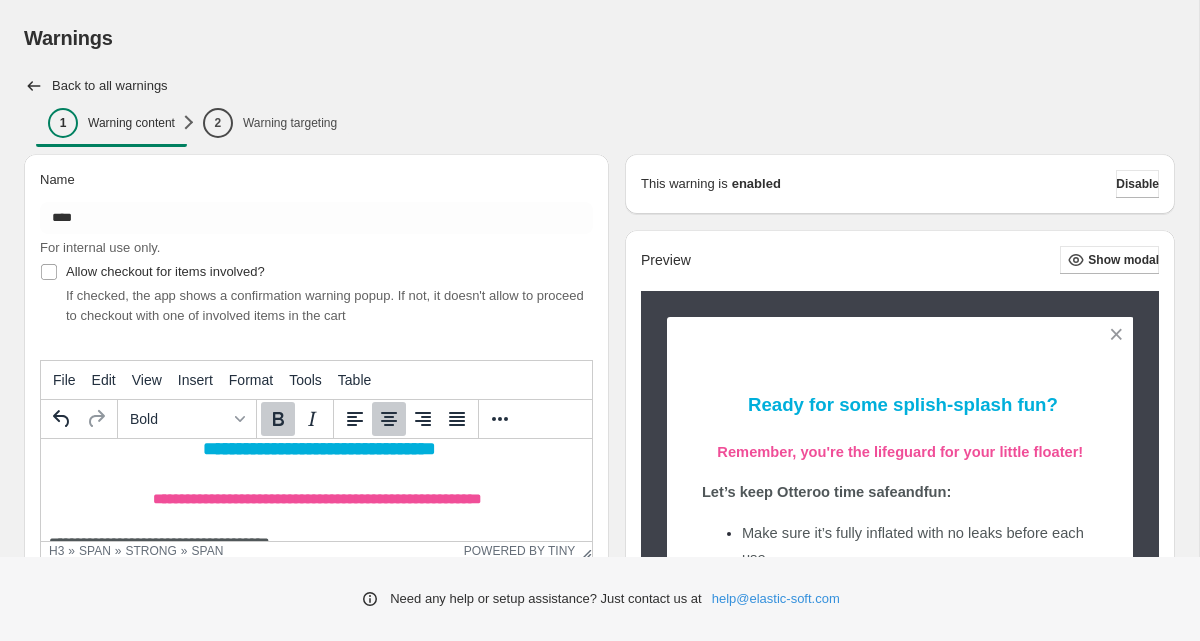 click on "**********" at bounding box center (316, 498) 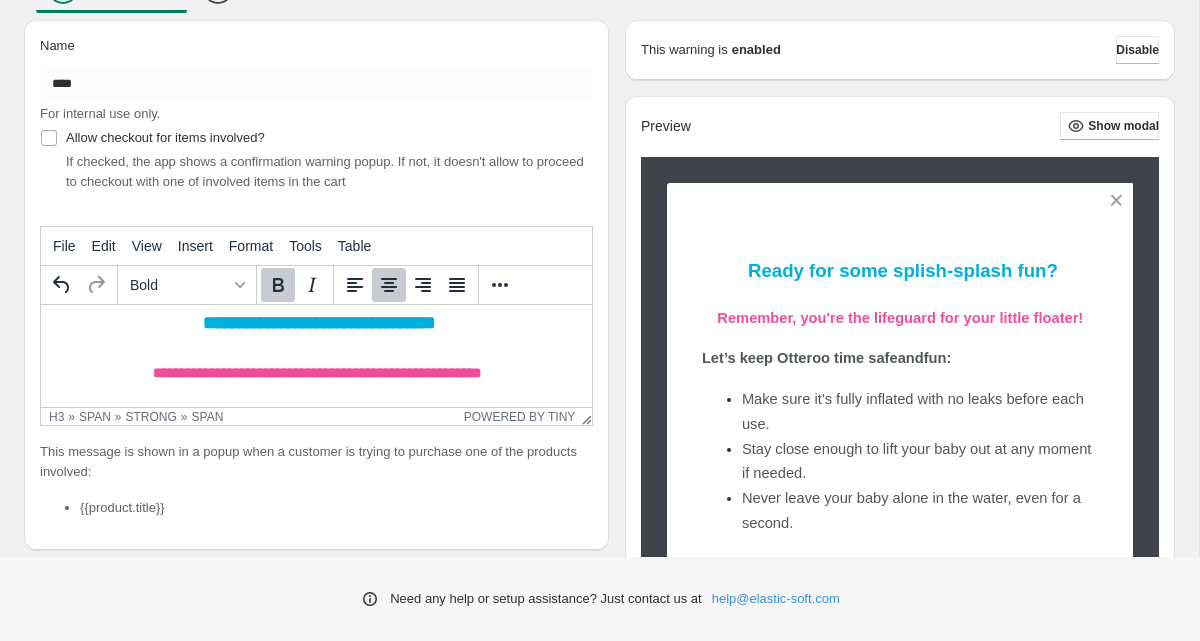 scroll, scrollTop: 0, scrollLeft: 0, axis: both 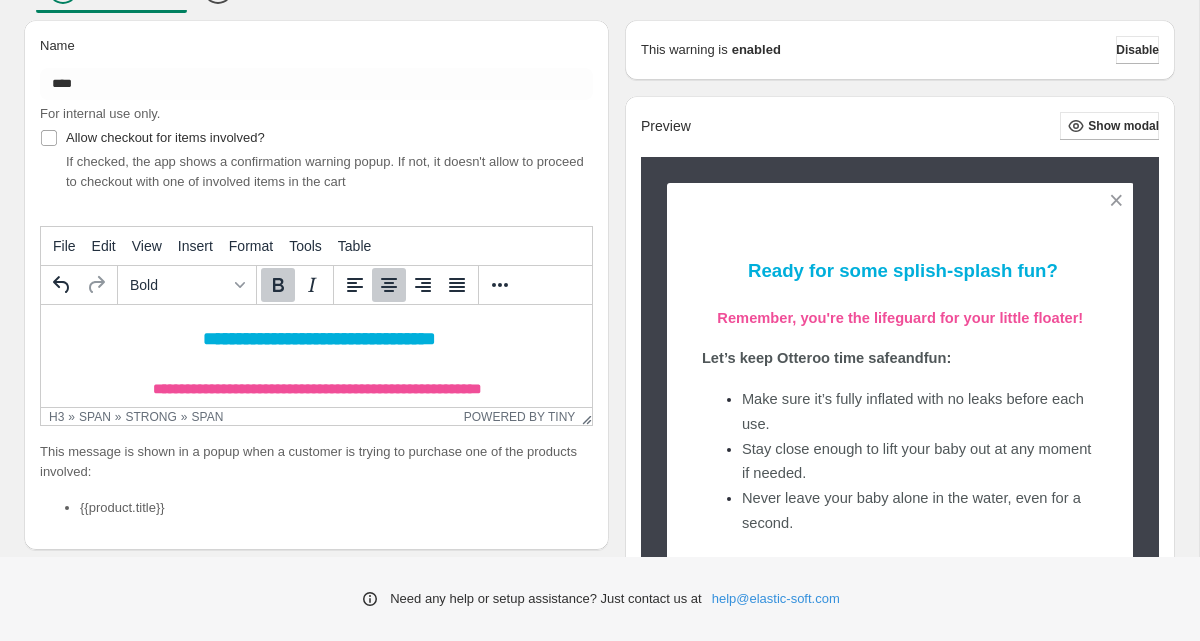click on "**********" at bounding box center (316, 388) 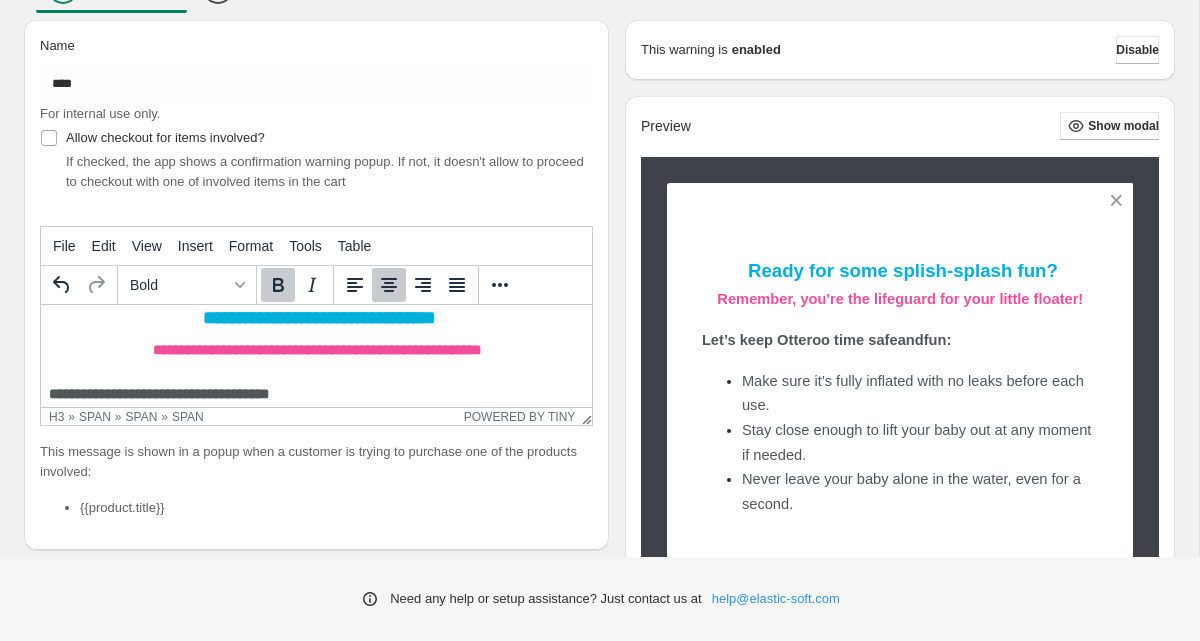 scroll, scrollTop: 29, scrollLeft: 0, axis: vertical 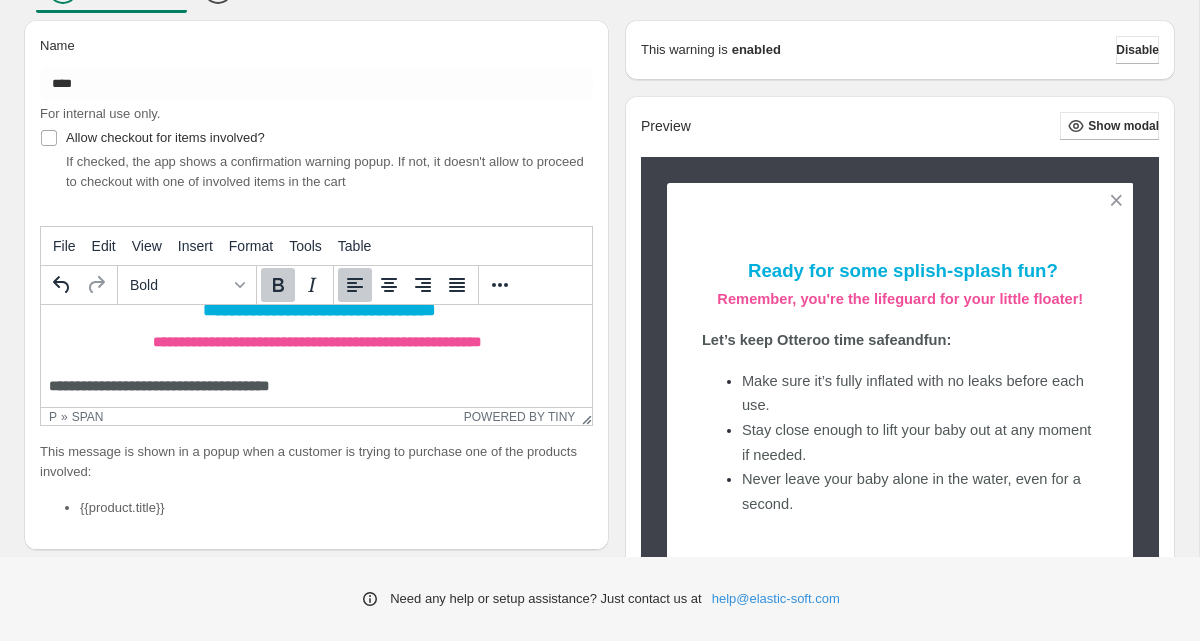 click on "**********" at bounding box center [135, 386] 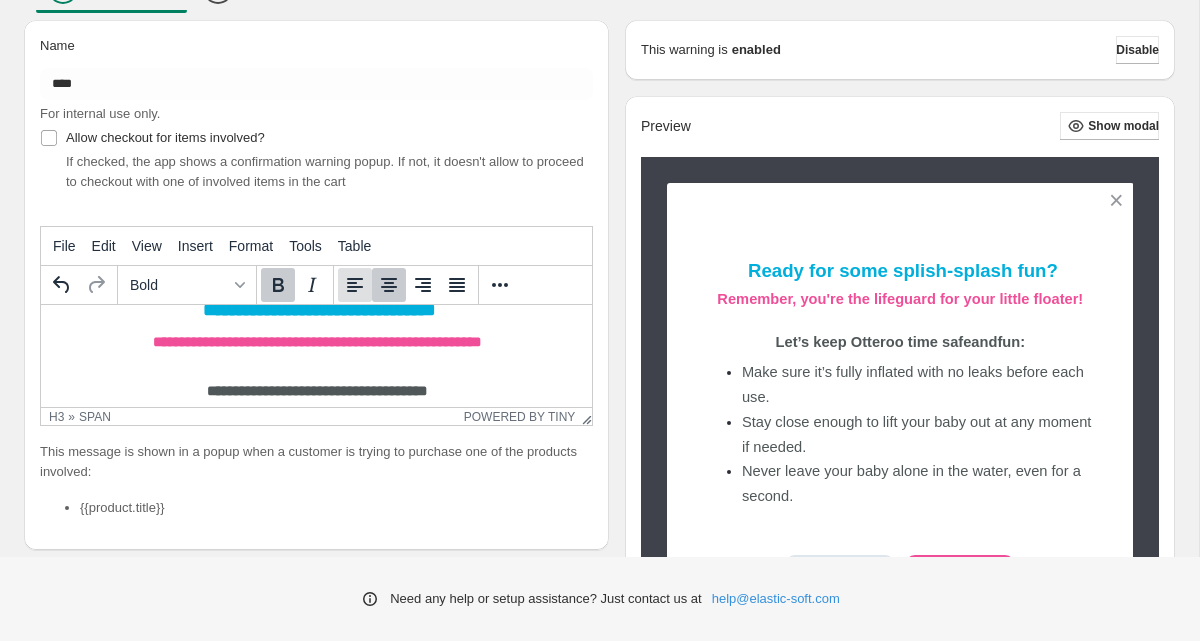 click 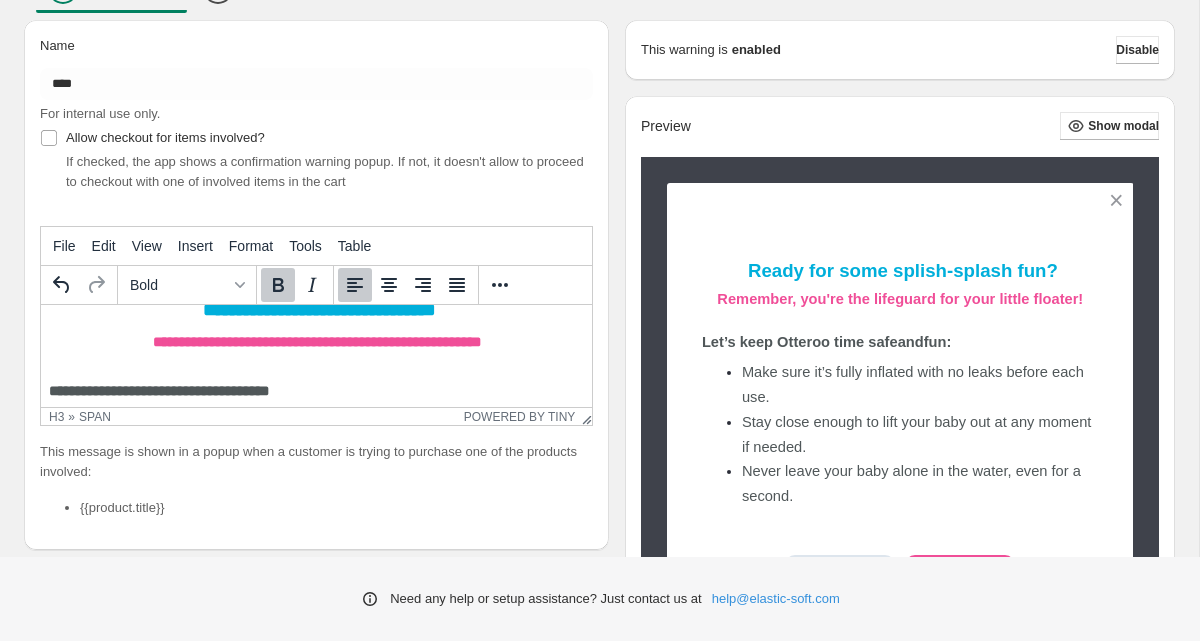 click on "**********" at bounding box center [316, 398] 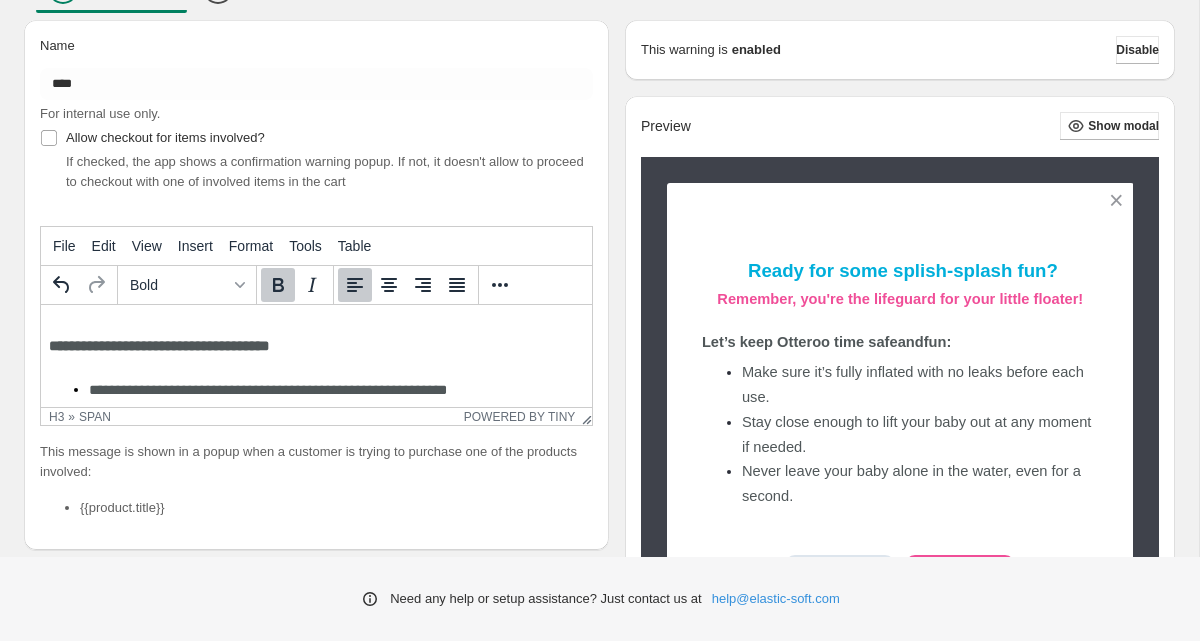 scroll, scrollTop: 75, scrollLeft: 0, axis: vertical 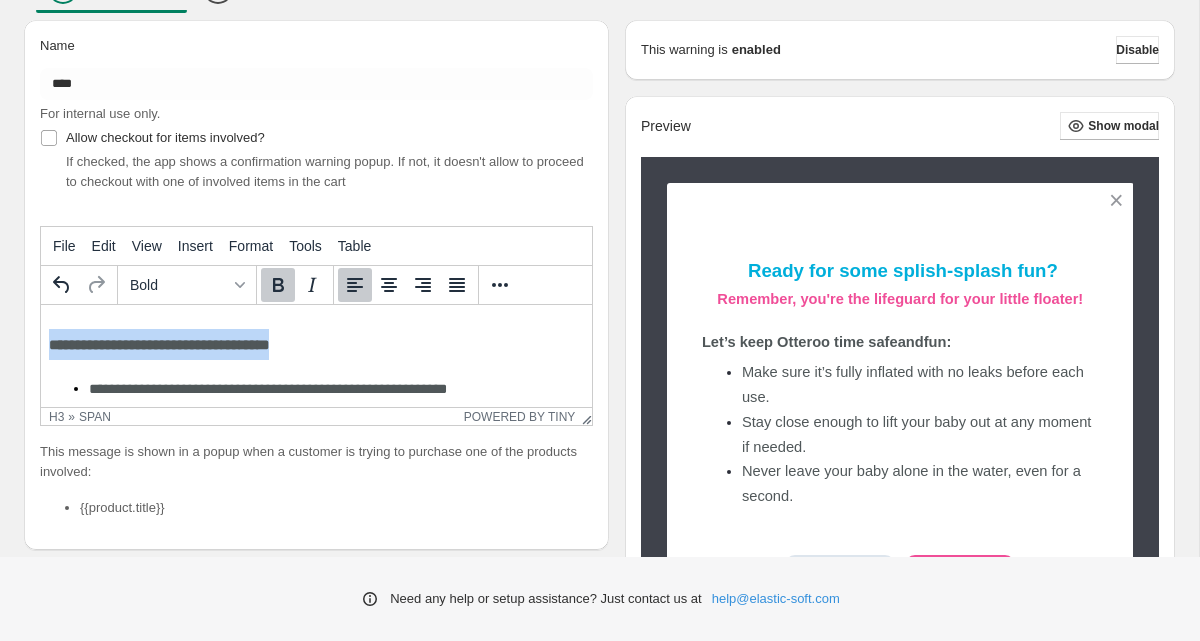 drag, startPoint x: 49, startPoint y: 347, endPoint x: 312, endPoint y: 358, distance: 263.22995 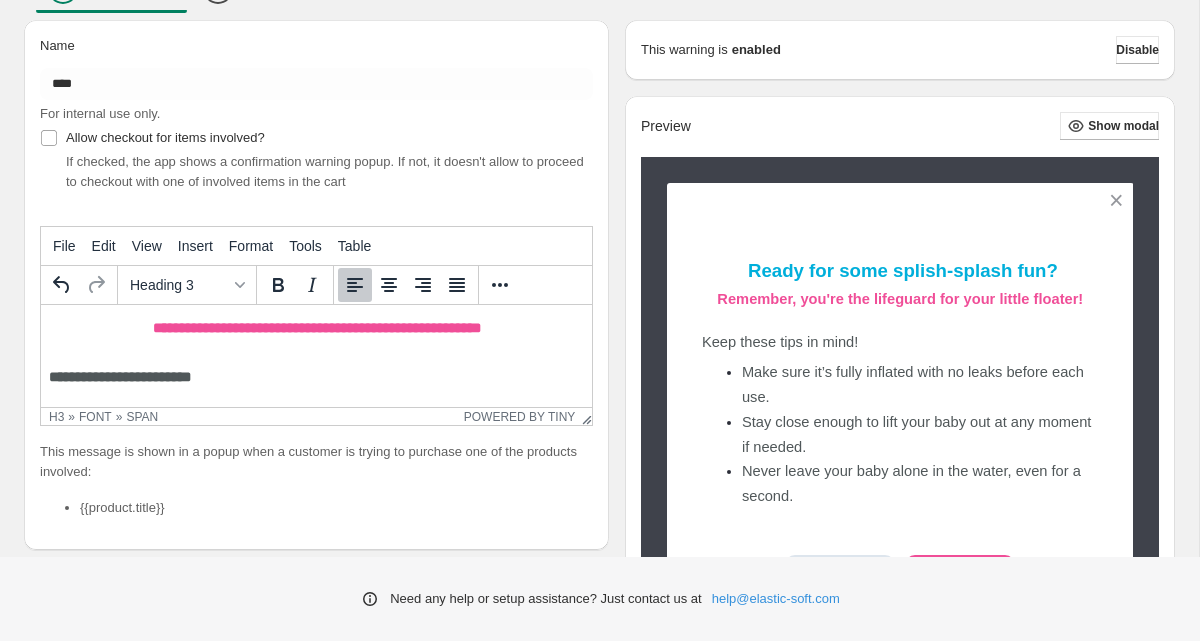 scroll, scrollTop: 48, scrollLeft: 0, axis: vertical 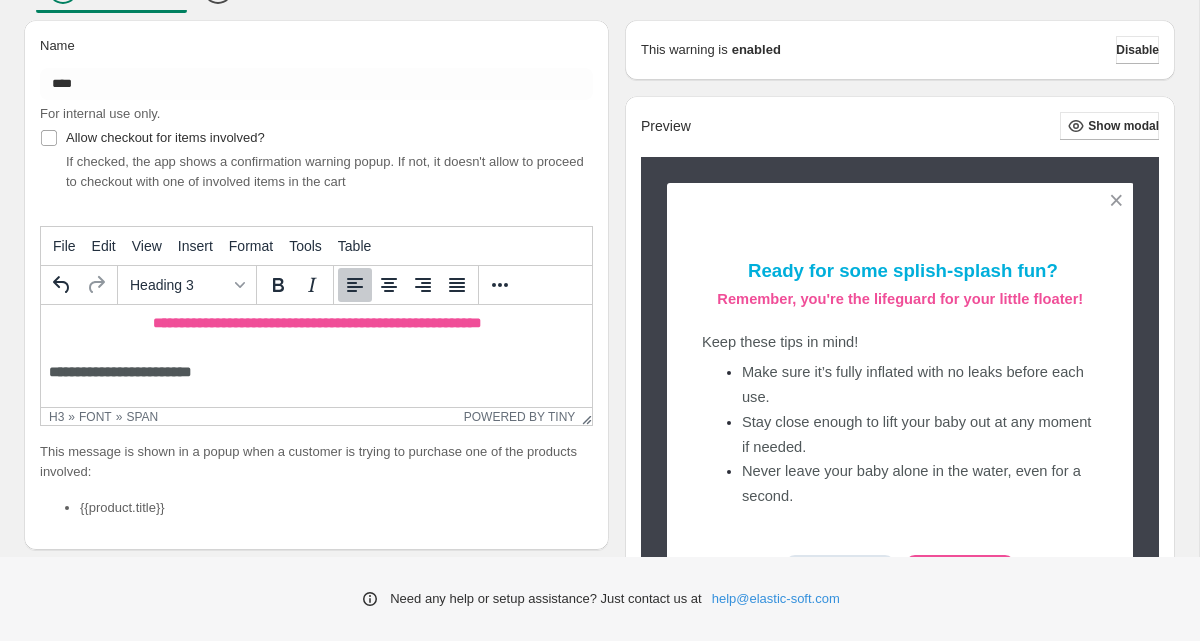 click on "**********" at bounding box center (120, 372) 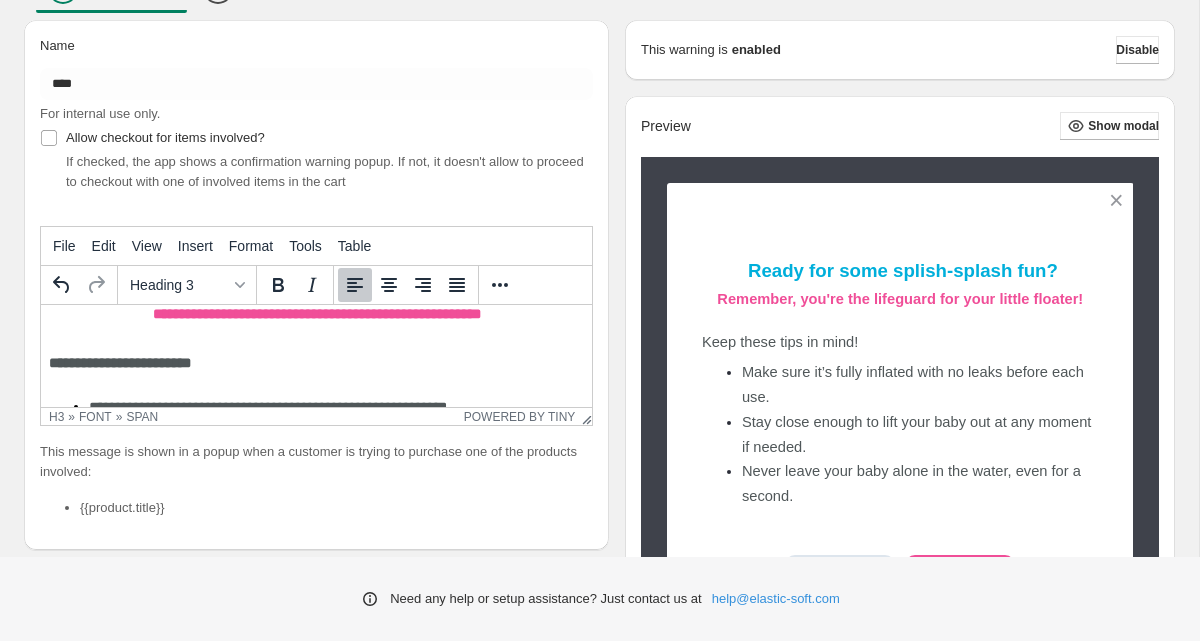 click on "**********" at bounding box center (120, 363) 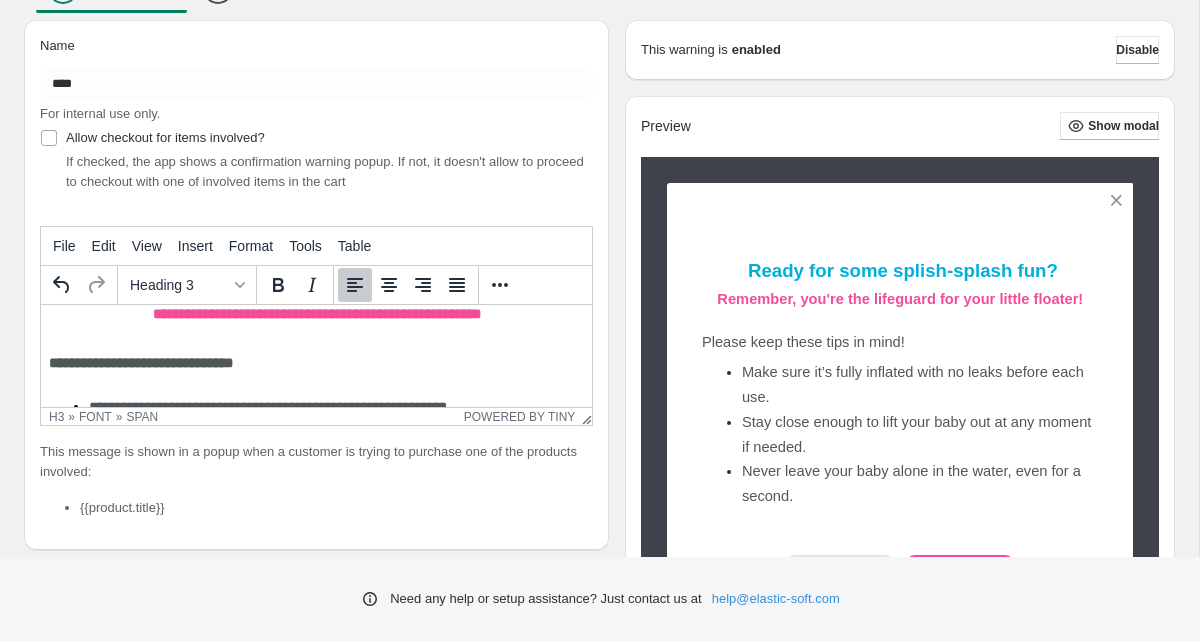 click on "**********" at bounding box center (316, 362) 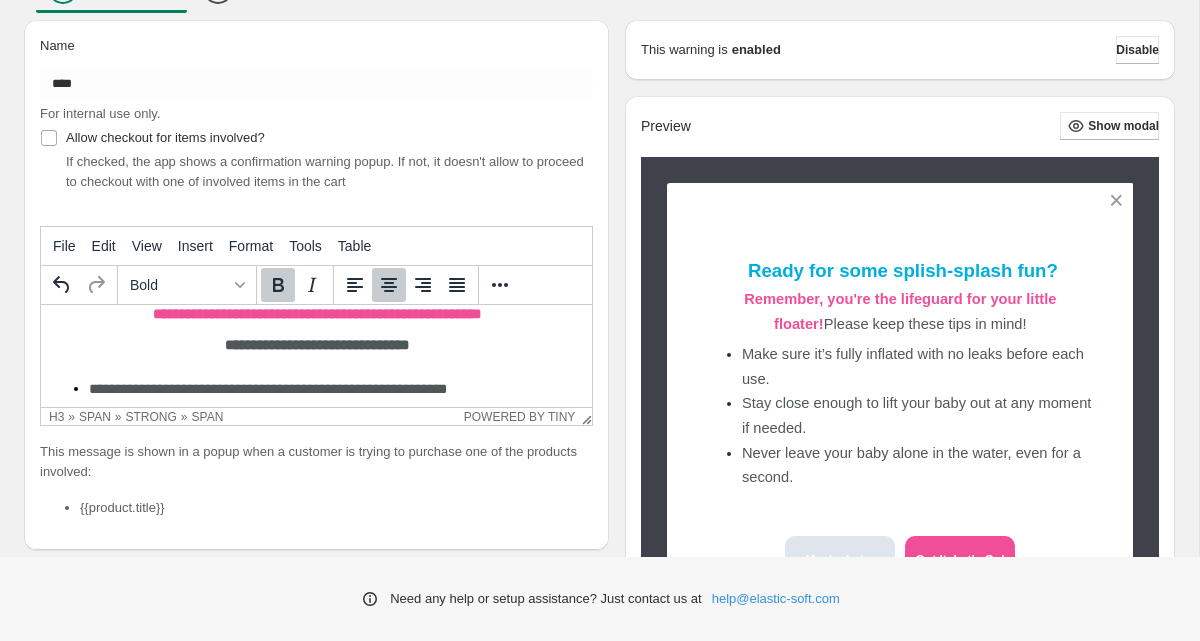 scroll, scrollTop: 54, scrollLeft: 0, axis: vertical 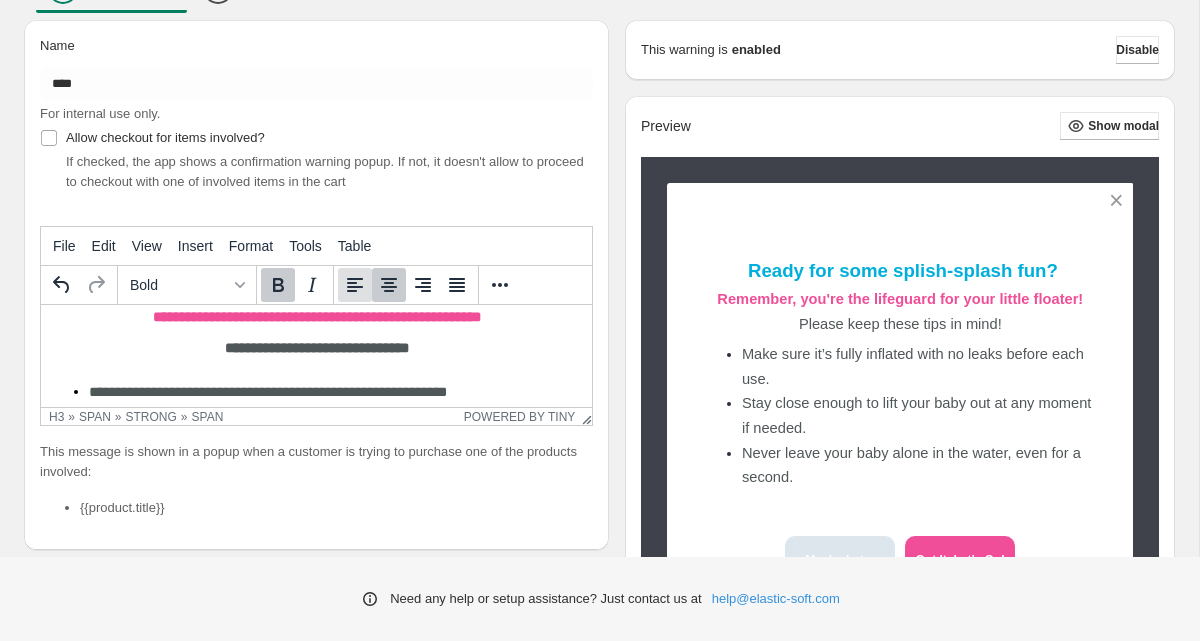 click 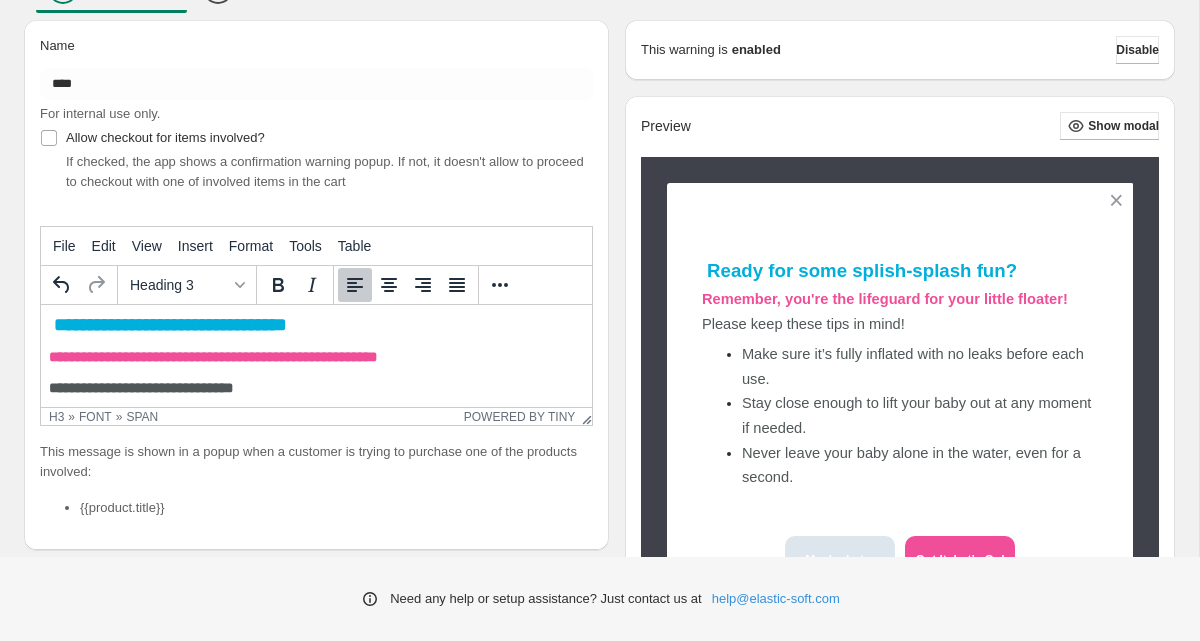 scroll, scrollTop: 13, scrollLeft: 0, axis: vertical 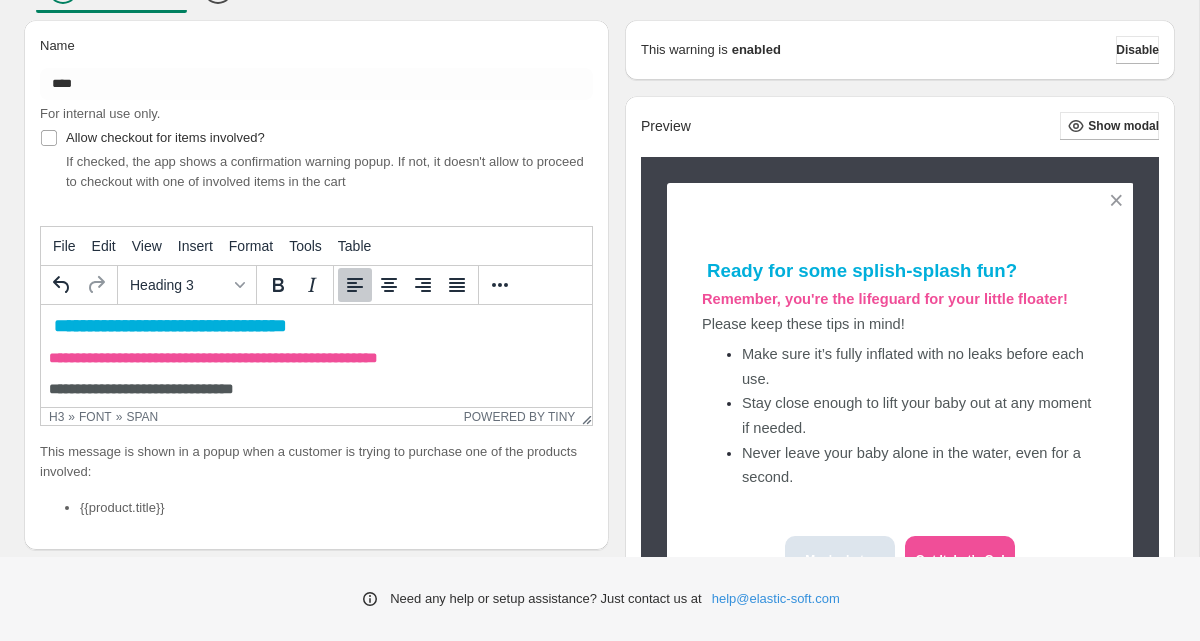 click on "**********" at bounding box center [170, 325] 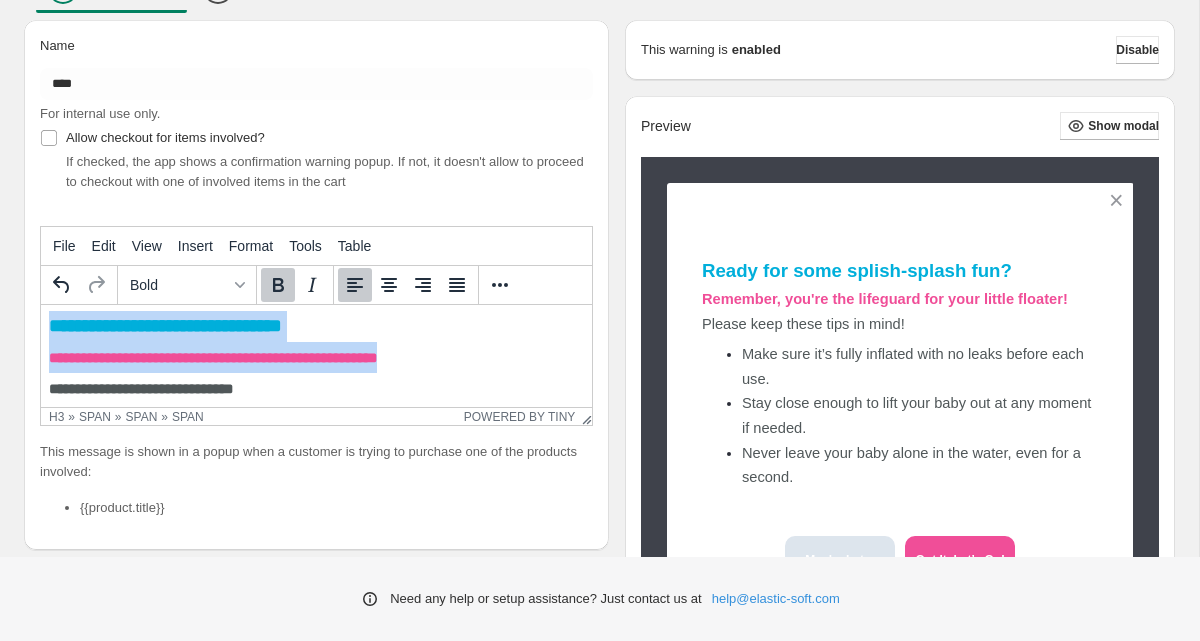 drag, startPoint x: 49, startPoint y: 320, endPoint x: 436, endPoint y: 345, distance: 387.80664 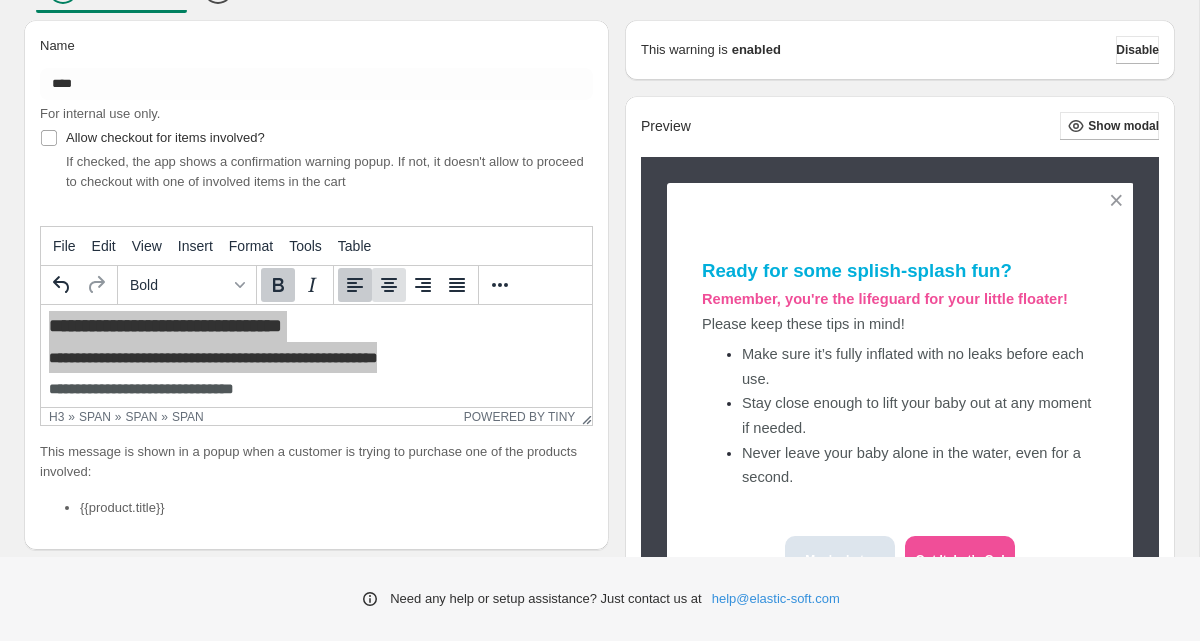 click 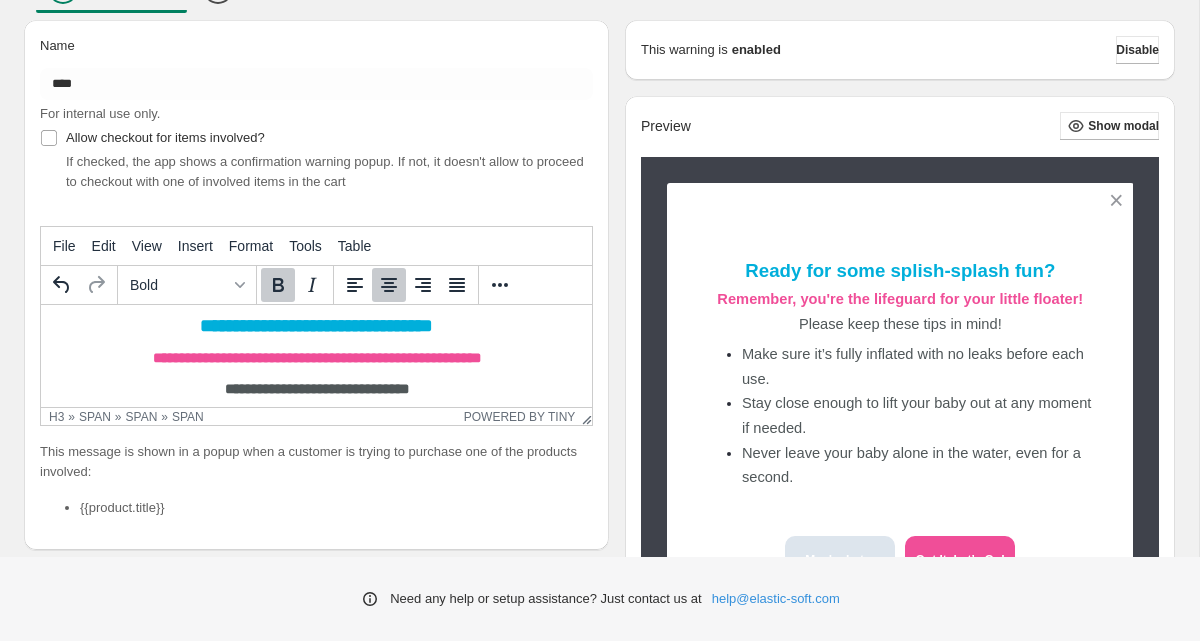 click on "**********" at bounding box center (316, 357) 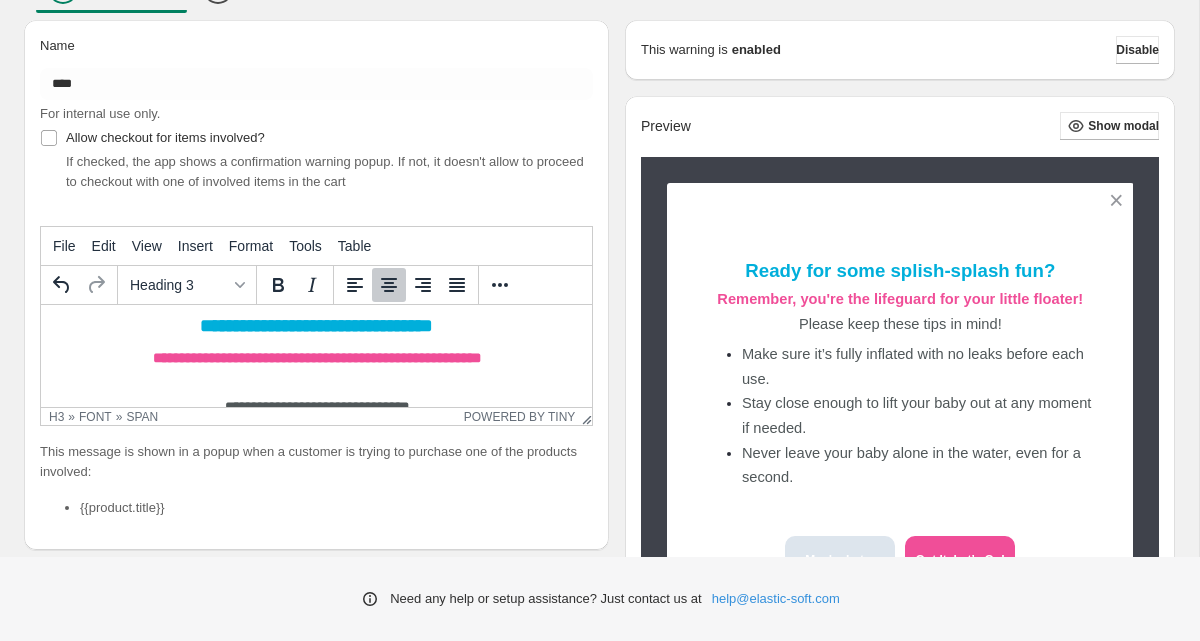 scroll, scrollTop: 26, scrollLeft: 0, axis: vertical 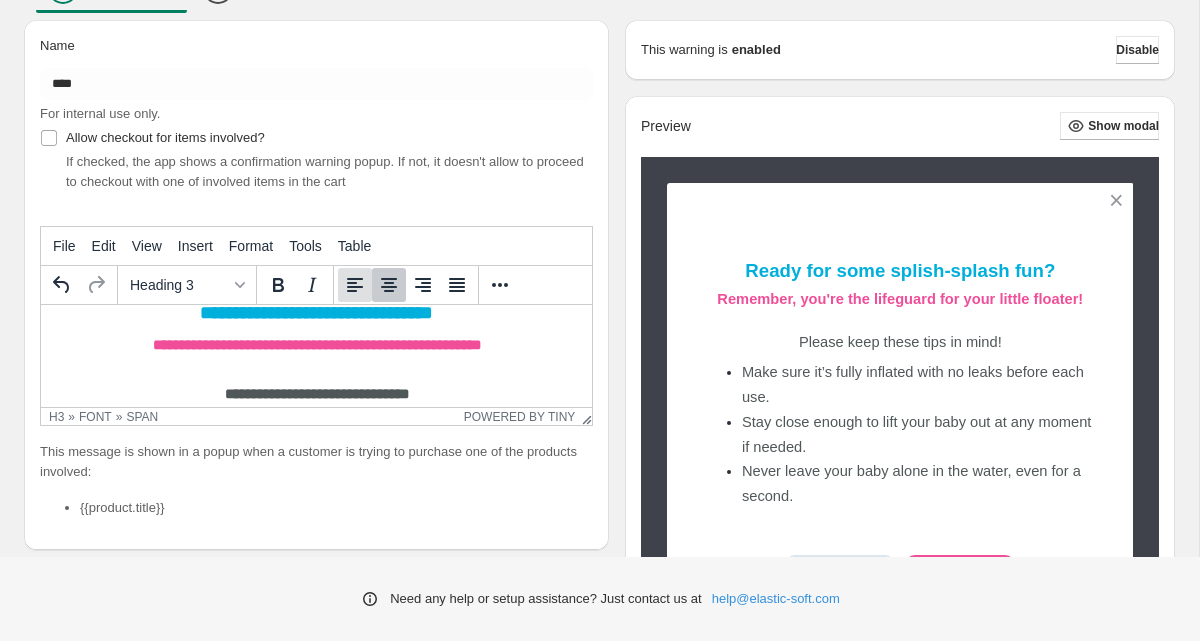 click at bounding box center [355, 285] 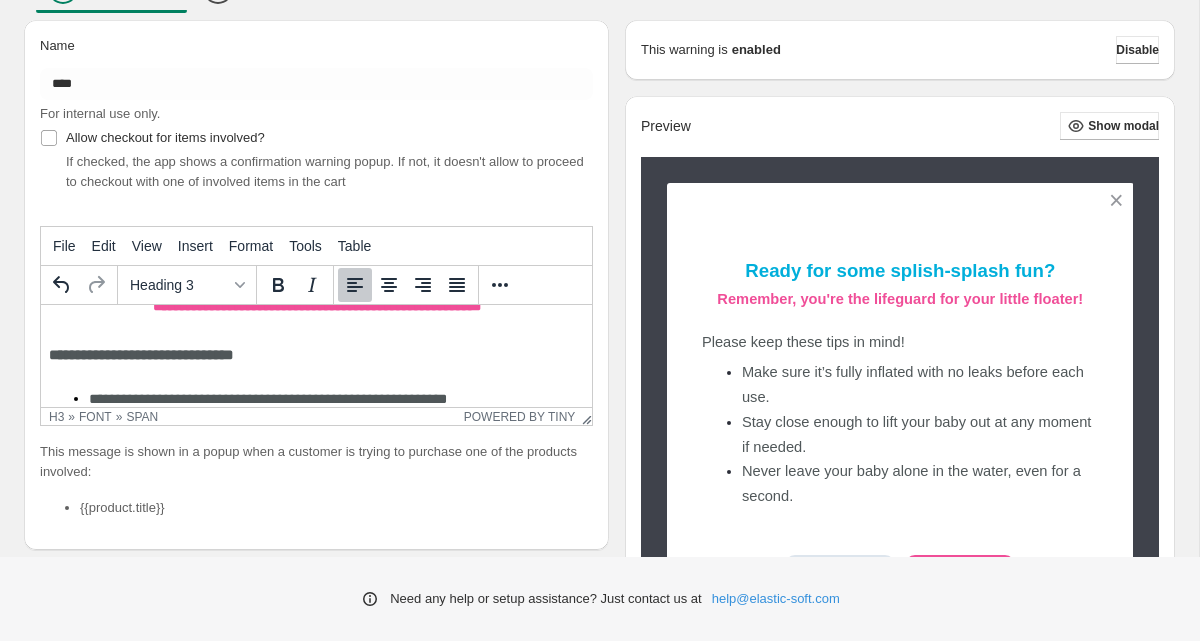 scroll, scrollTop: 71, scrollLeft: 0, axis: vertical 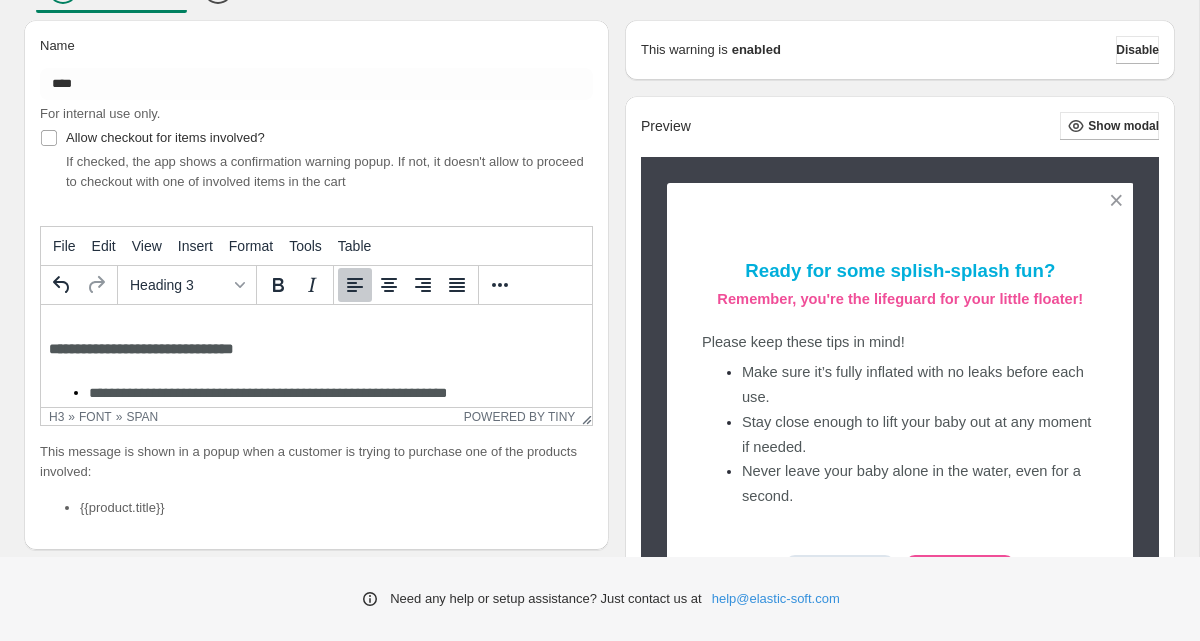 click on "**********" at bounding box center [141, 349] 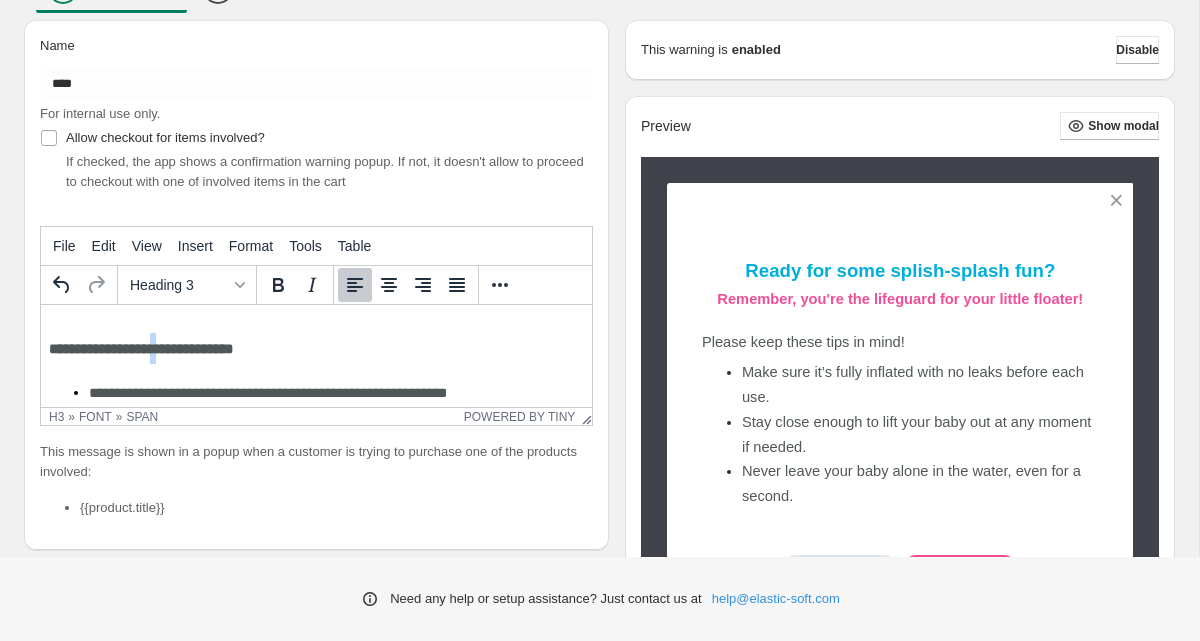 click on "**********" at bounding box center (141, 349) 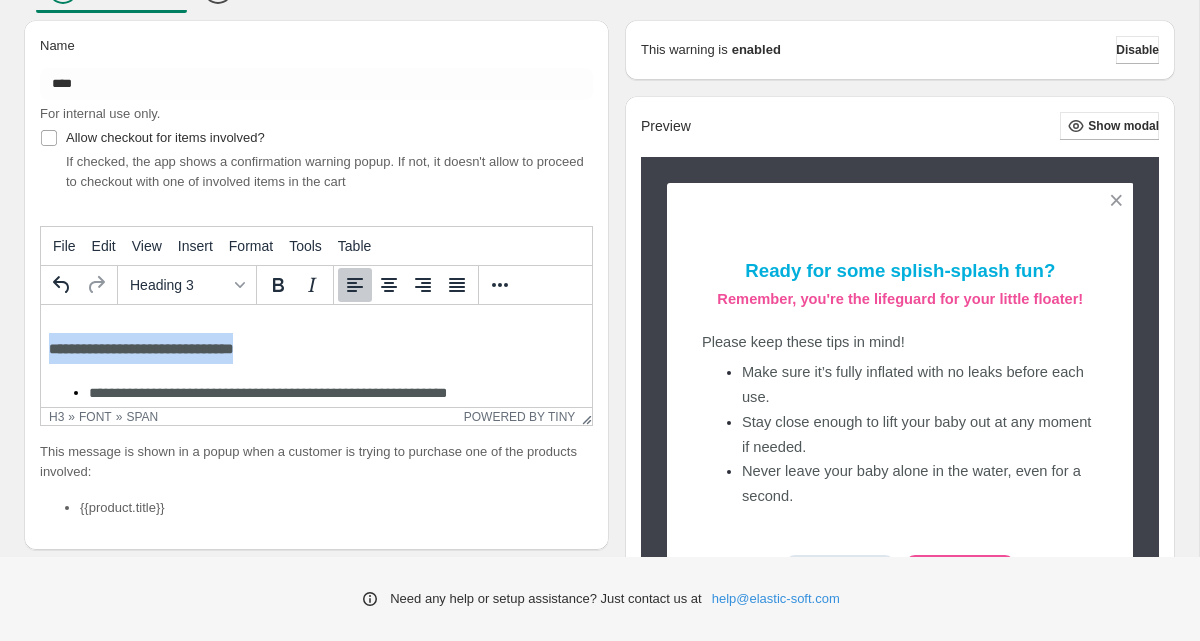 click on "**********" at bounding box center [141, 349] 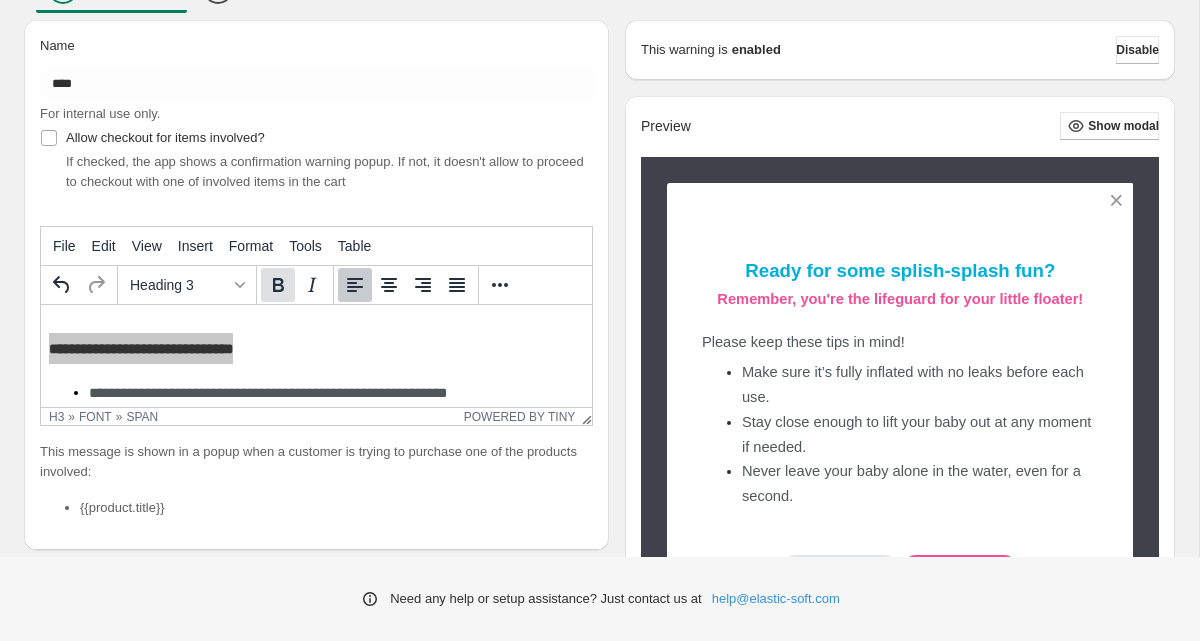 click 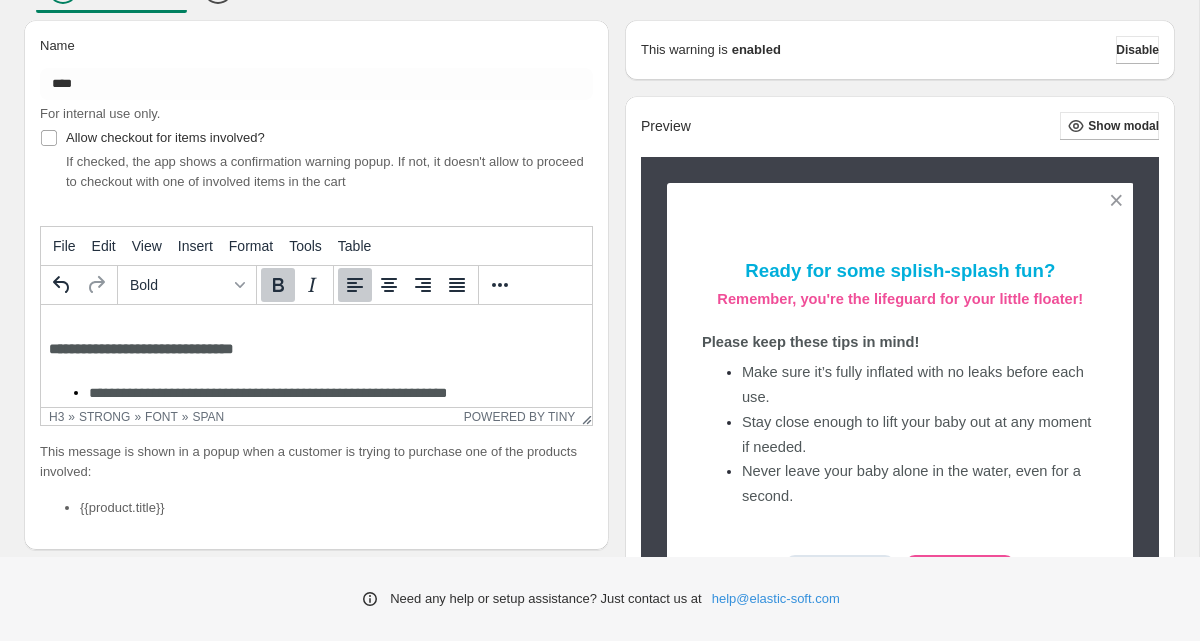 click on "**********" at bounding box center (316, 348) 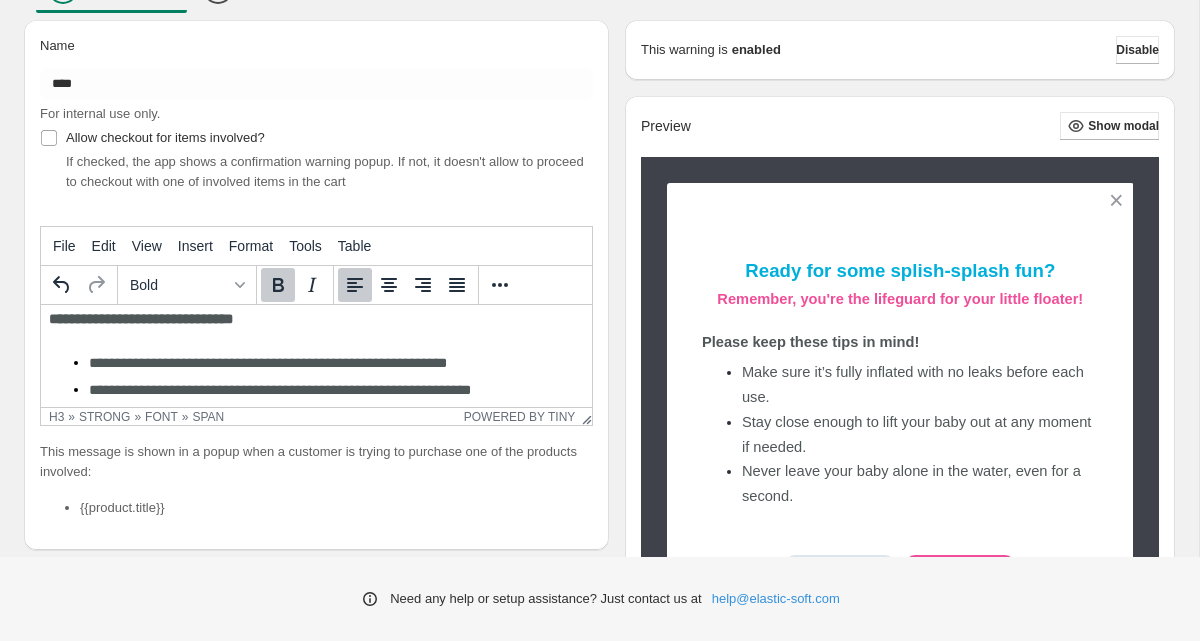 scroll, scrollTop: 96, scrollLeft: 0, axis: vertical 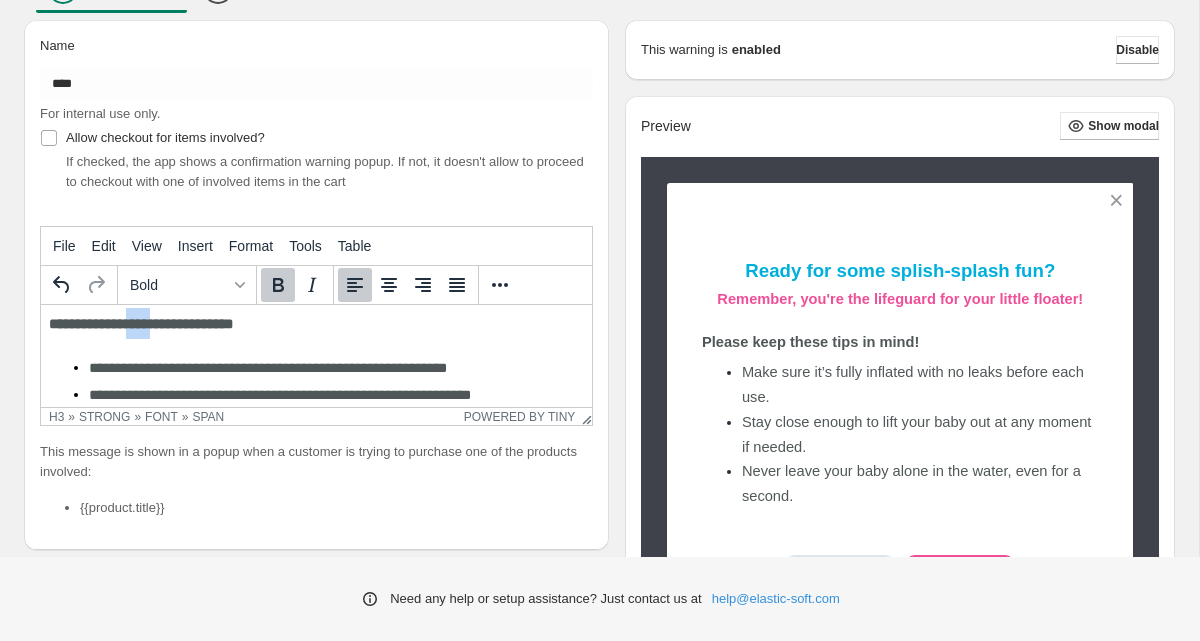 drag, startPoint x: 140, startPoint y: 324, endPoint x: 173, endPoint y: 324, distance: 33 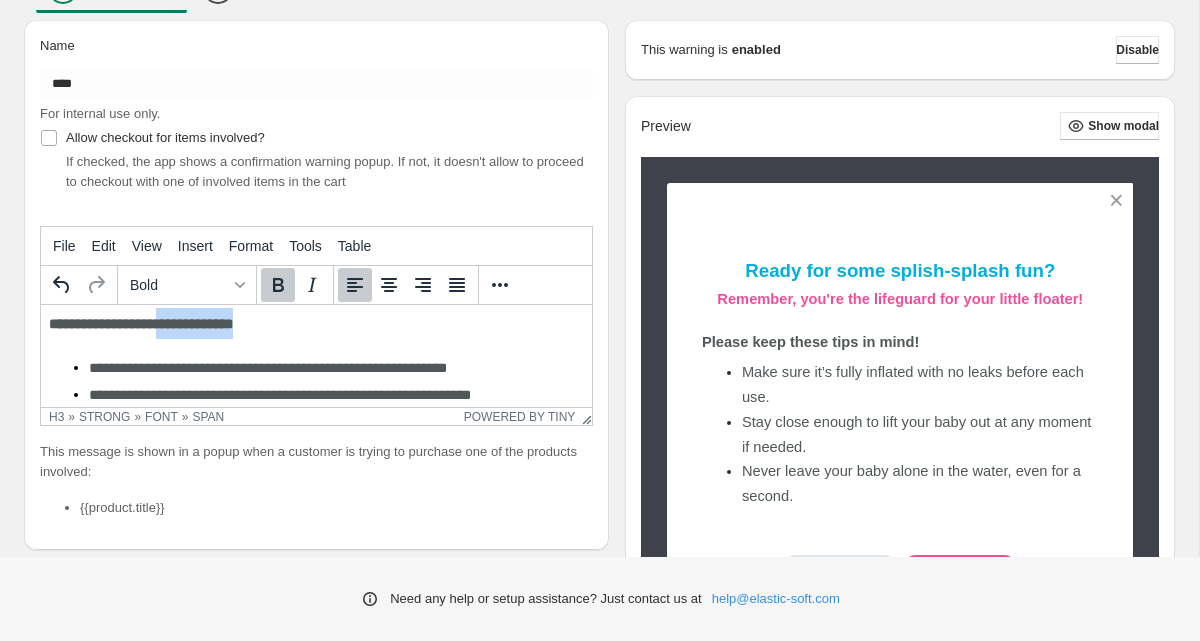 drag, startPoint x: 180, startPoint y: 327, endPoint x: 266, endPoint y: 327, distance: 86 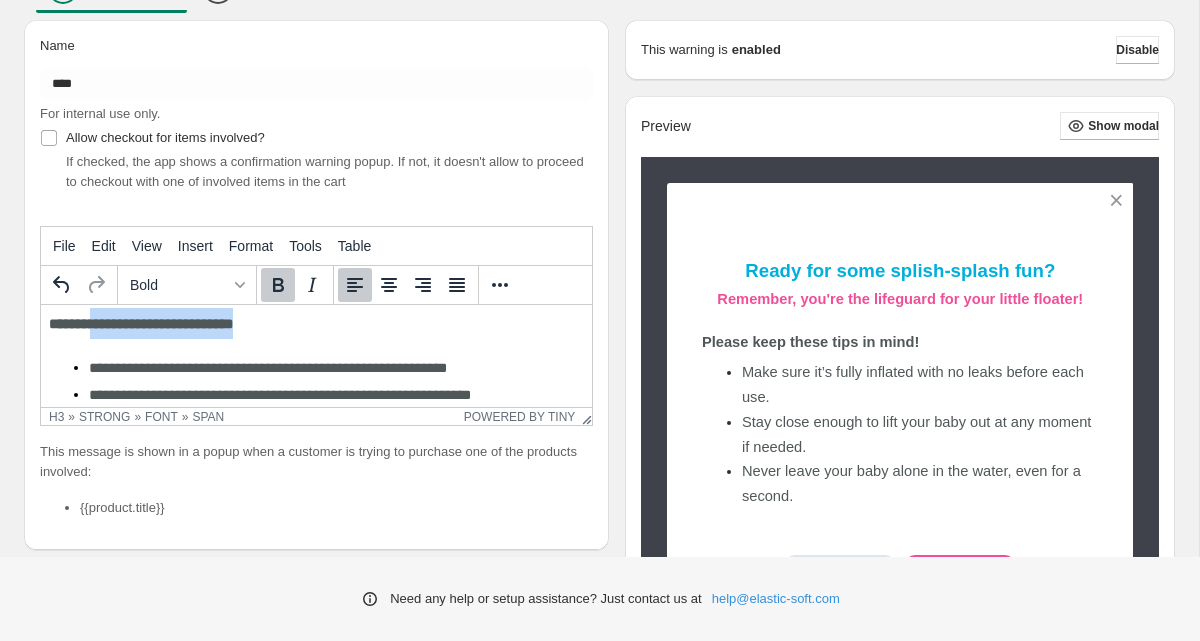 drag, startPoint x: 103, startPoint y: 328, endPoint x: 265, endPoint y: 336, distance: 162.19742 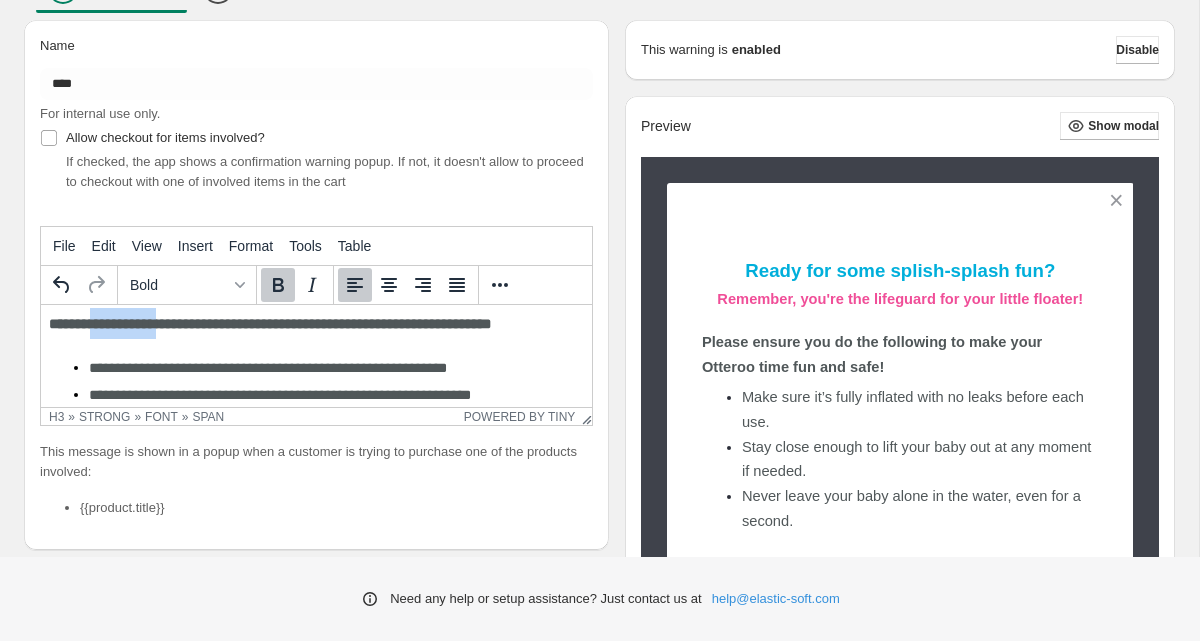 drag, startPoint x: 101, startPoint y: 327, endPoint x: 180, endPoint y: 327, distance: 79 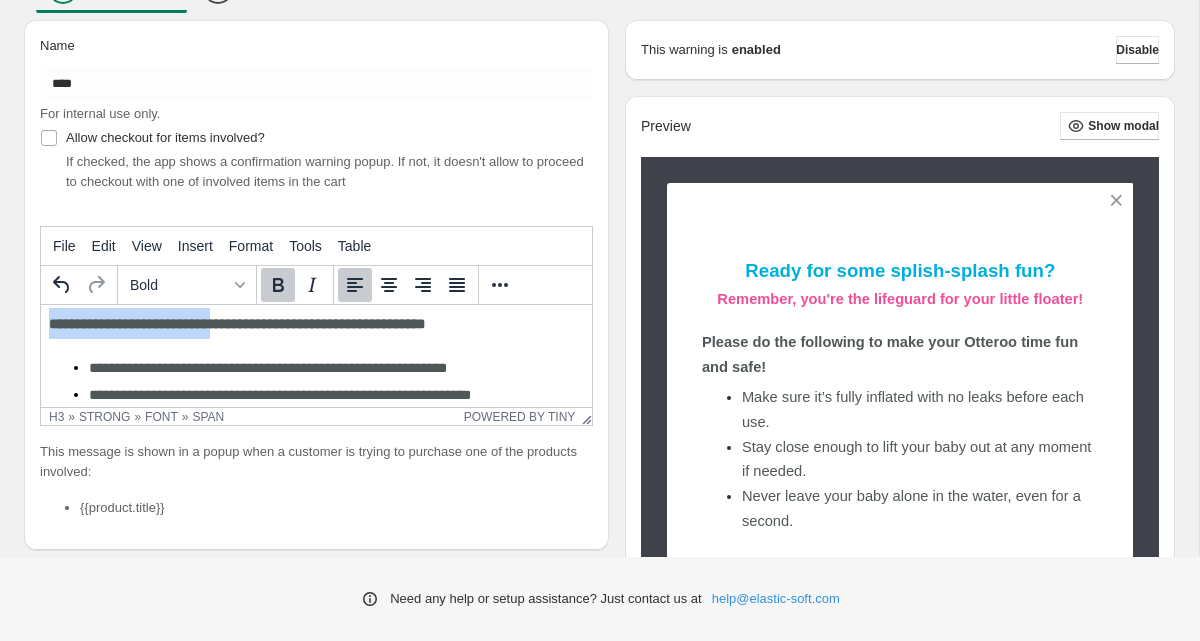 drag, startPoint x: 53, startPoint y: 324, endPoint x: 238, endPoint y: 329, distance: 185.06755 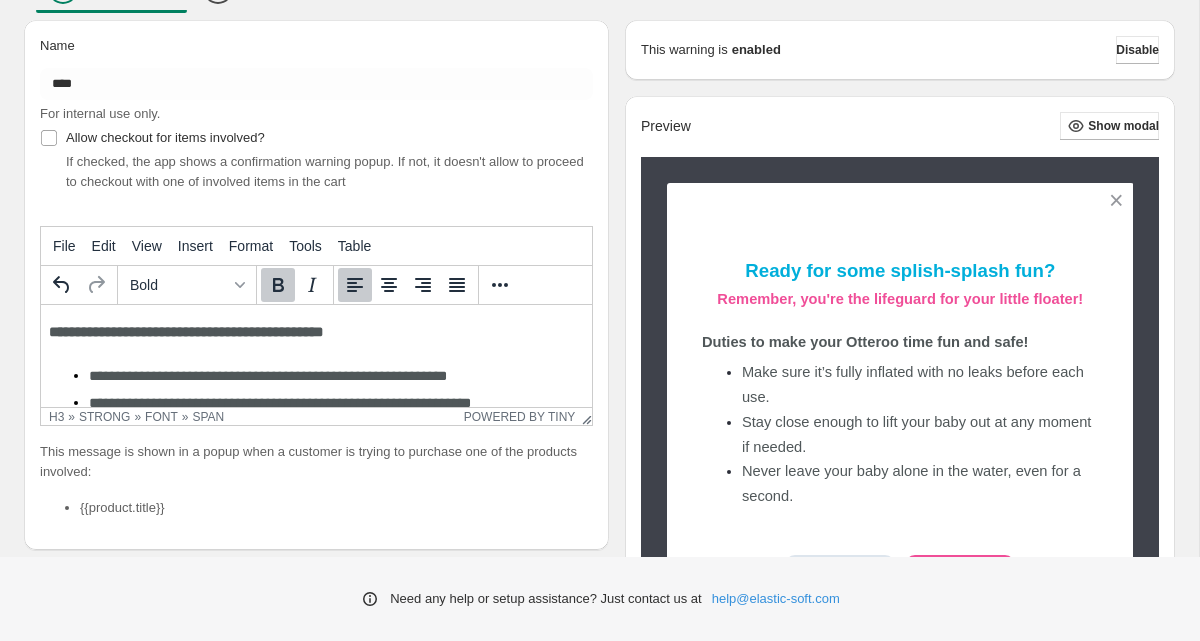 scroll, scrollTop: 89, scrollLeft: 0, axis: vertical 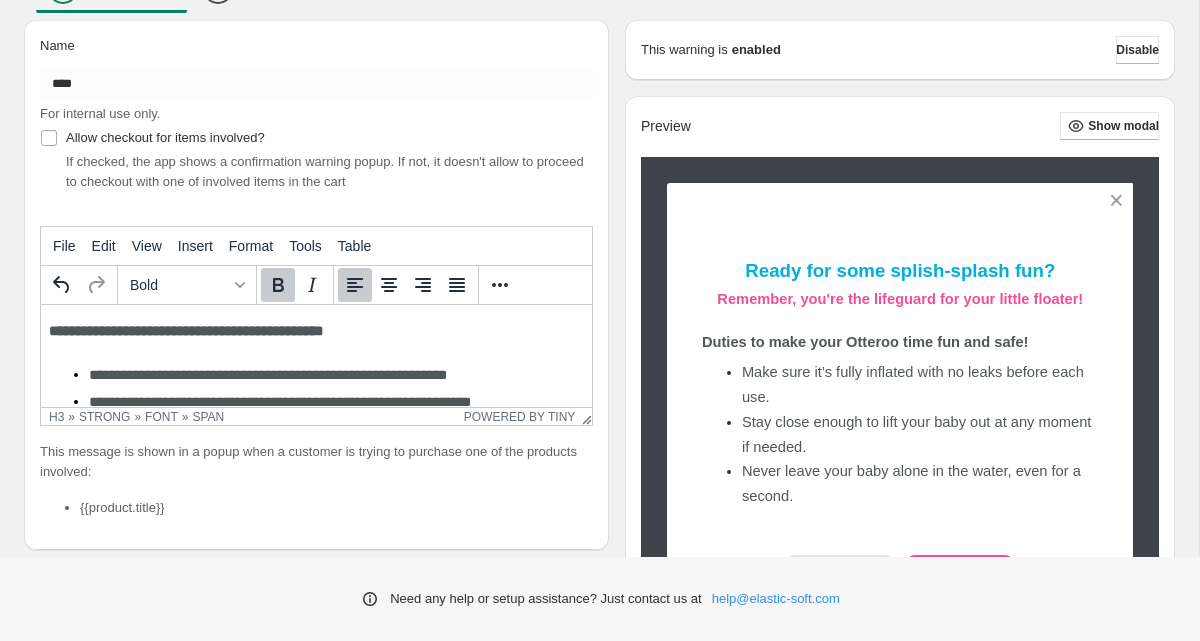 click on "**********" at bounding box center [186, 331] 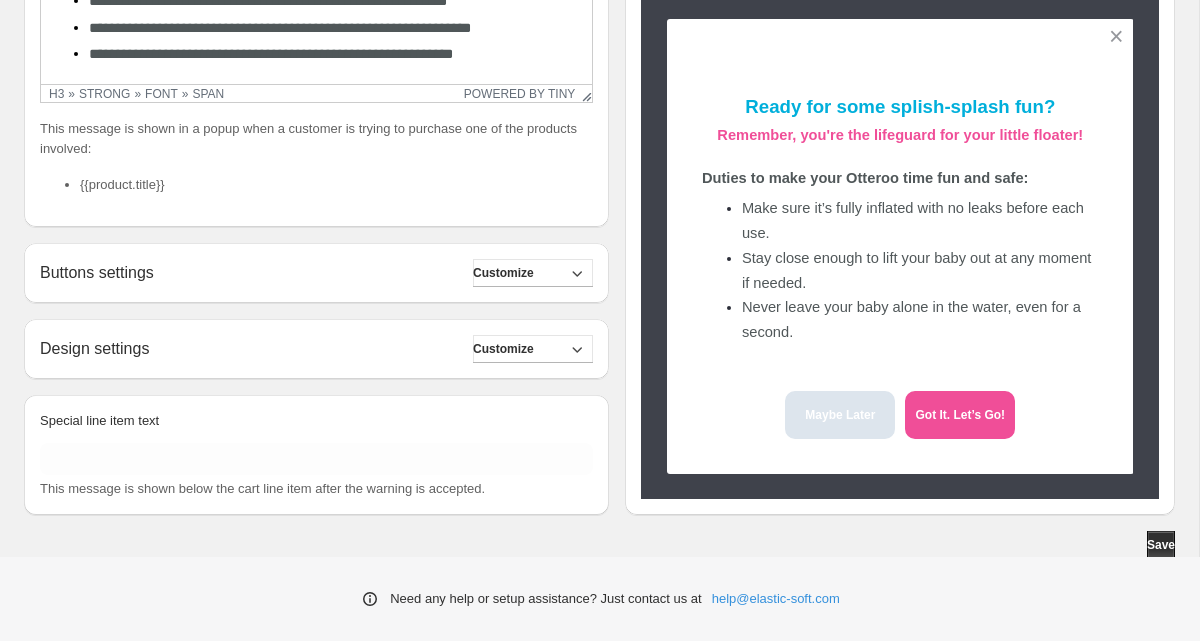 scroll, scrollTop: 460, scrollLeft: 0, axis: vertical 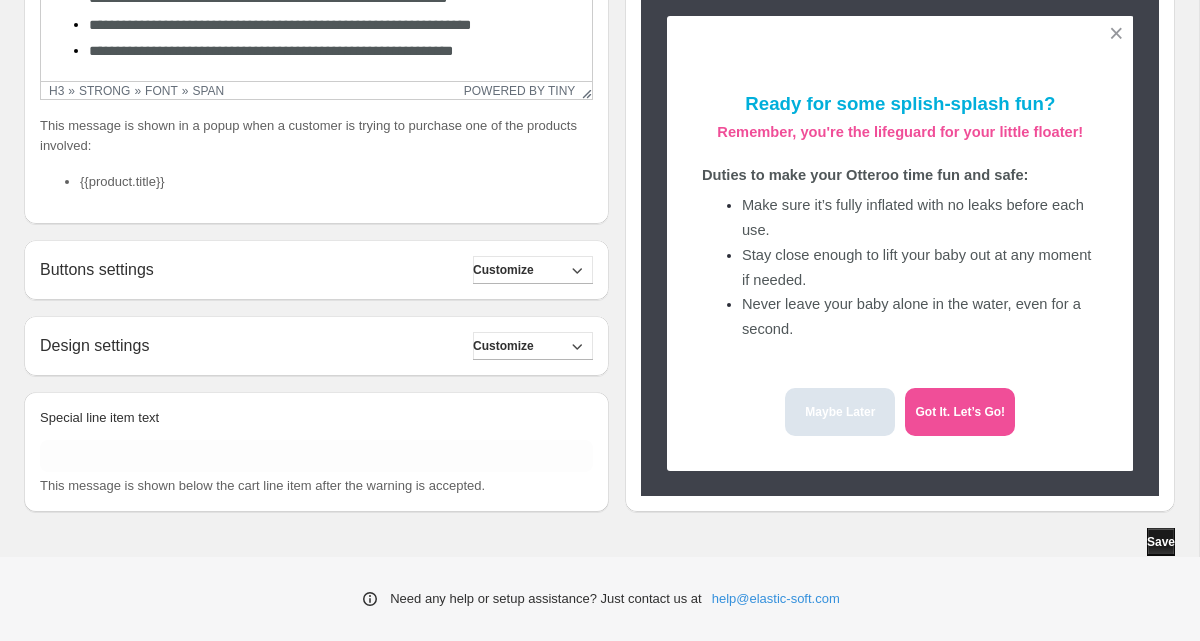 click on "Save" at bounding box center [1161, 542] 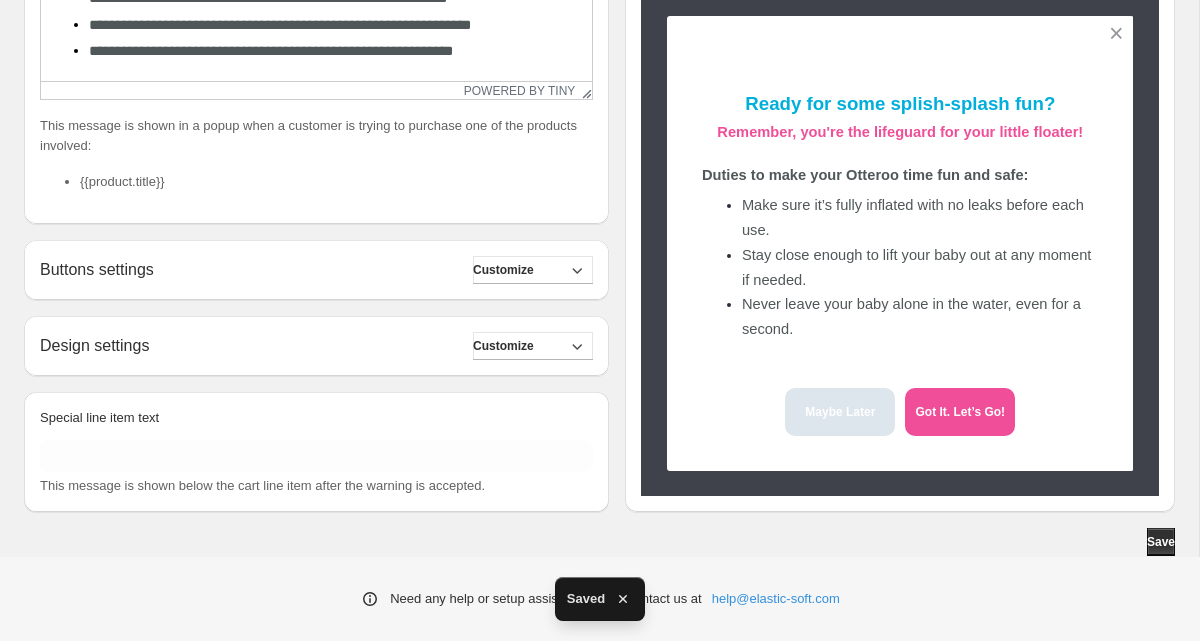scroll, scrollTop: 0, scrollLeft: 0, axis: both 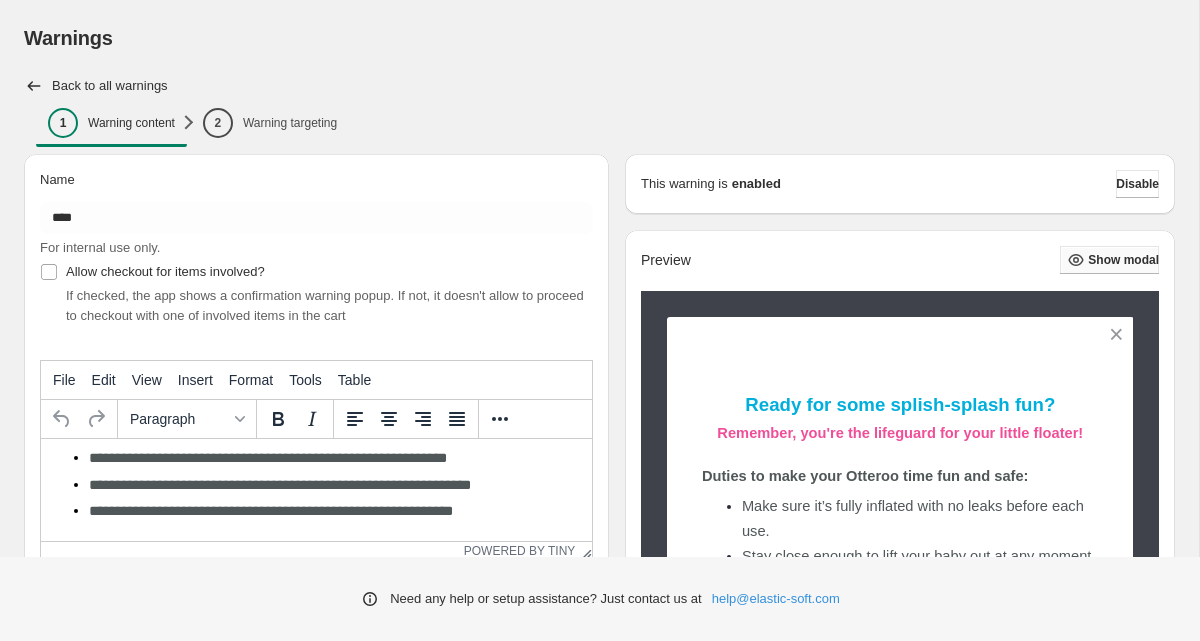 click on "Show modal" at bounding box center (1123, 260) 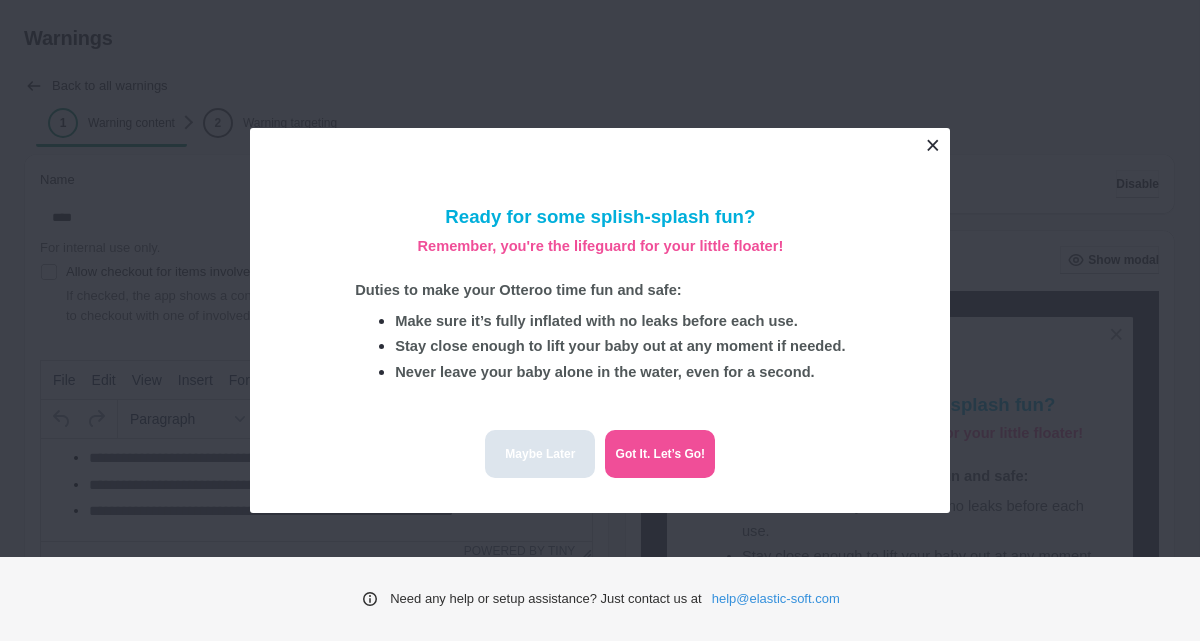 click at bounding box center (932, 145) 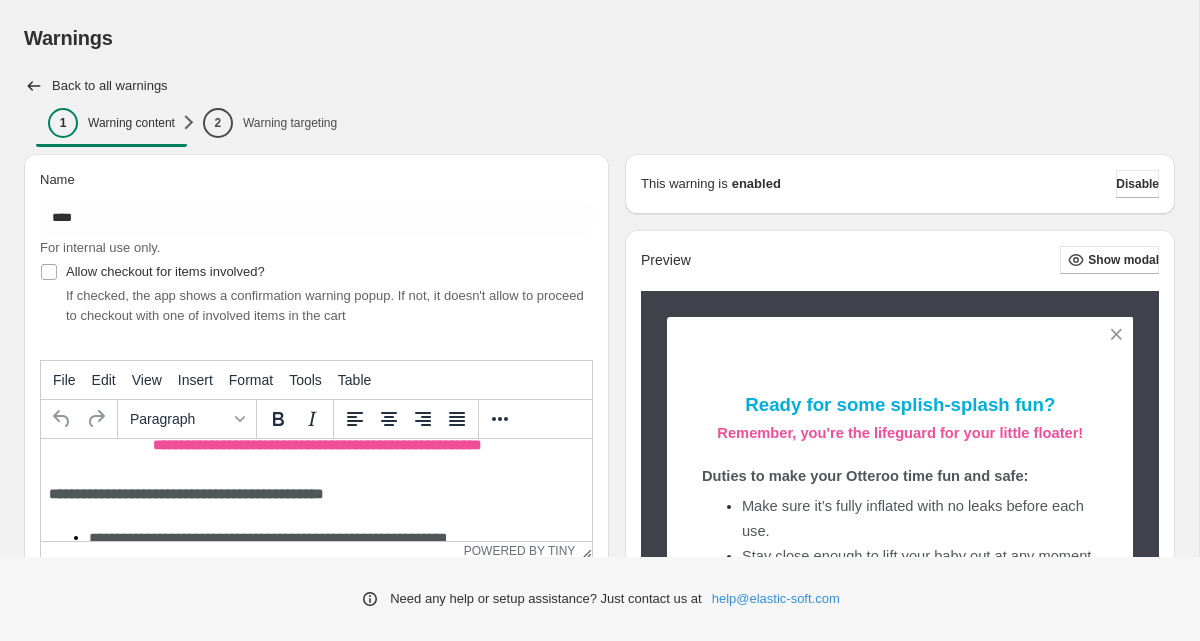 scroll, scrollTop: 59, scrollLeft: 0, axis: vertical 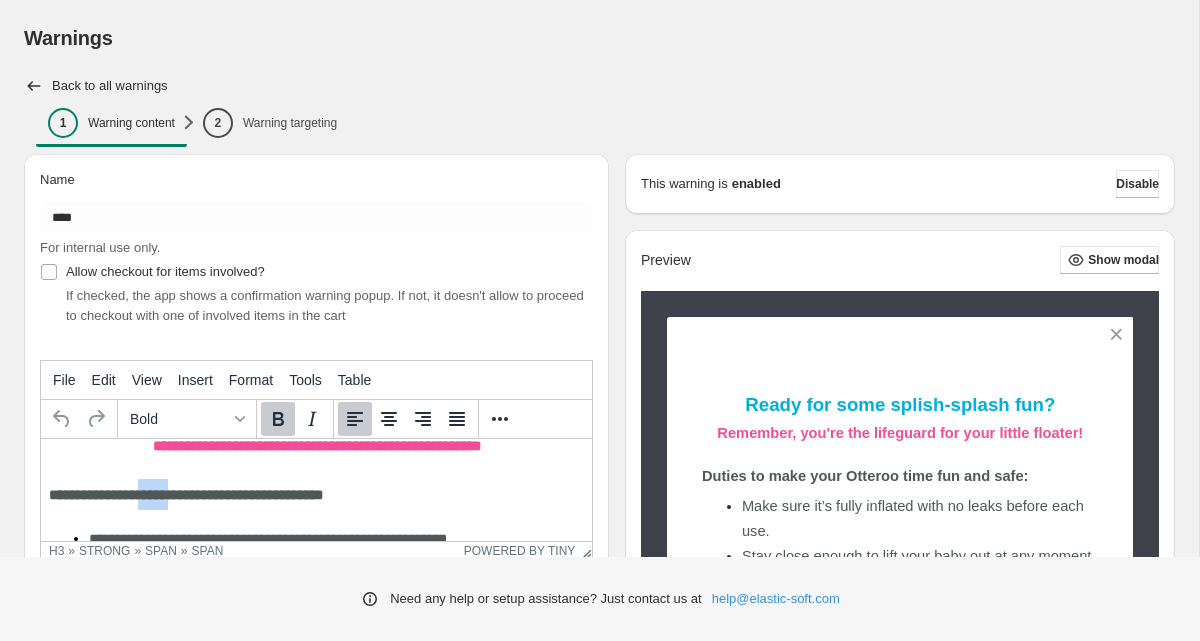 drag, startPoint x: 160, startPoint y: 499, endPoint x: 191, endPoint y: 496, distance: 31.144823 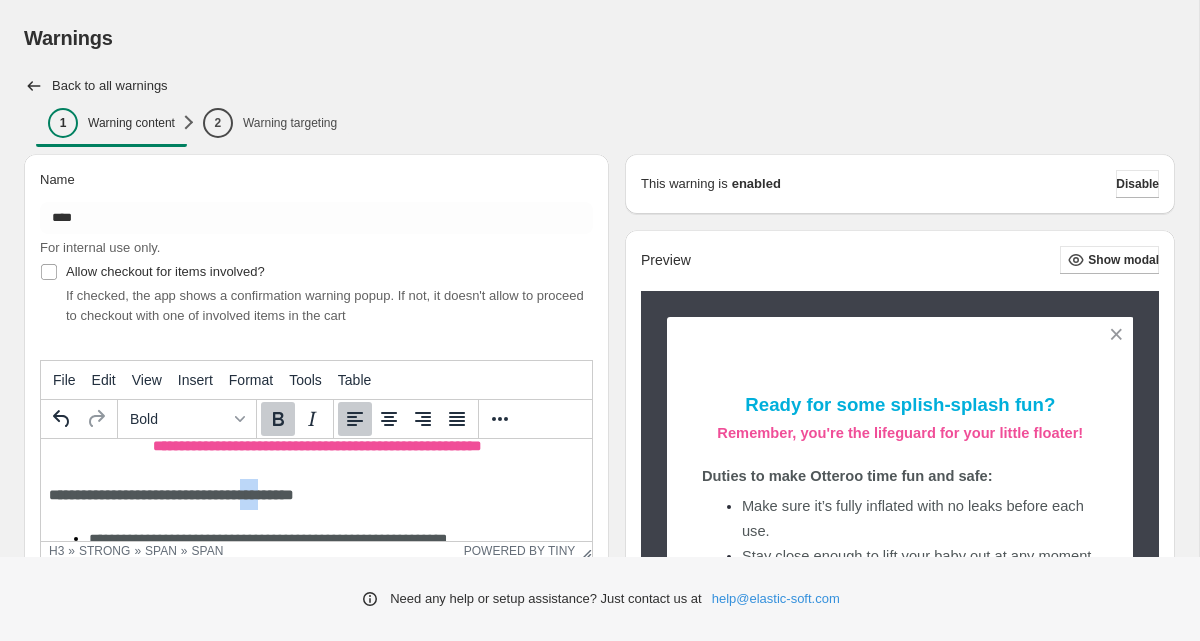 drag, startPoint x: 273, startPoint y: 495, endPoint x: 299, endPoint y: 496, distance: 26.019224 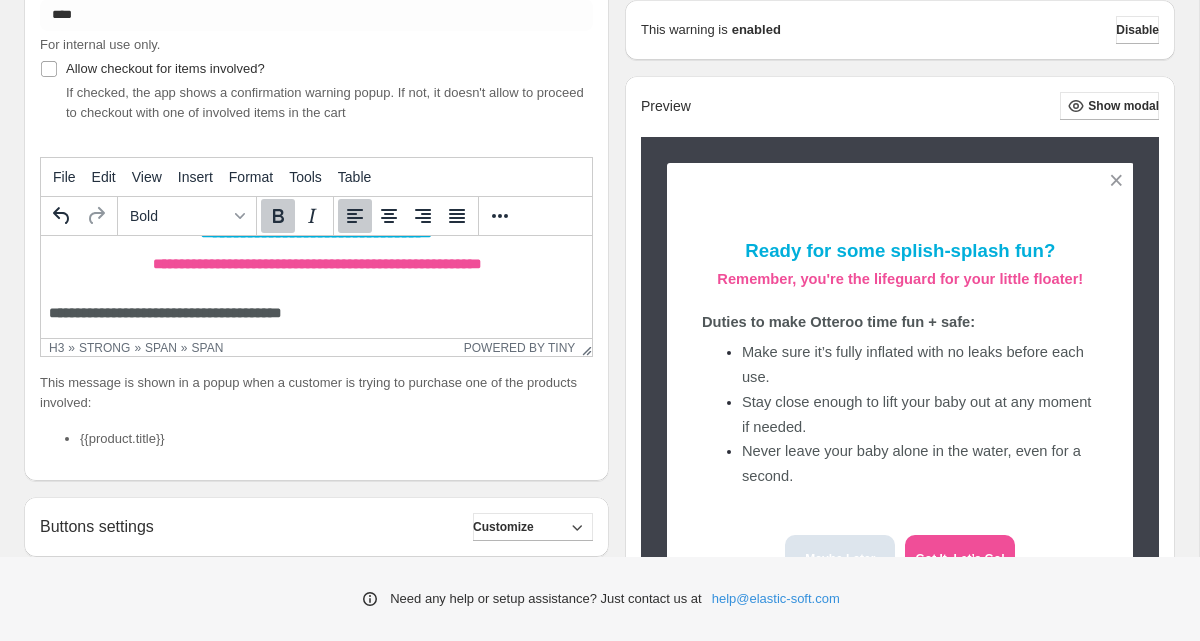 scroll, scrollTop: 34, scrollLeft: 0, axis: vertical 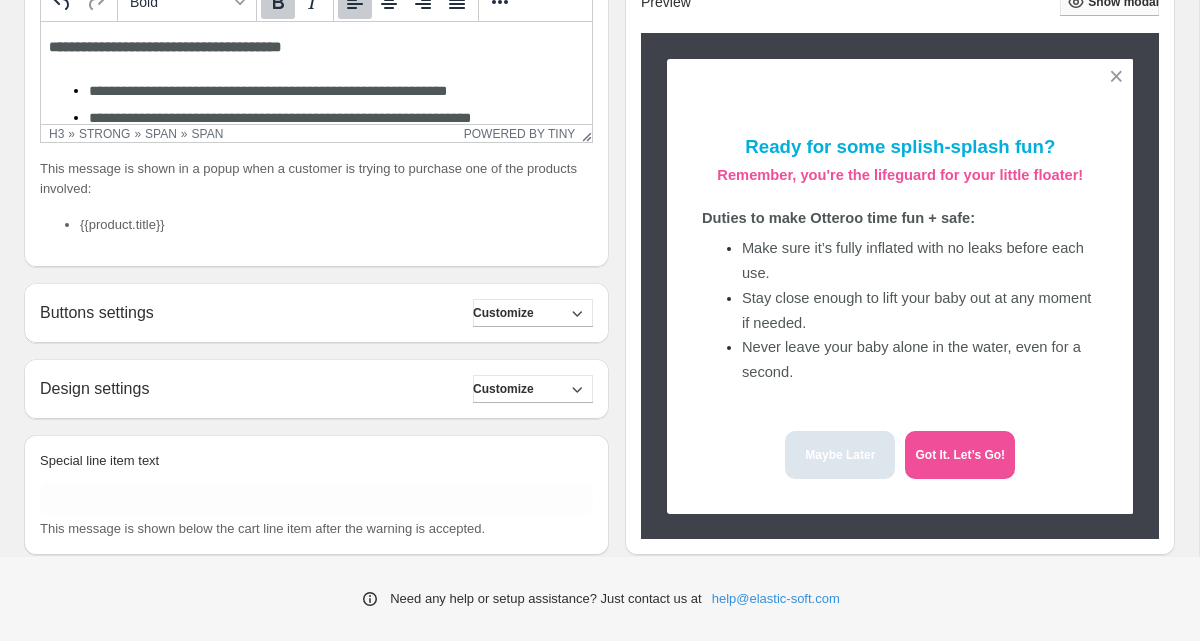 click on "Show modal" at bounding box center (1123, 2) 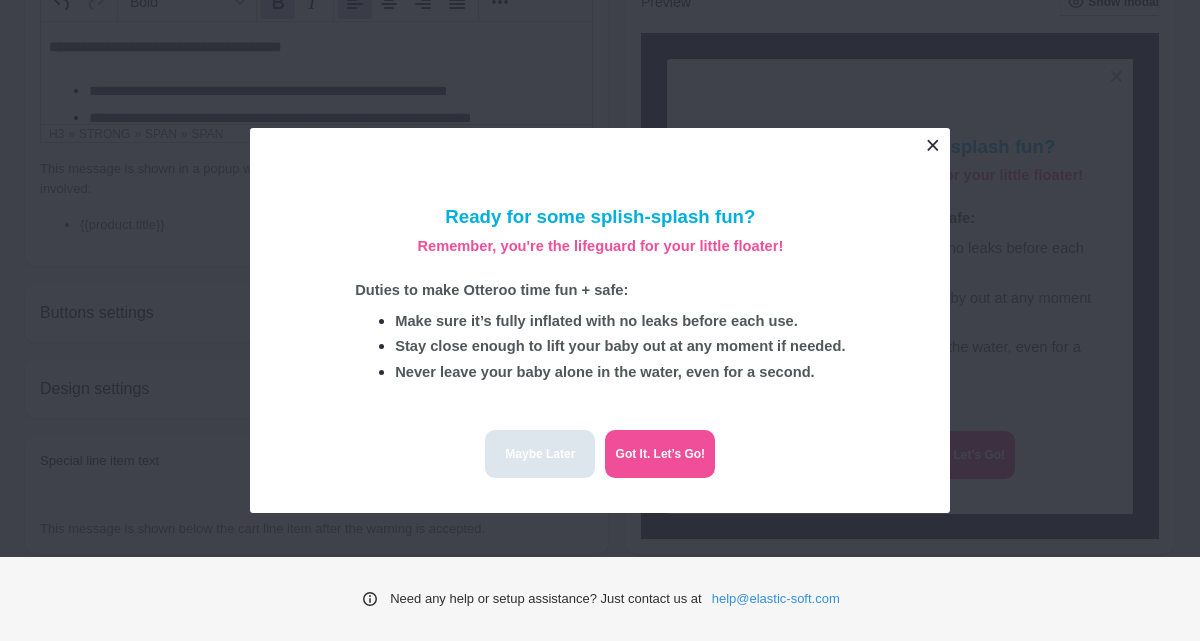 click at bounding box center [932, 145] 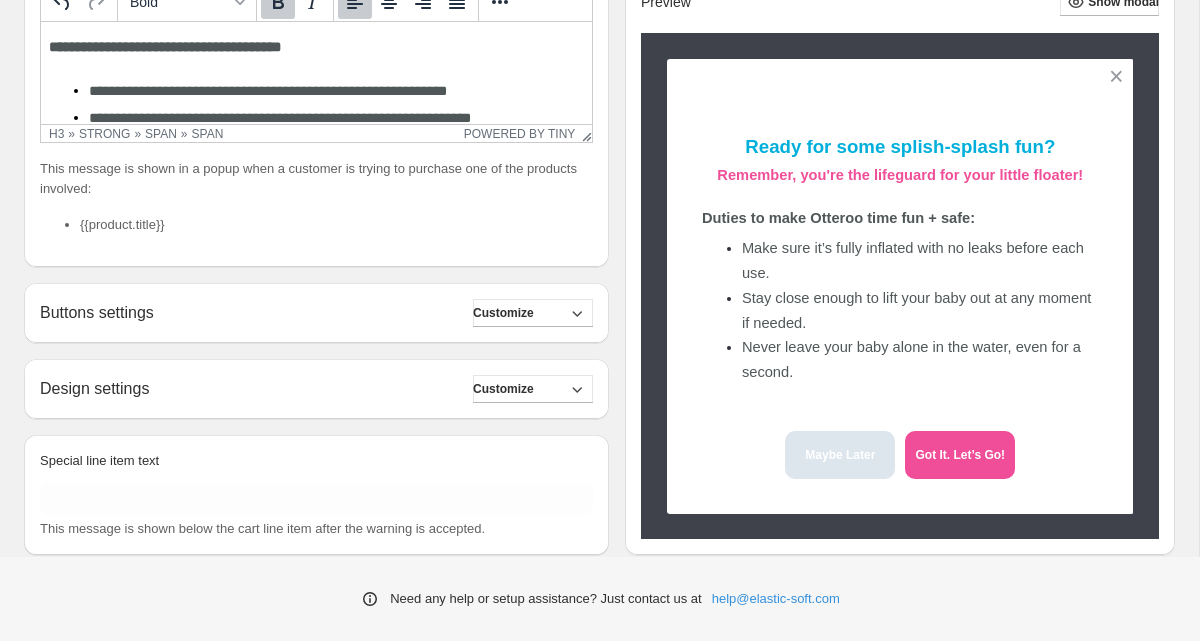 scroll, scrollTop: 391, scrollLeft: 0, axis: vertical 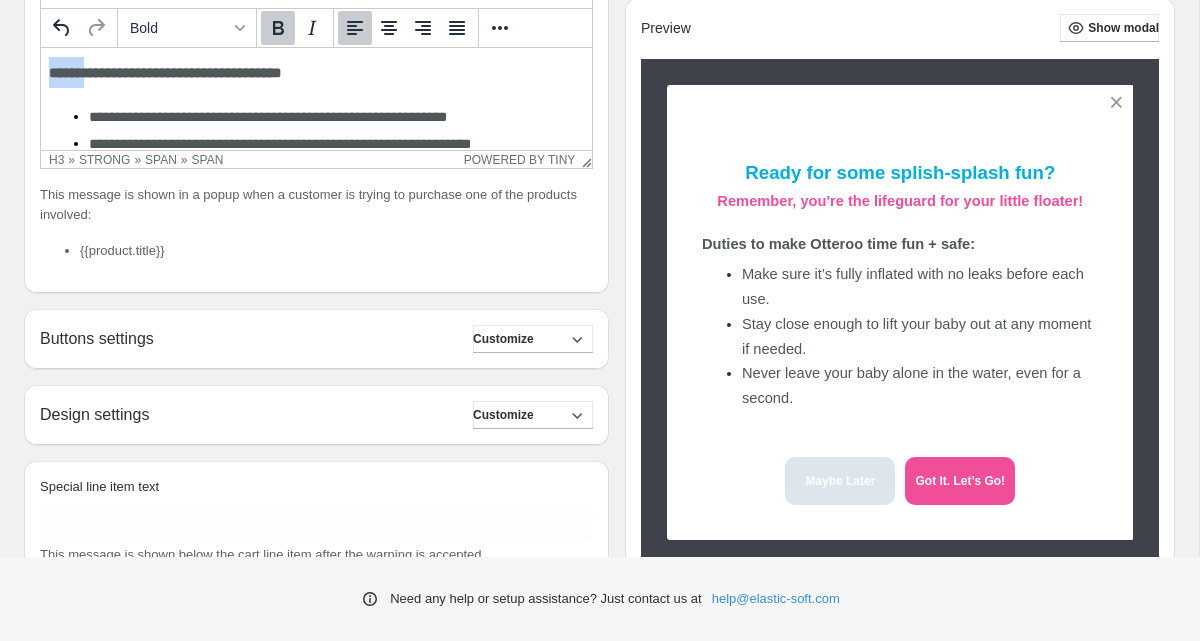 drag, startPoint x: 52, startPoint y: 77, endPoint x: 91, endPoint y: 75, distance: 39.051247 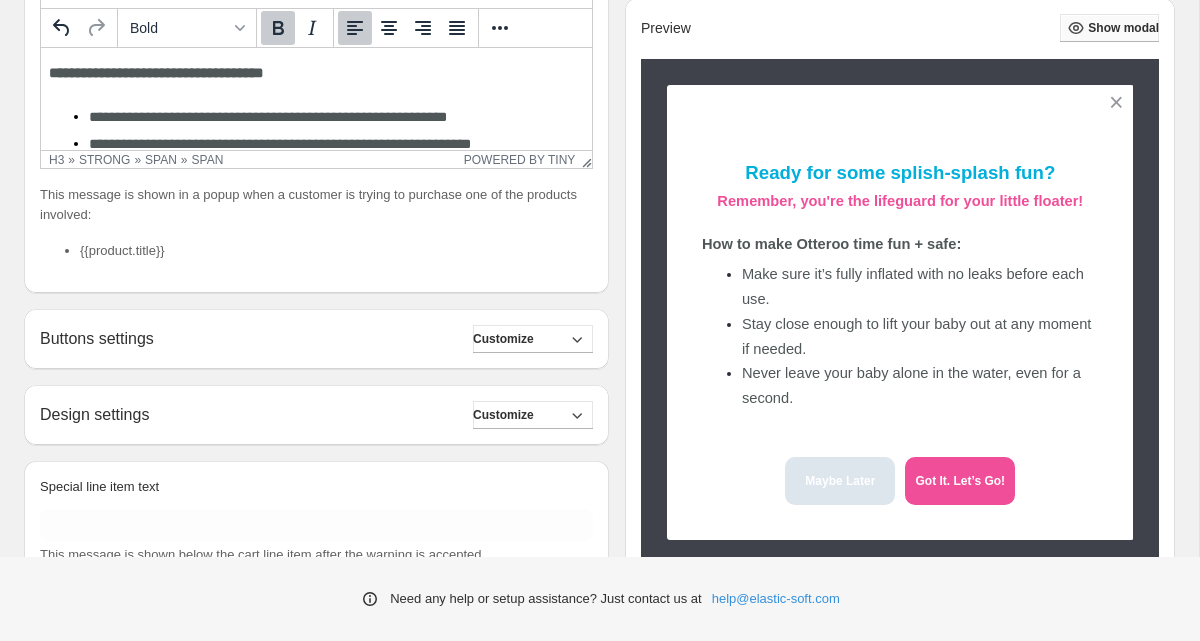 click on "Show modal" at bounding box center (1109, 28) 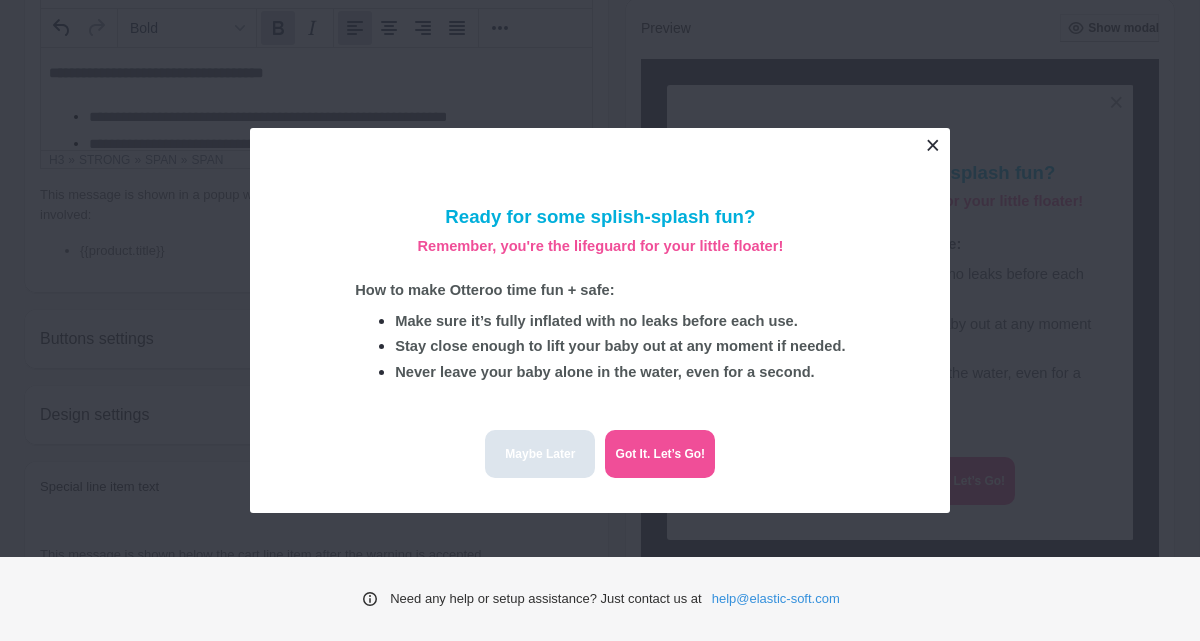 click at bounding box center (932, 145) 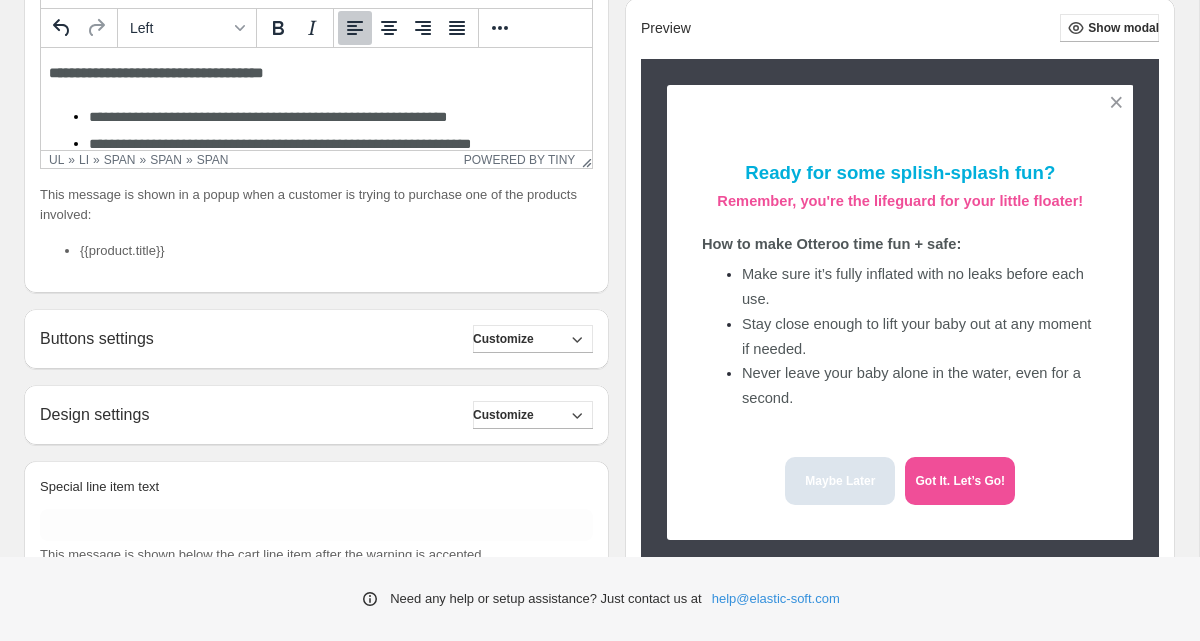 click on "**********" at bounding box center (268, 117) 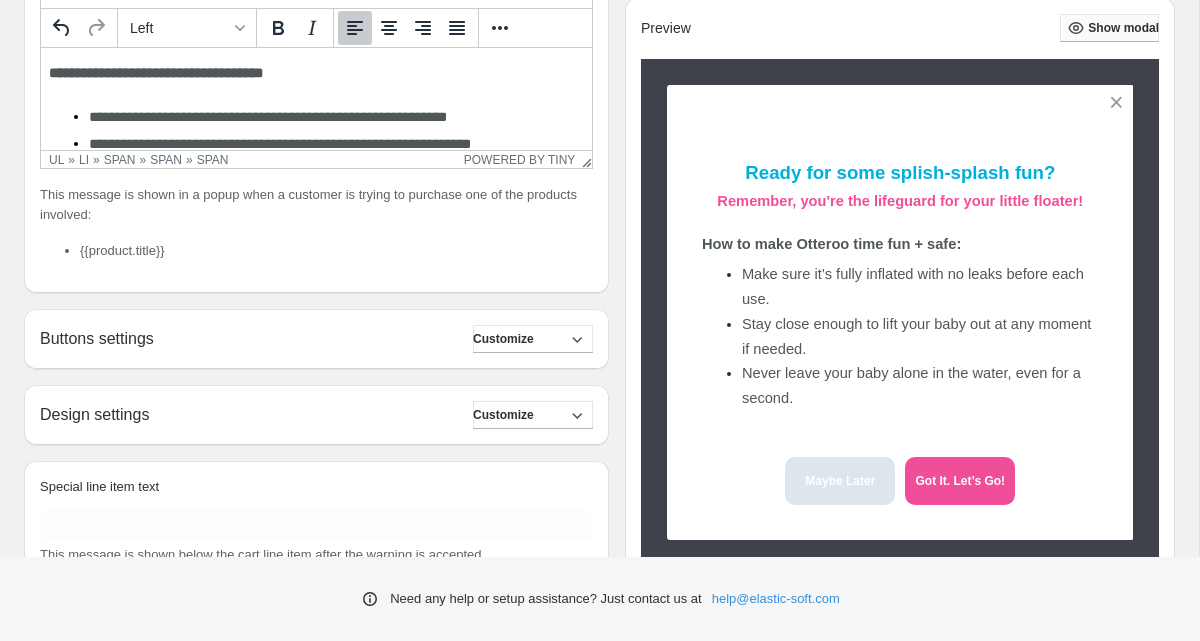 click on "Show modal" at bounding box center [1109, 28] 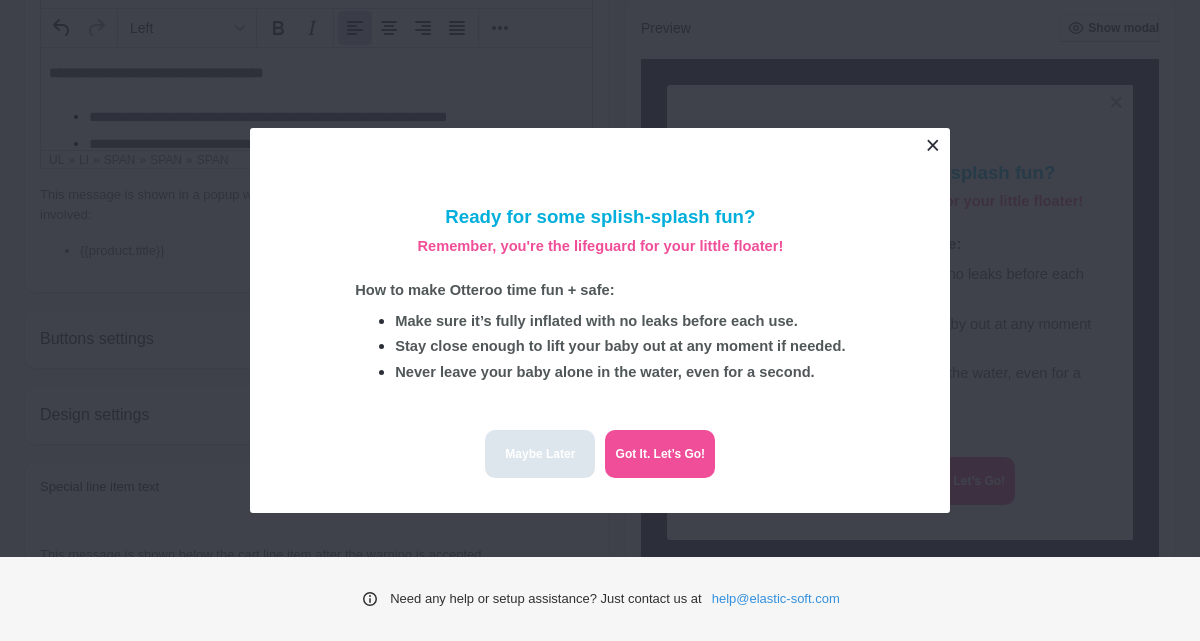 click at bounding box center (932, 145) 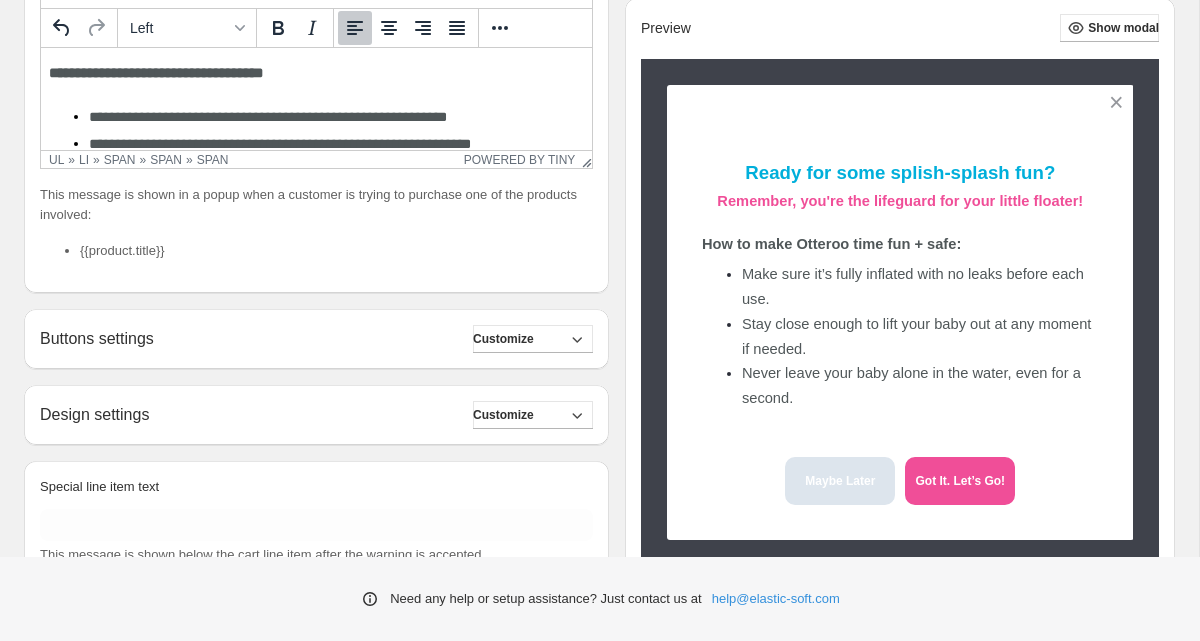 click on "**********" at bounding box center [268, 117] 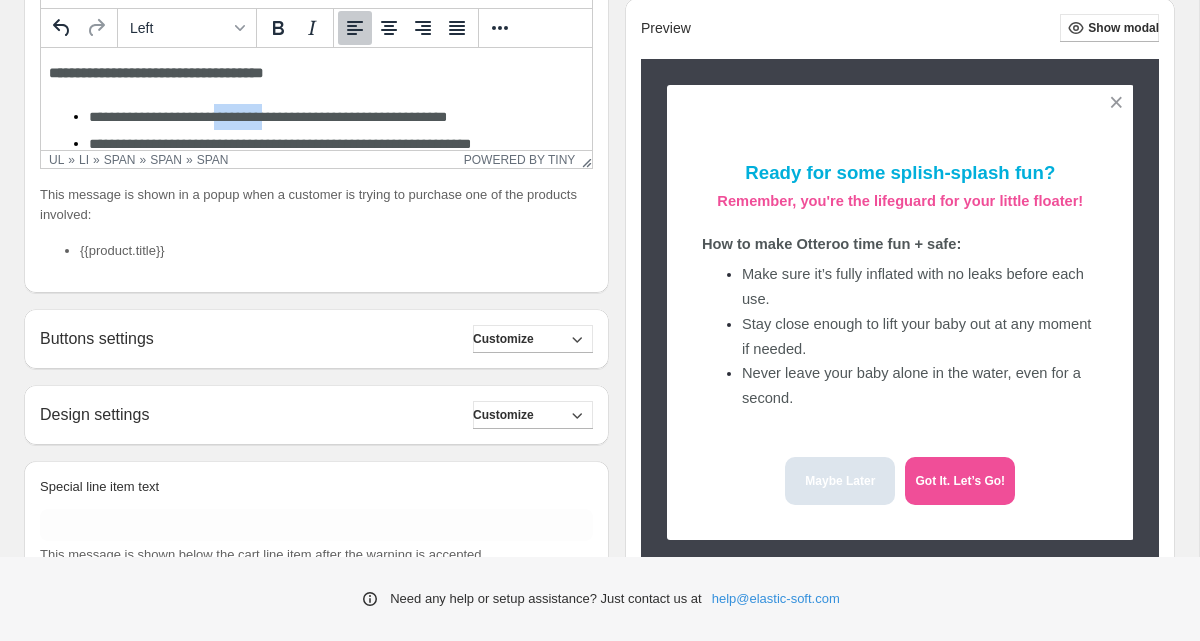 click on "**********" at bounding box center [268, 117] 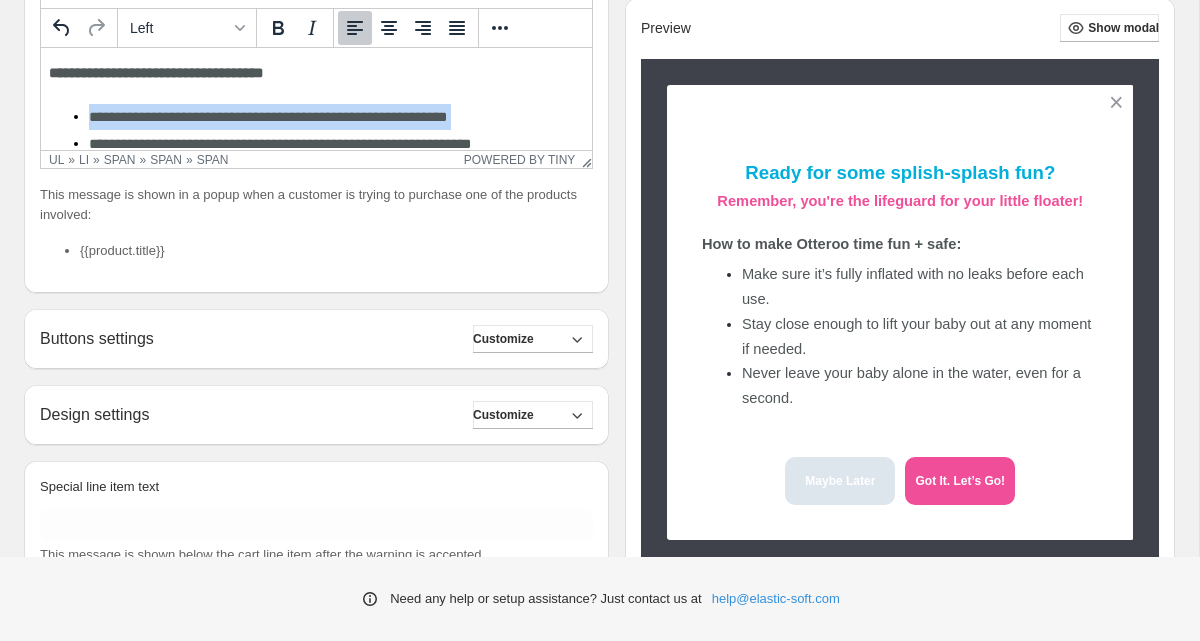 click on "**********" at bounding box center [268, 117] 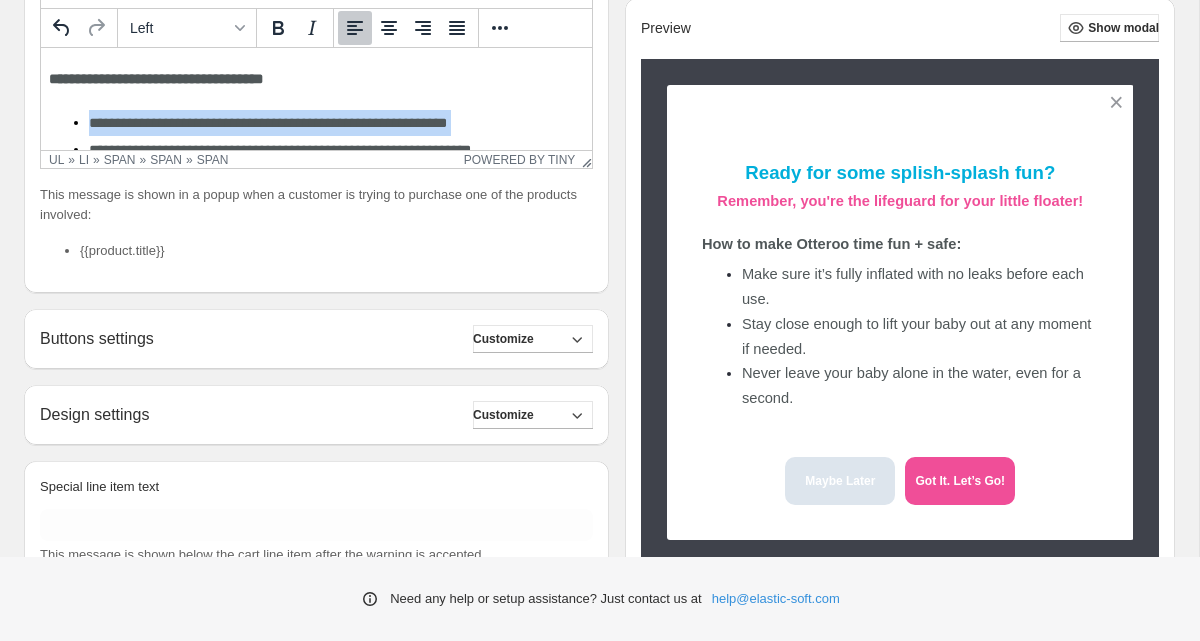 scroll, scrollTop: 83, scrollLeft: 0, axis: vertical 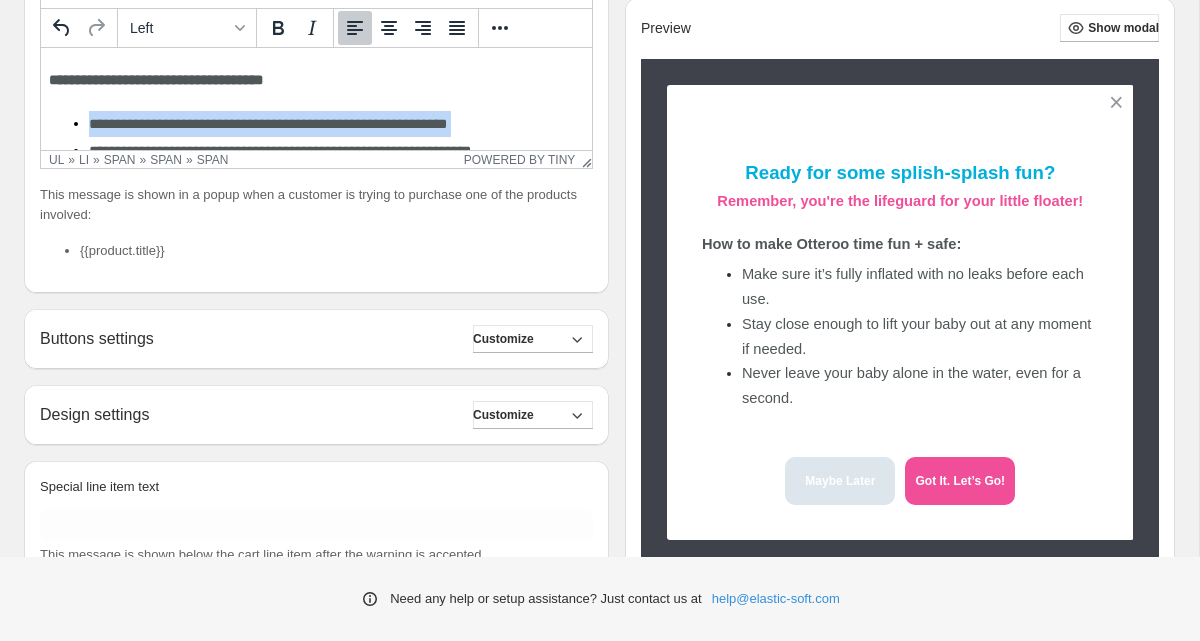 click on "**********" at bounding box center [316, 87] 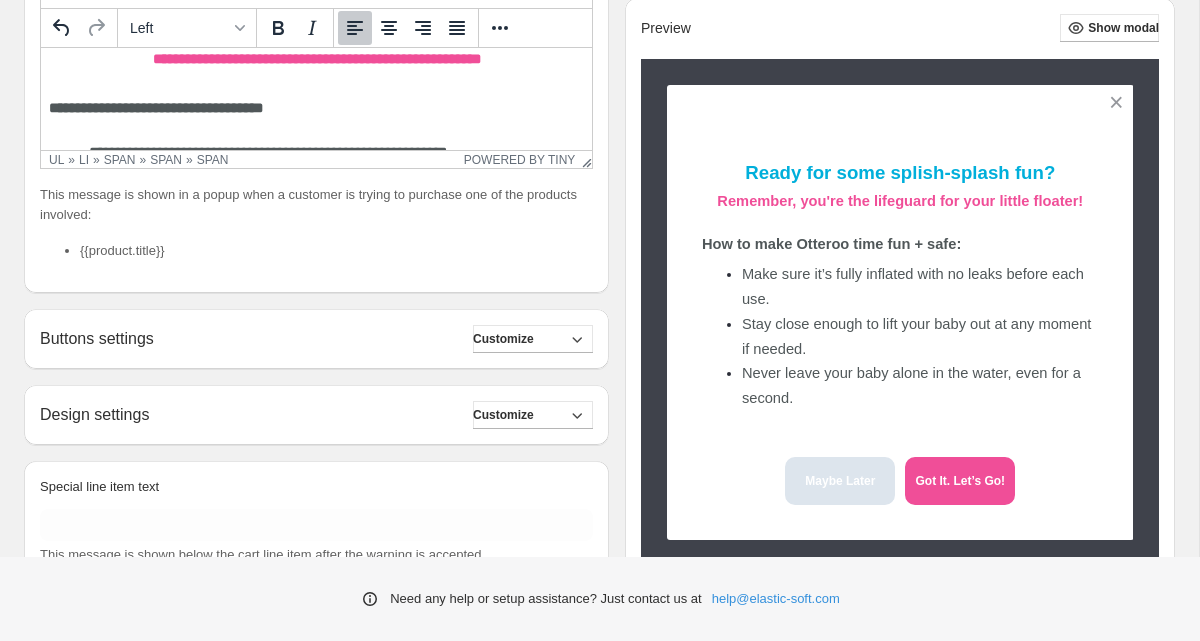 scroll, scrollTop: 52, scrollLeft: 0, axis: vertical 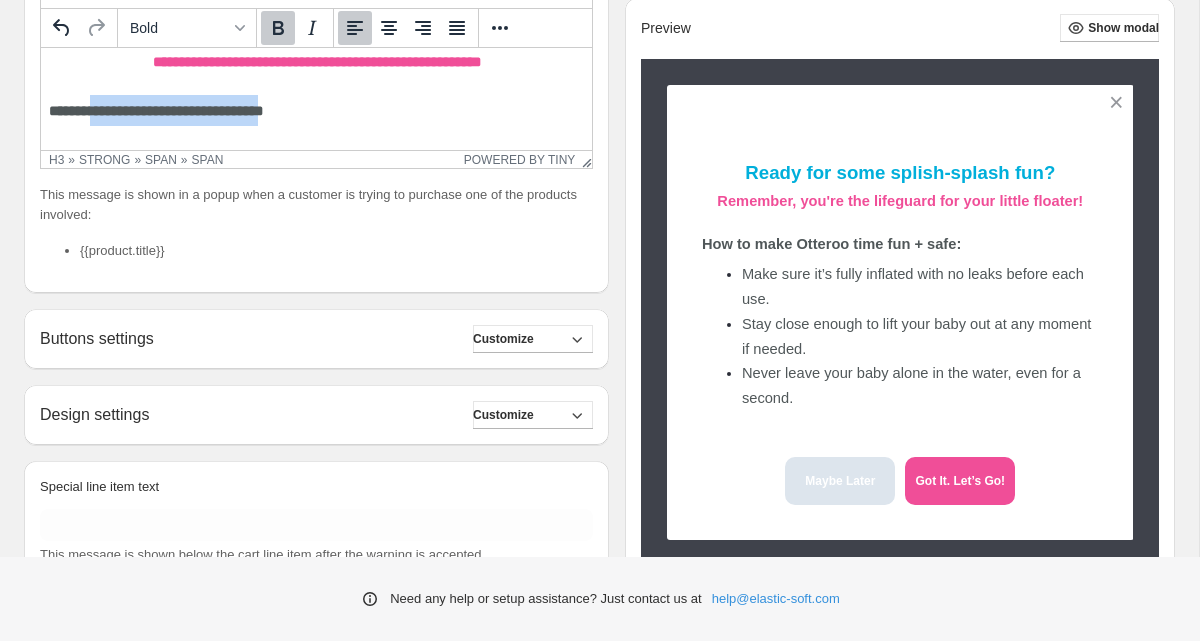 drag, startPoint x: 108, startPoint y: 112, endPoint x: 301, endPoint y: 117, distance: 193.06476 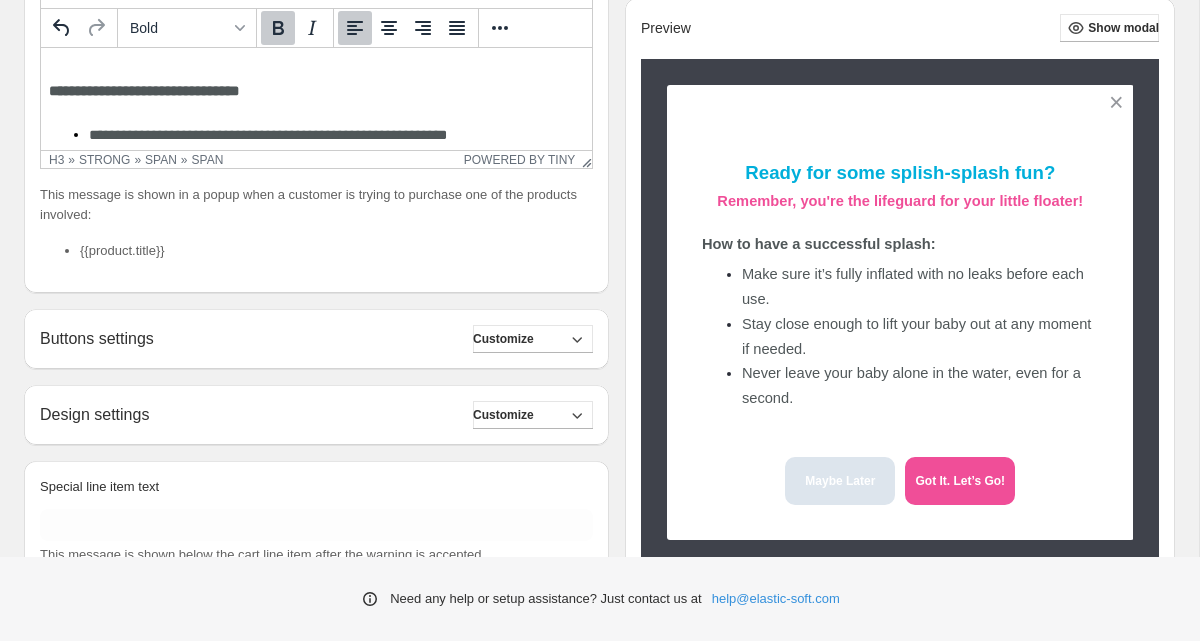 scroll, scrollTop: 77, scrollLeft: 0, axis: vertical 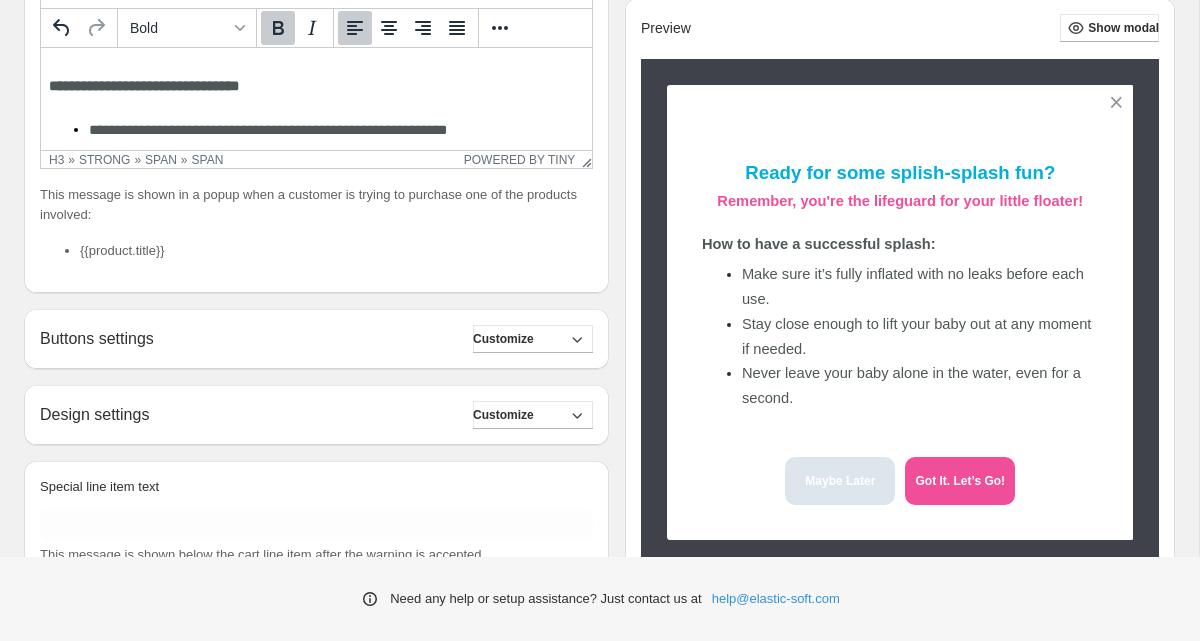 click on "**********" at bounding box center (316, 93) 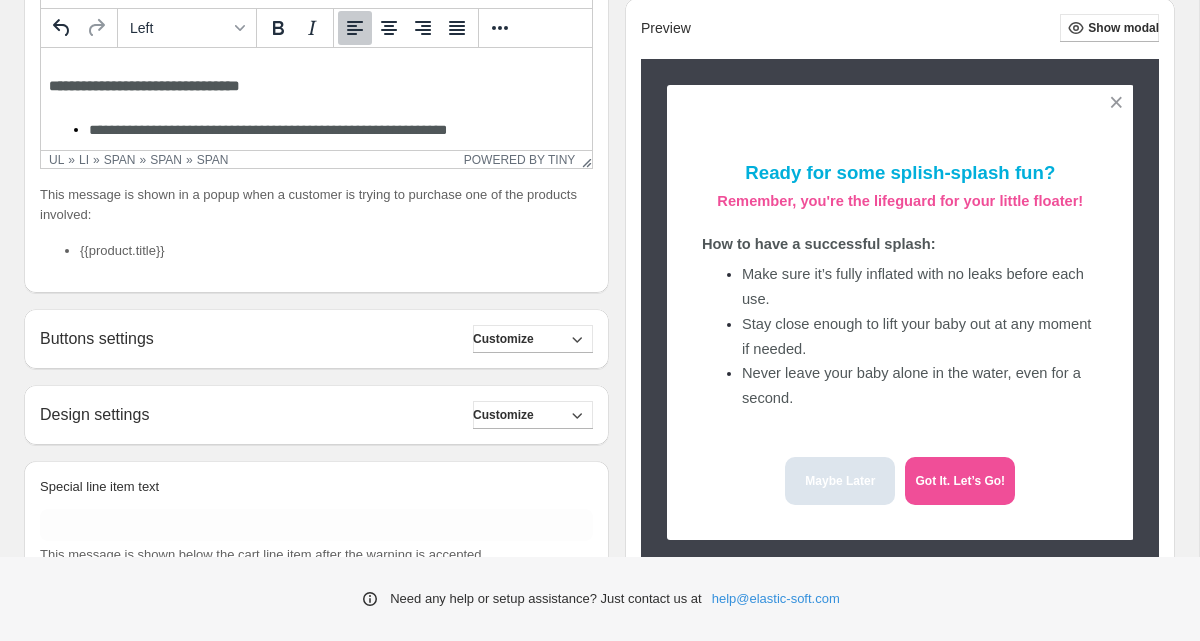 click on "**********" at bounding box center [316, 85] 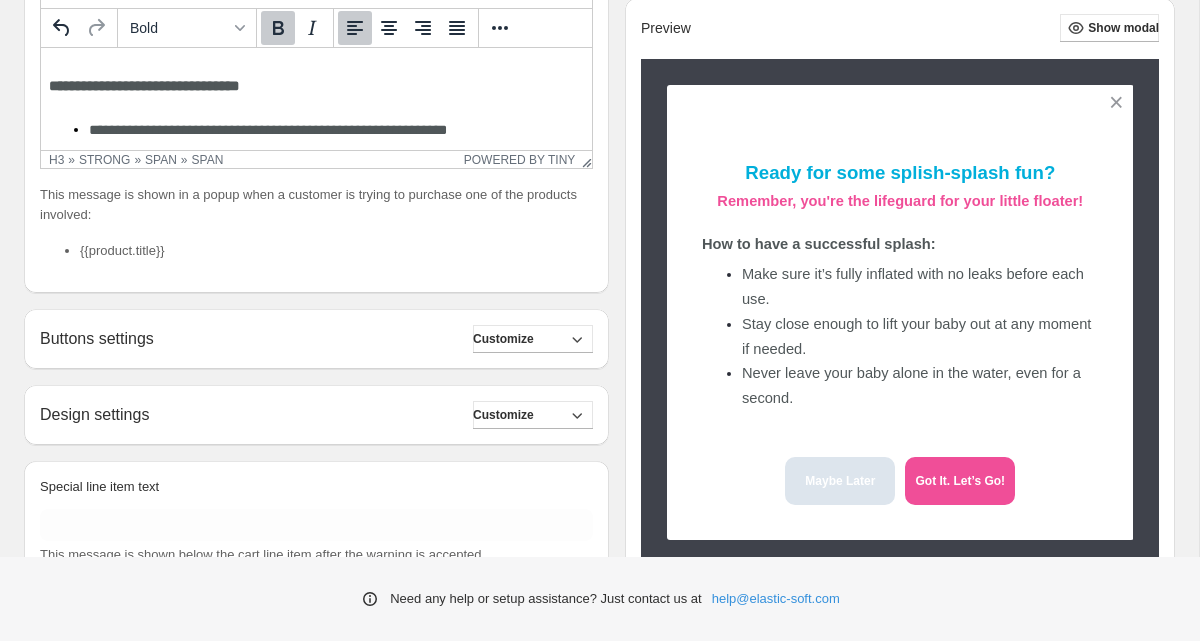 click on "**********" at bounding box center [268, 130] 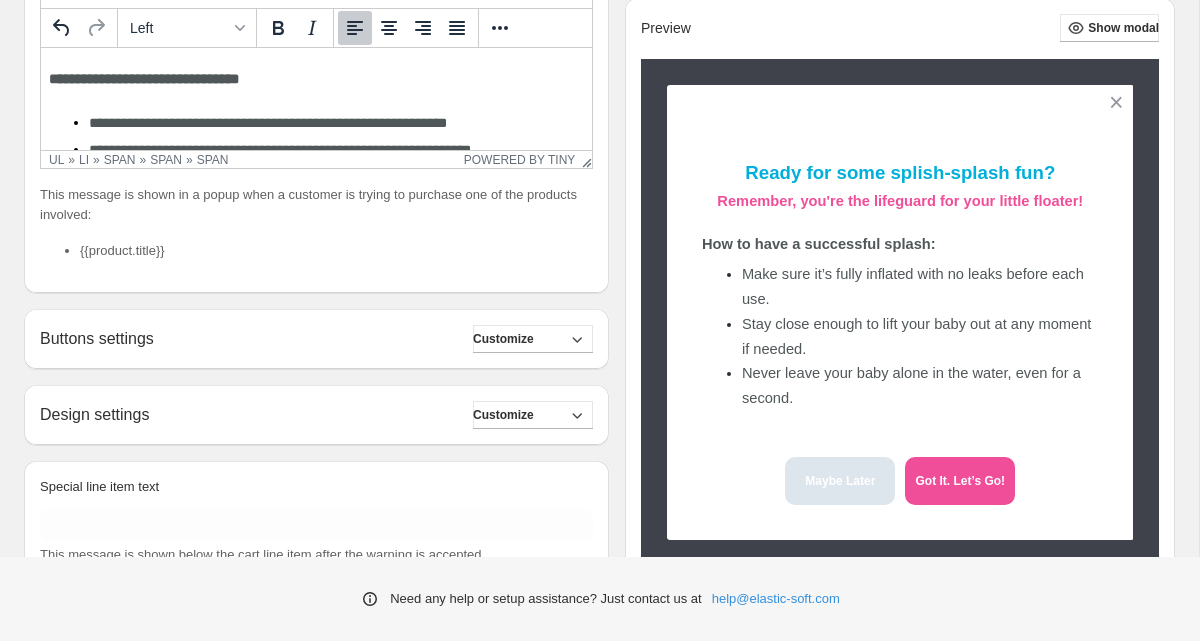 scroll, scrollTop: 88, scrollLeft: 0, axis: vertical 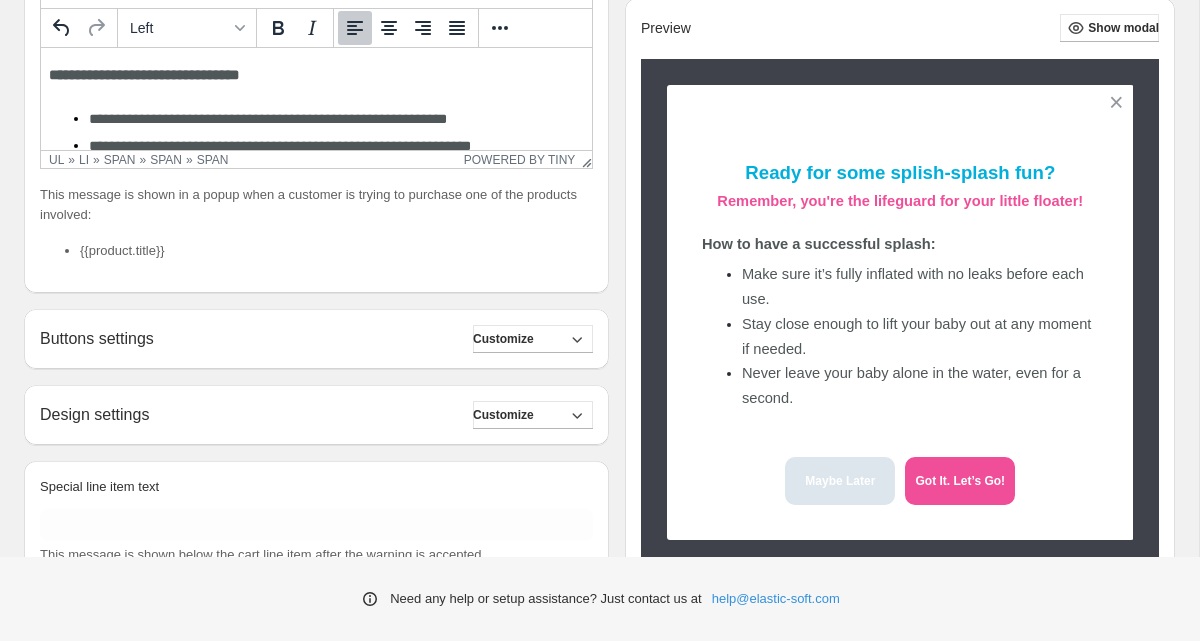 click on "**********" at bounding box center (268, 119) 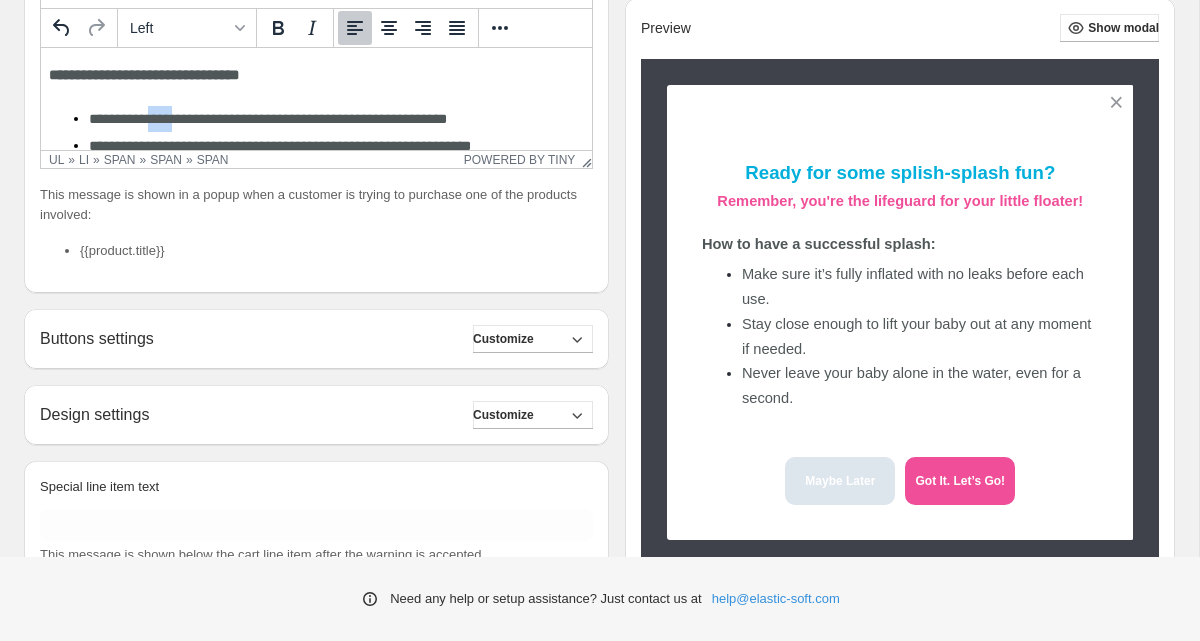 click on "**********" at bounding box center (268, 119) 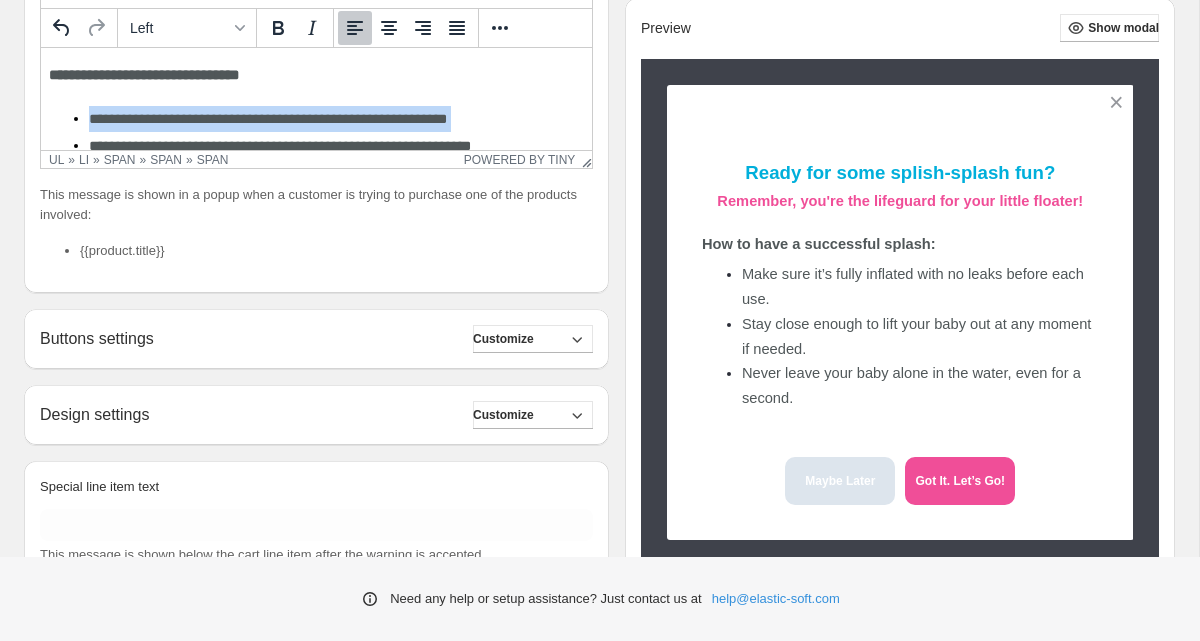click on "**********" at bounding box center [268, 119] 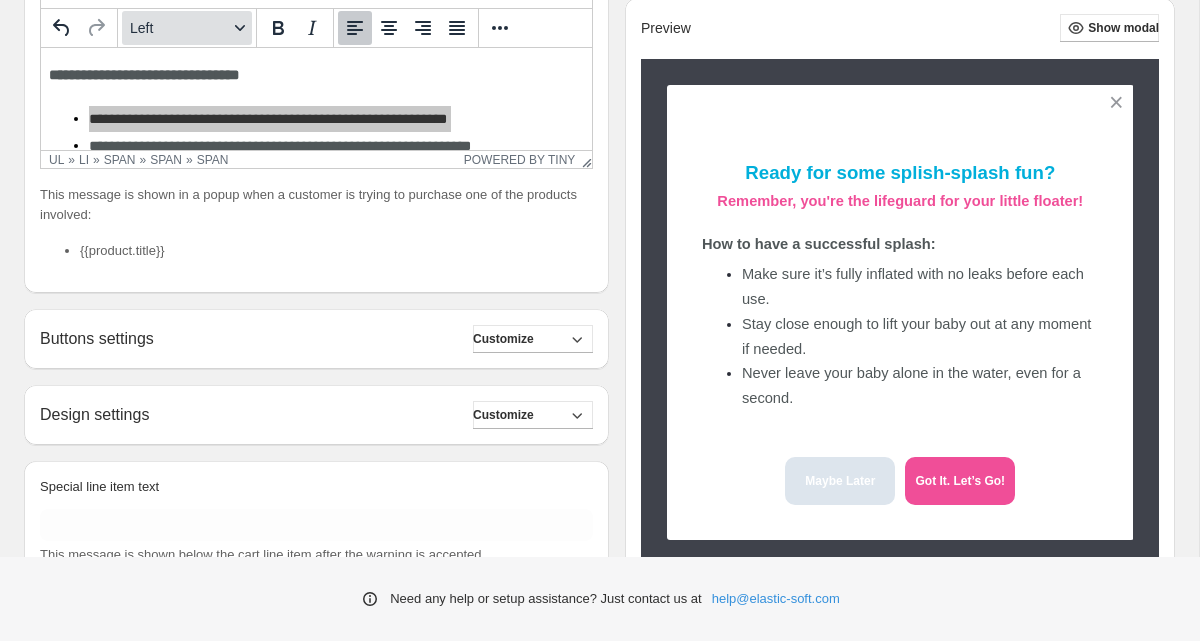 click on "Left" at bounding box center (187, 28) 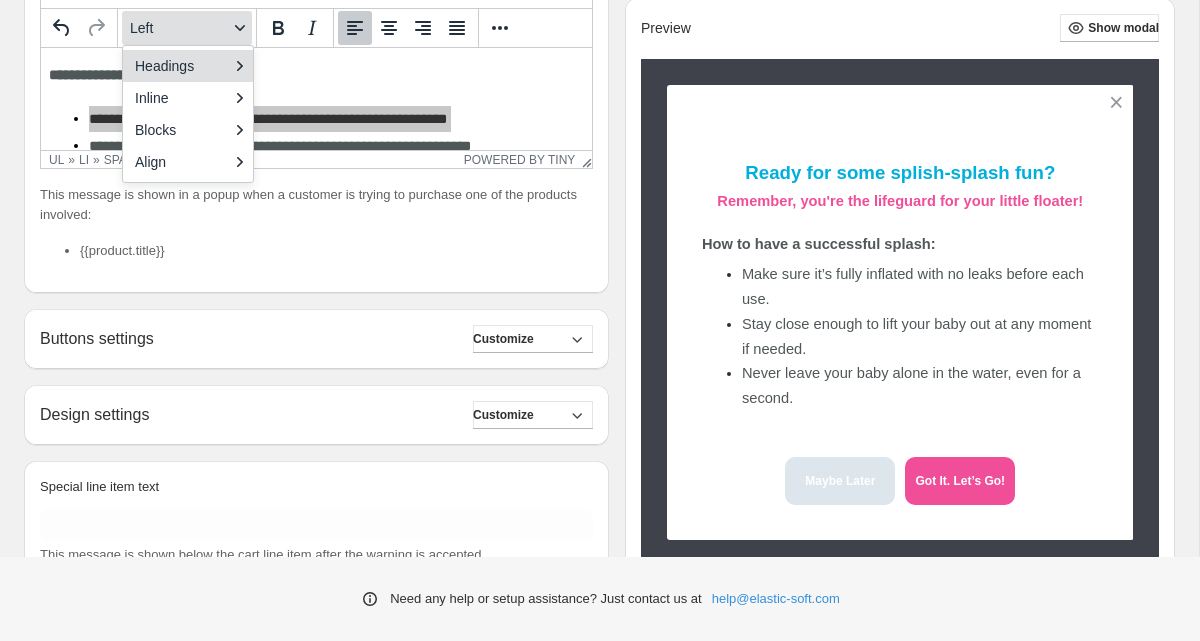 click on "Left" at bounding box center (187, 28) 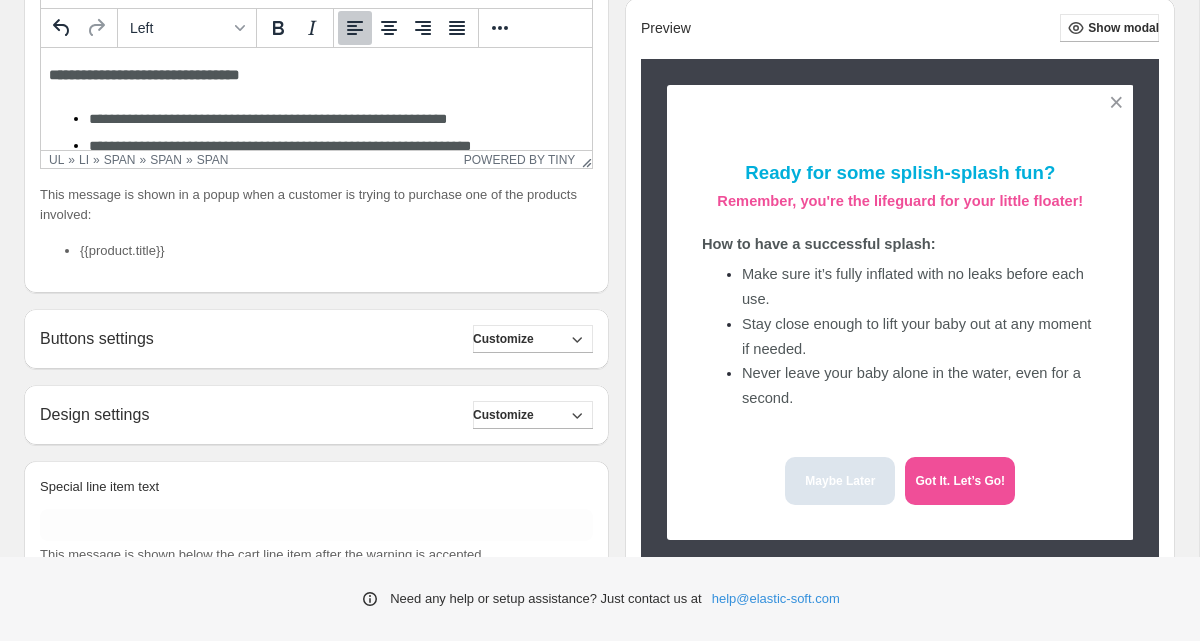 click on "**********" at bounding box center [144, 75] 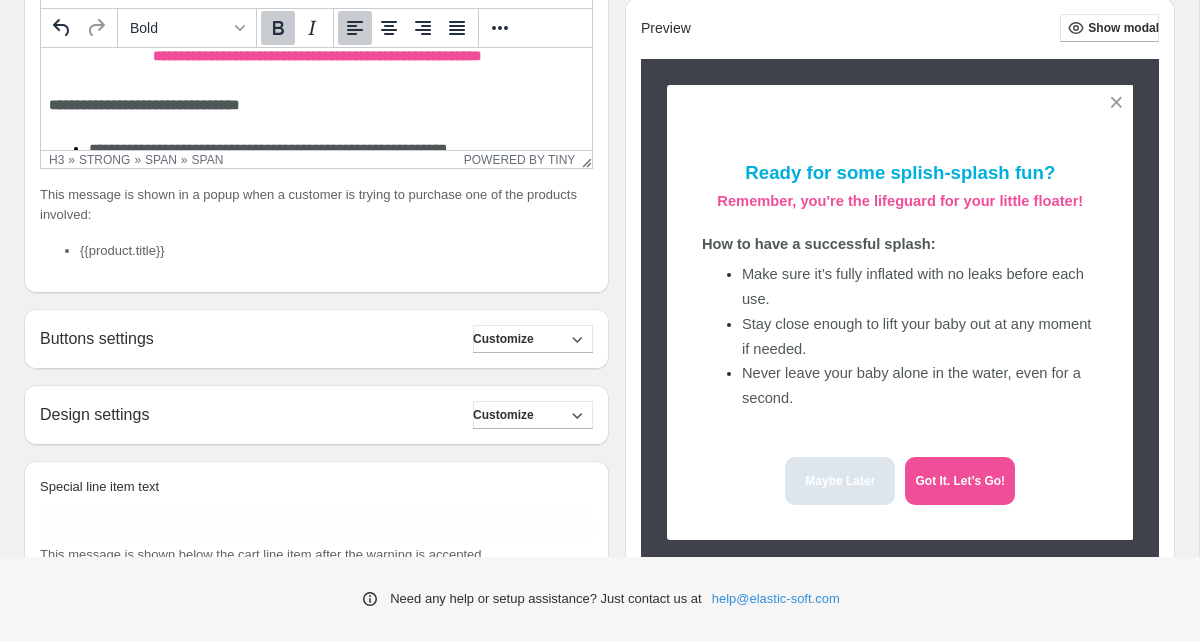 scroll, scrollTop: 56, scrollLeft: 0, axis: vertical 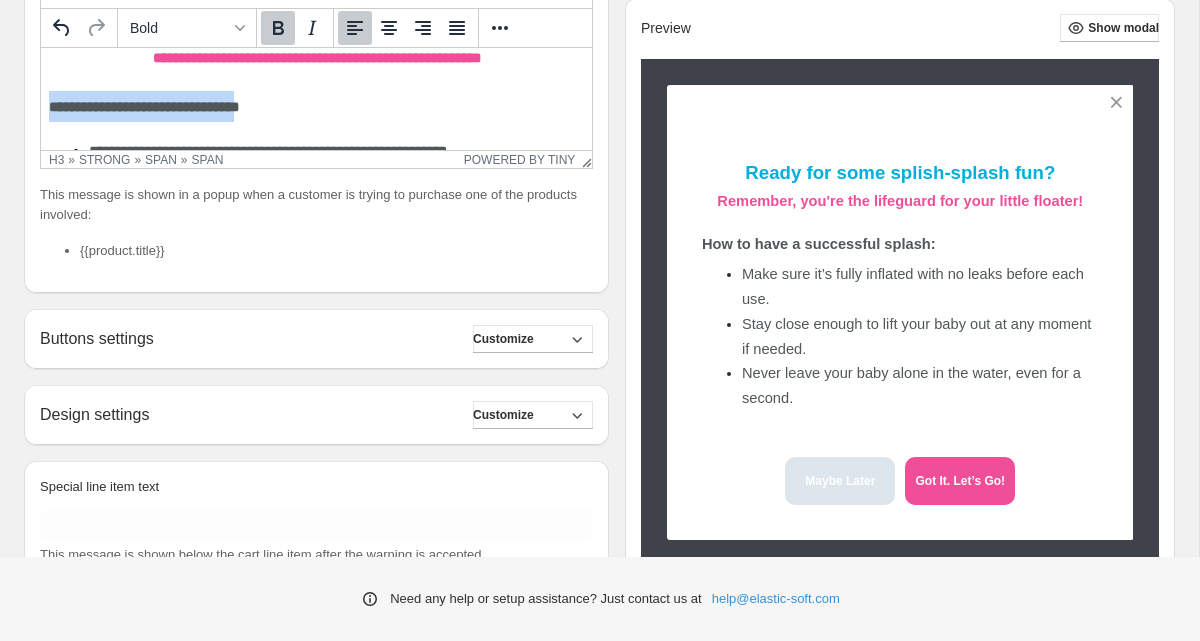 drag, startPoint x: 51, startPoint y: 107, endPoint x: 276, endPoint y: 108, distance: 225.00223 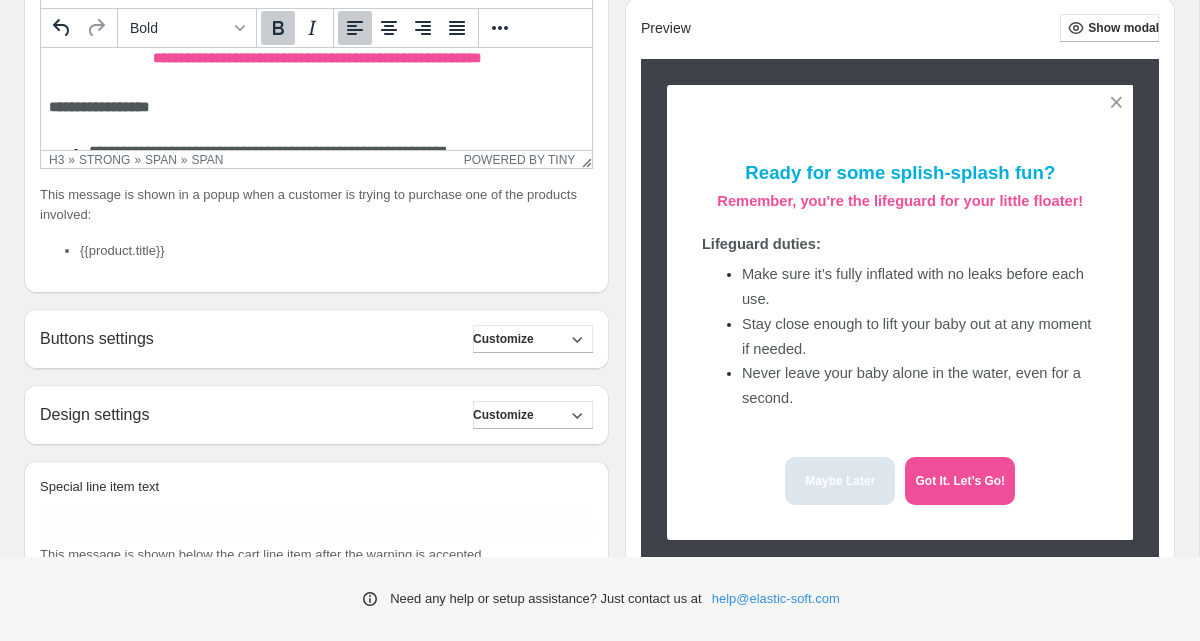 click on "**********" at bounding box center [99, 107] 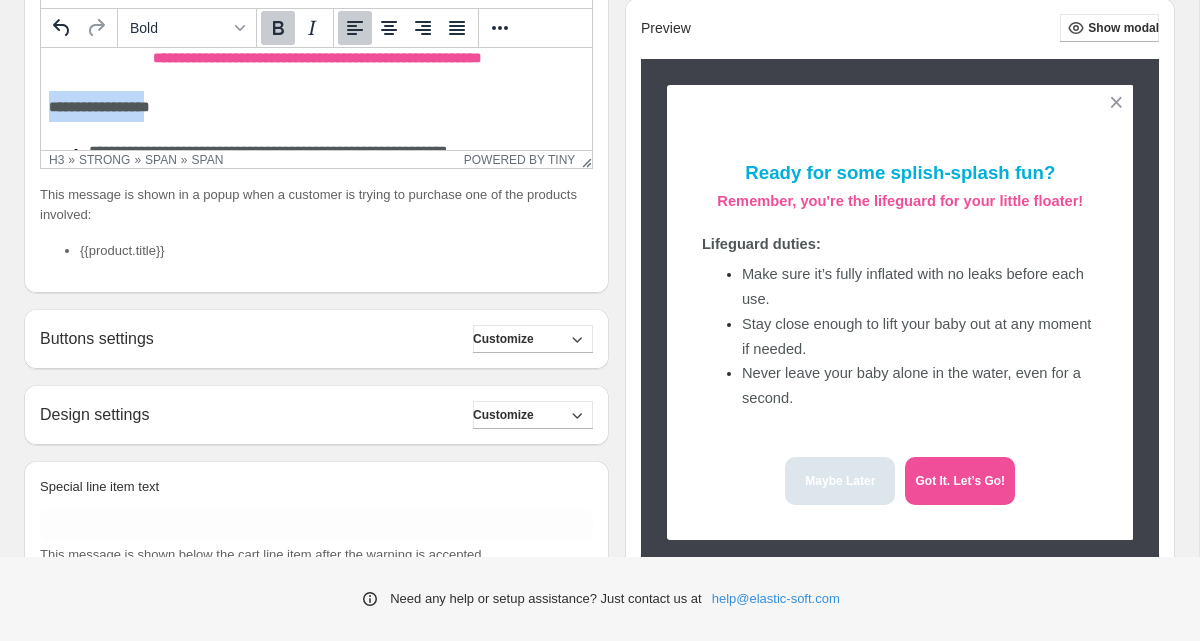 drag, startPoint x: 53, startPoint y: 107, endPoint x: 161, endPoint y: 111, distance: 108.07405 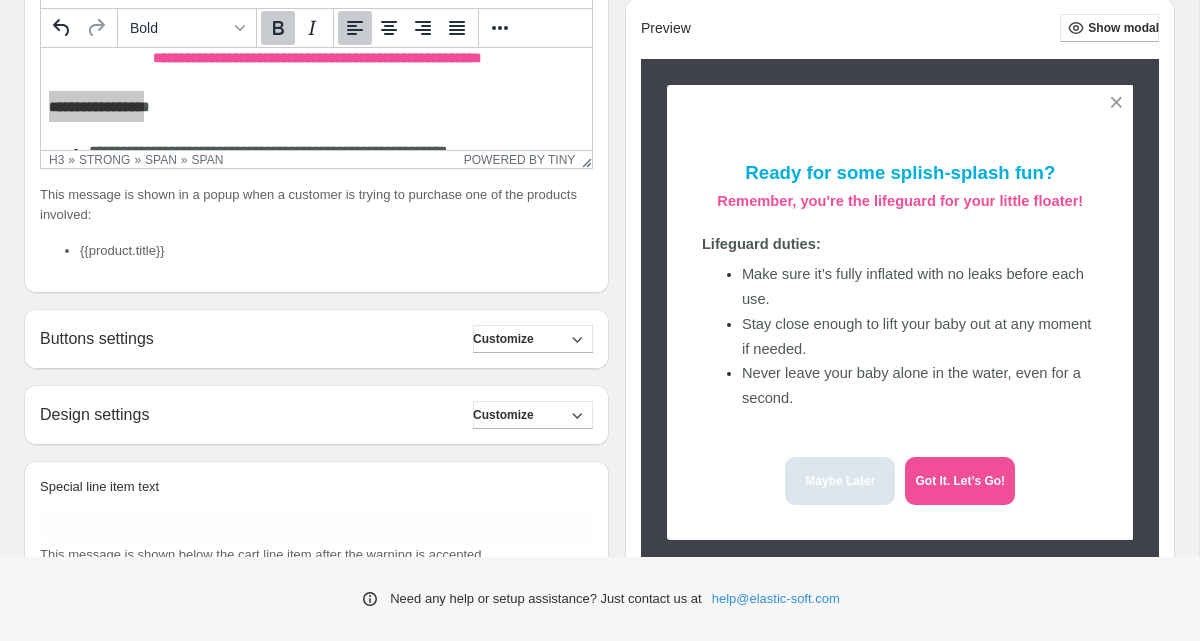scroll, scrollTop: 43, scrollLeft: 0, axis: vertical 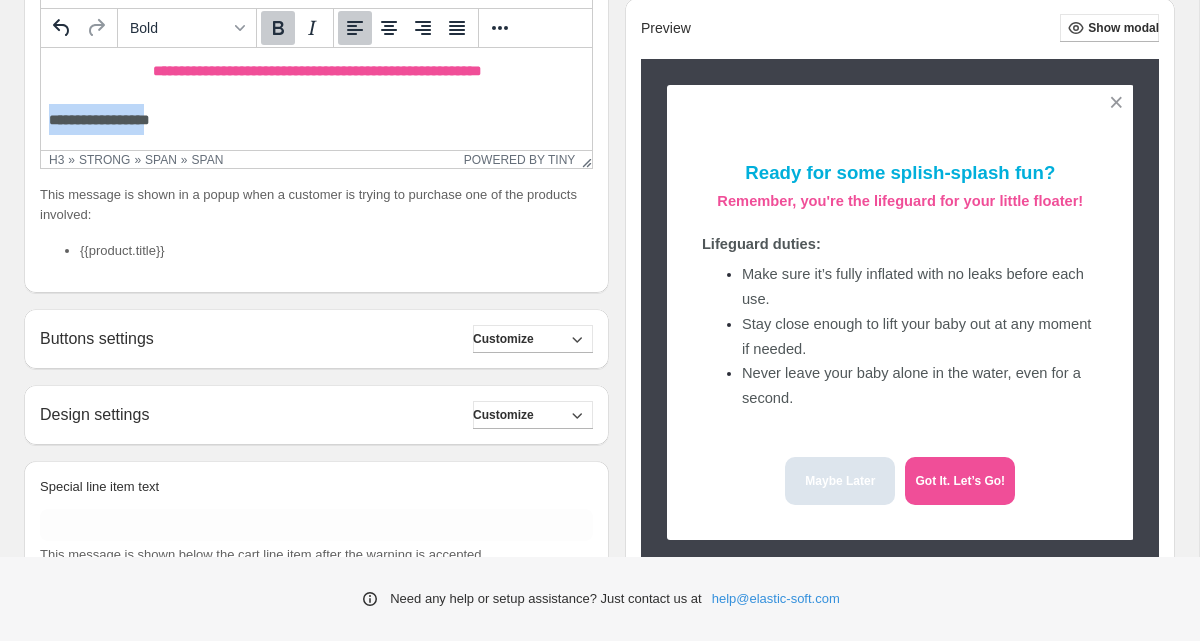 click on "**********" at bounding box center (99, 120) 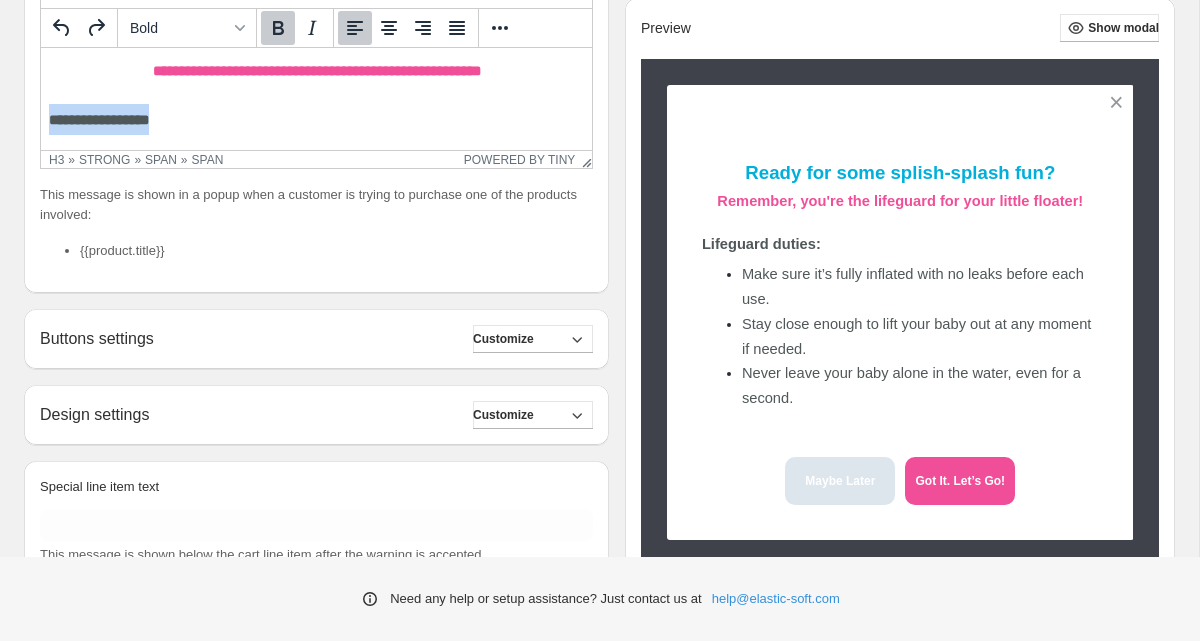 click on "**********" at bounding box center (316, 119) 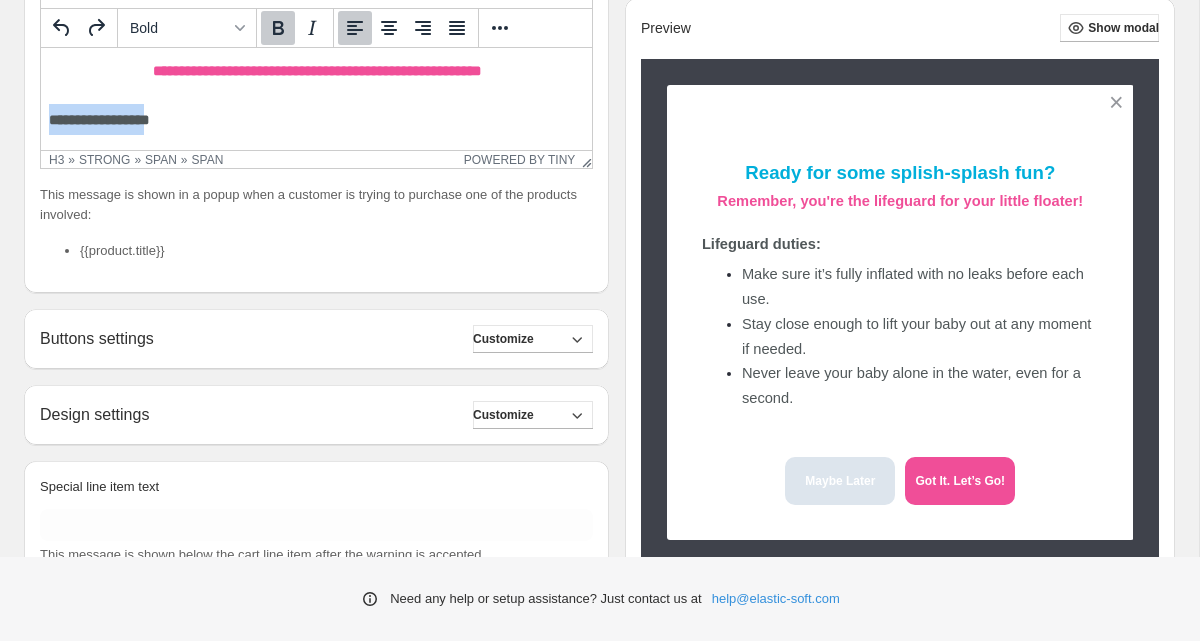drag, startPoint x: 52, startPoint y: 123, endPoint x: 160, endPoint y: 122, distance: 108.00463 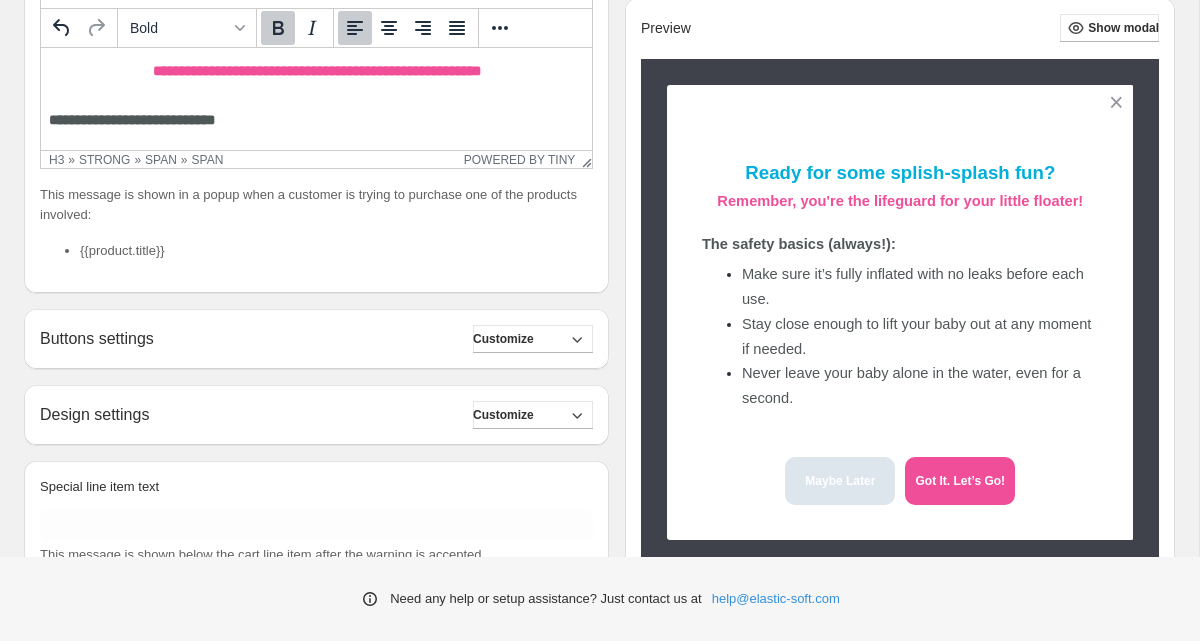 click on "**********" at bounding box center (132, 120) 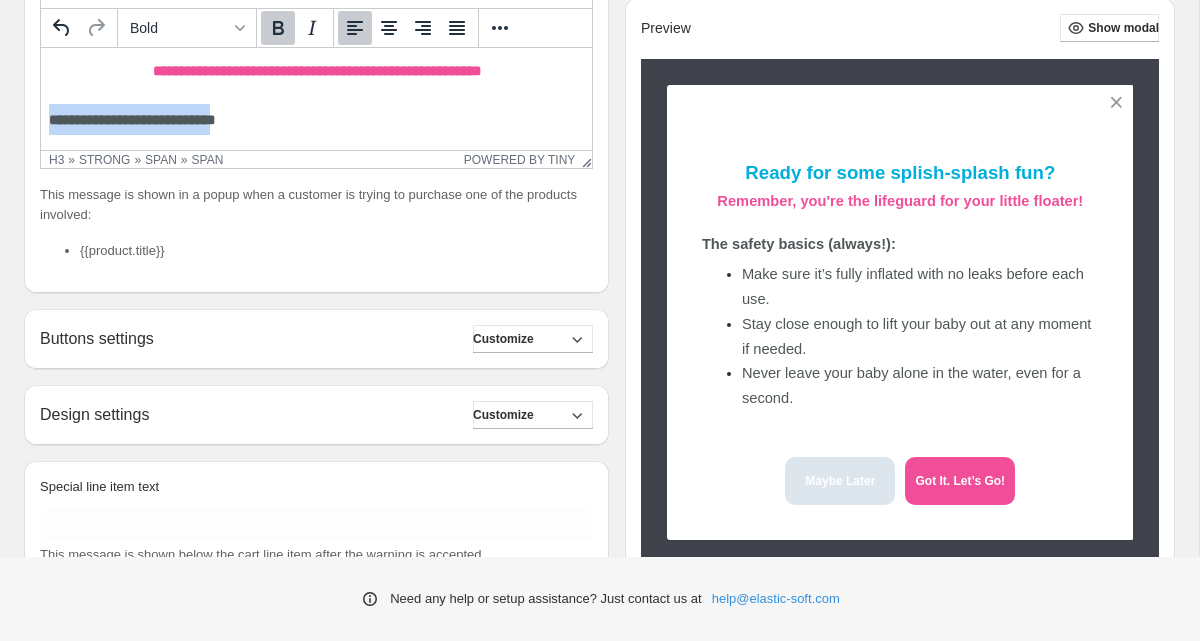 drag, startPoint x: 51, startPoint y: 120, endPoint x: 238, endPoint y: 123, distance: 187.02406 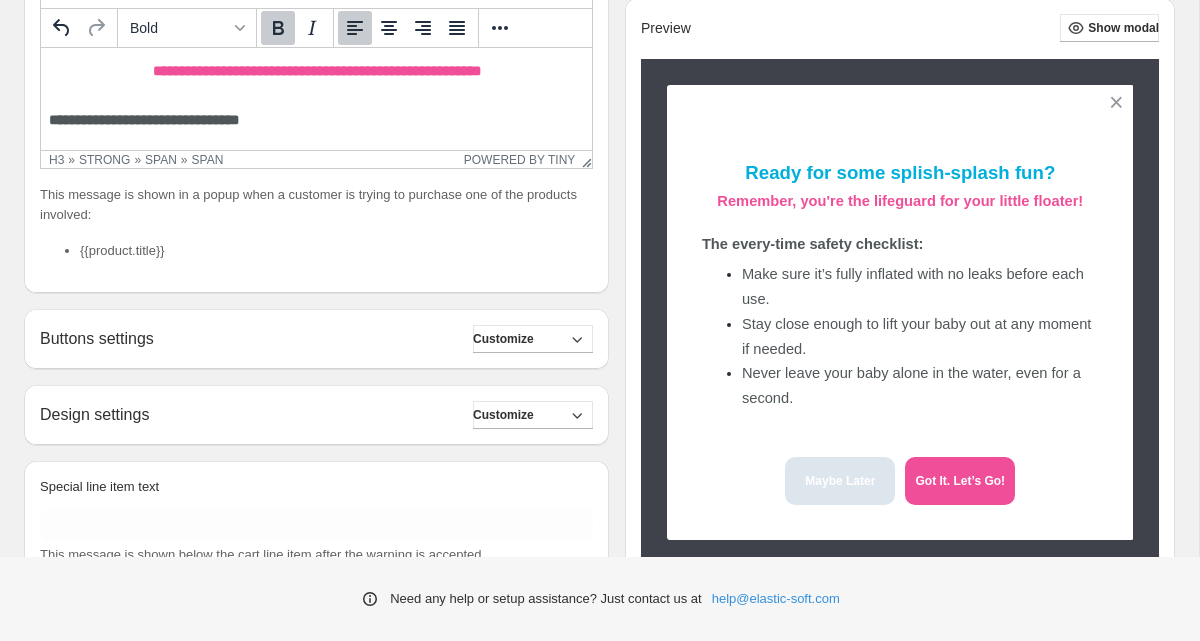 click on "**********" at bounding box center (144, 120) 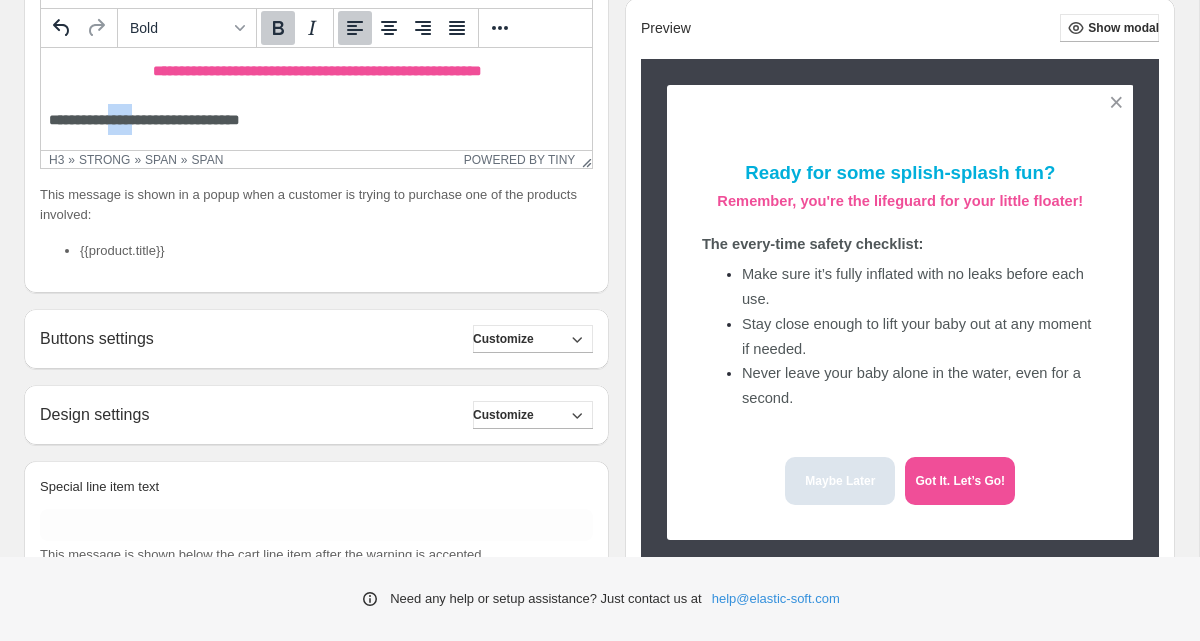 drag, startPoint x: 123, startPoint y: 124, endPoint x: 156, endPoint y: 124, distance: 33 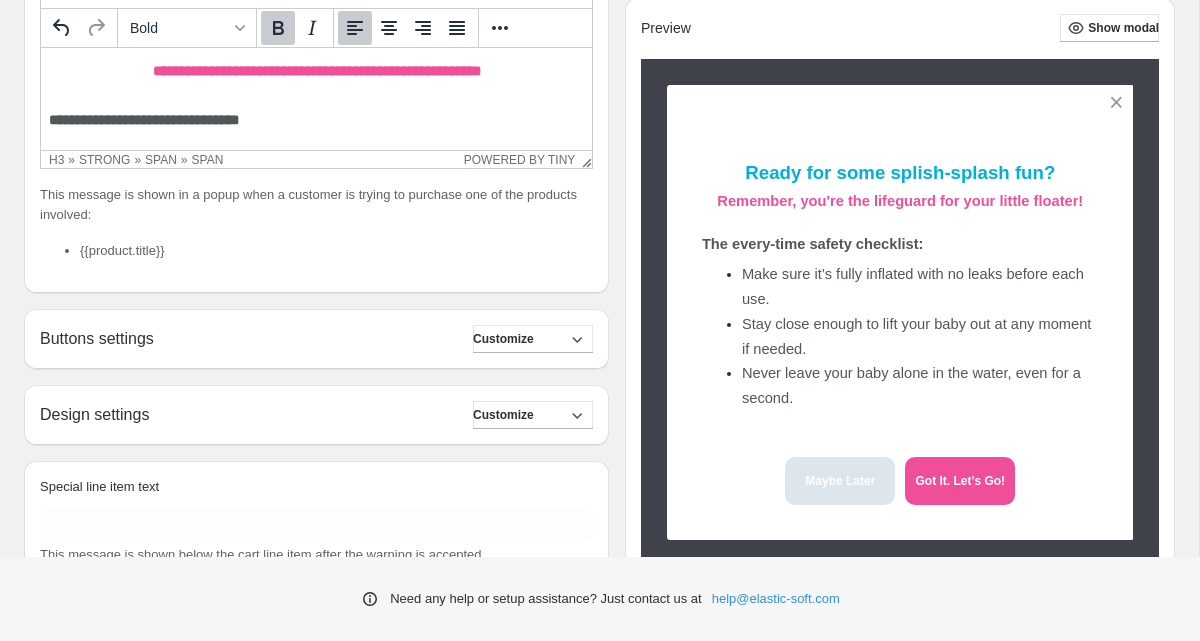 click on "**********" at bounding box center (144, 120) 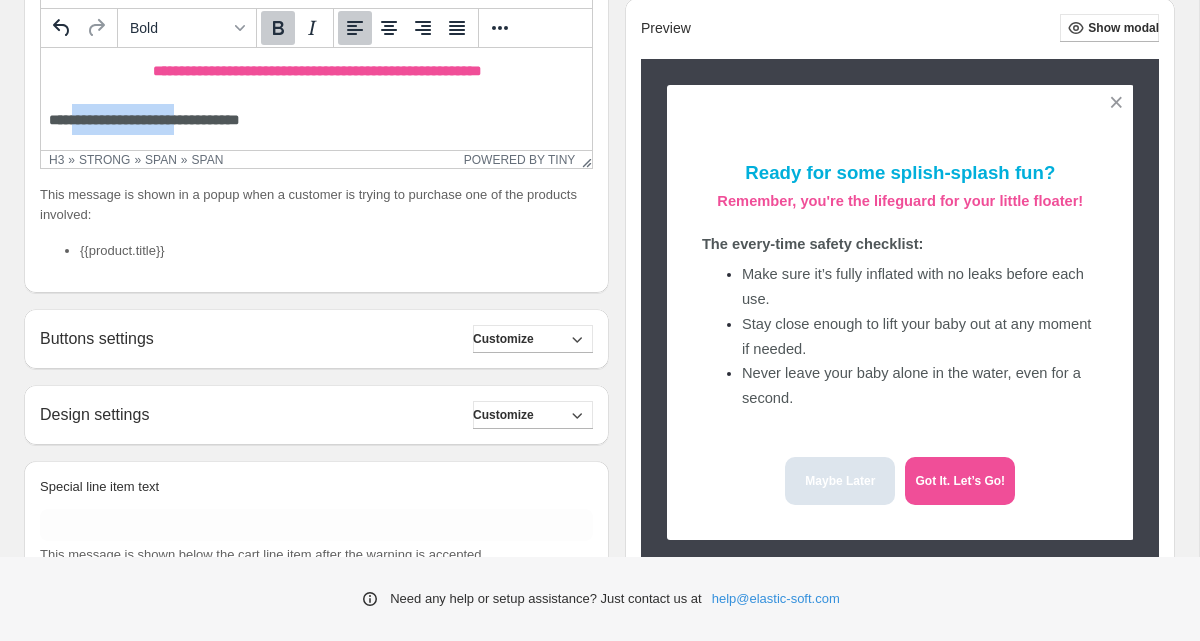 drag, startPoint x: 78, startPoint y: 122, endPoint x: 197, endPoint y: 128, distance: 119.15116 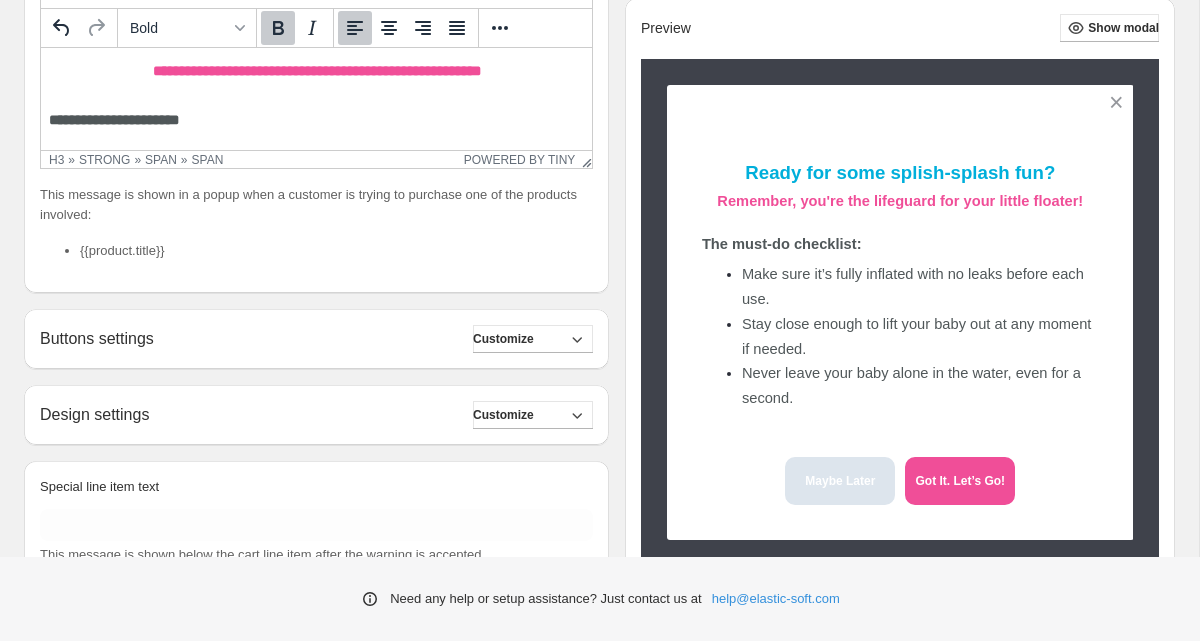 click on "**********" at bounding box center [114, 120] 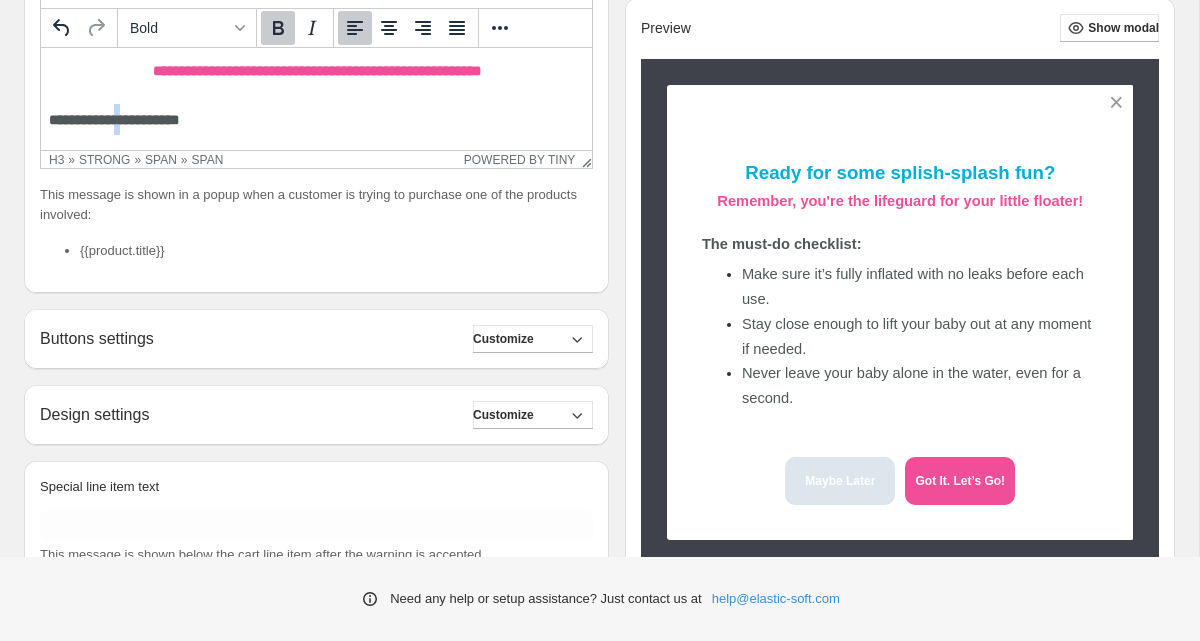 click on "**********" at bounding box center [114, 120] 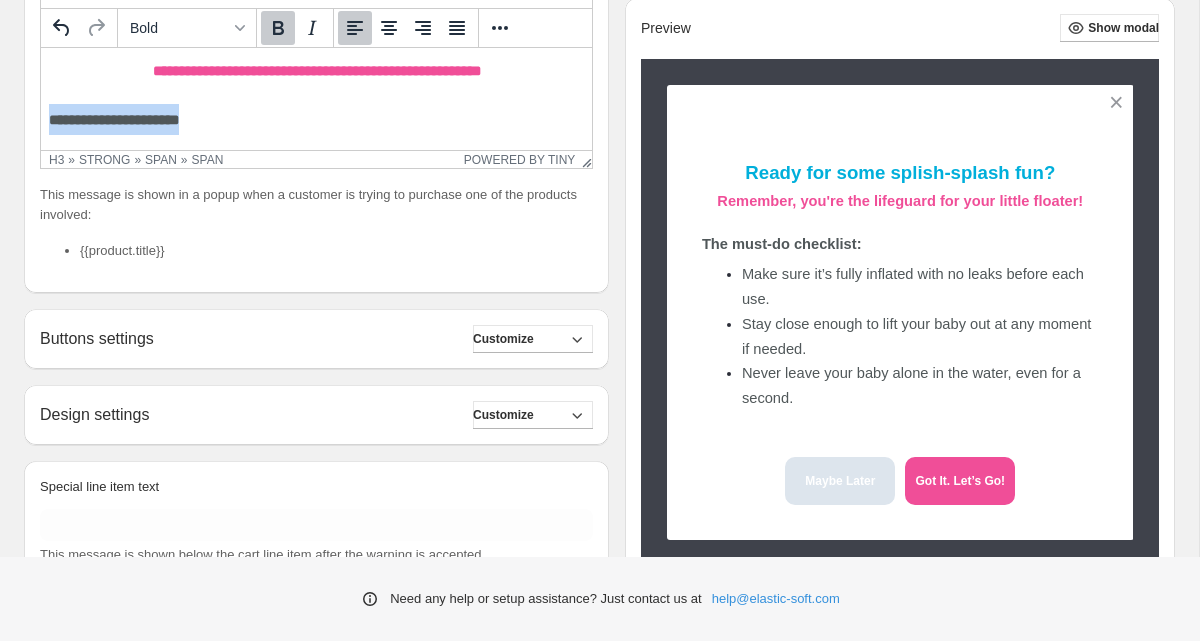 click on "**********" at bounding box center (114, 120) 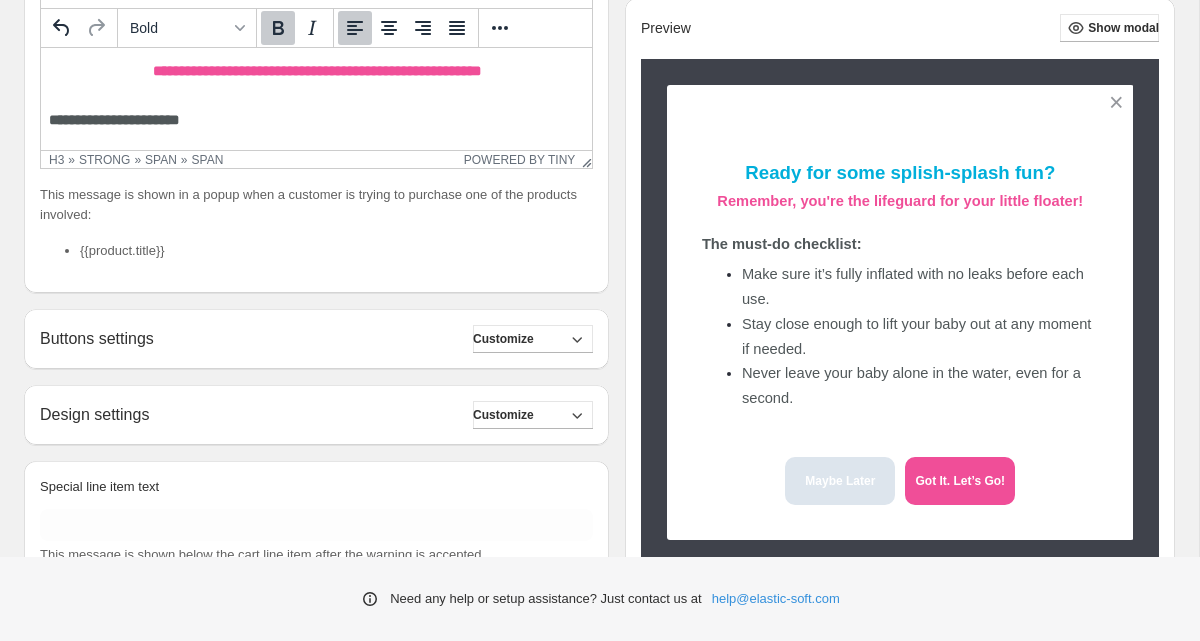 click on "**********" at bounding box center [316, 127] 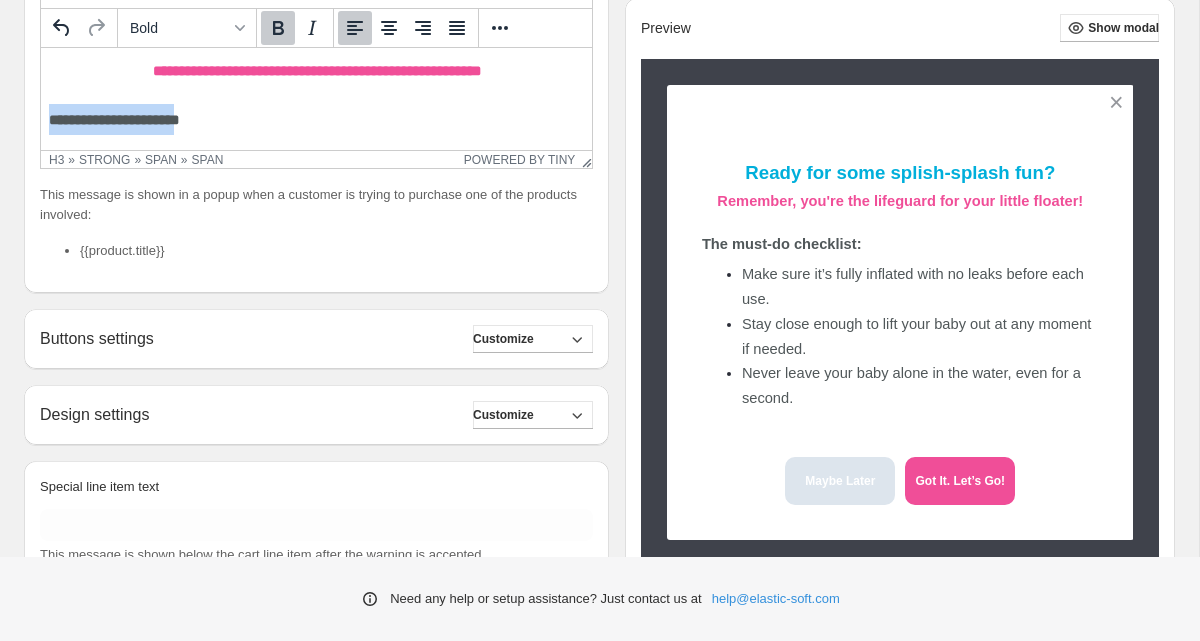 drag, startPoint x: 53, startPoint y: 127, endPoint x: 205, endPoint y: 130, distance: 152.0296 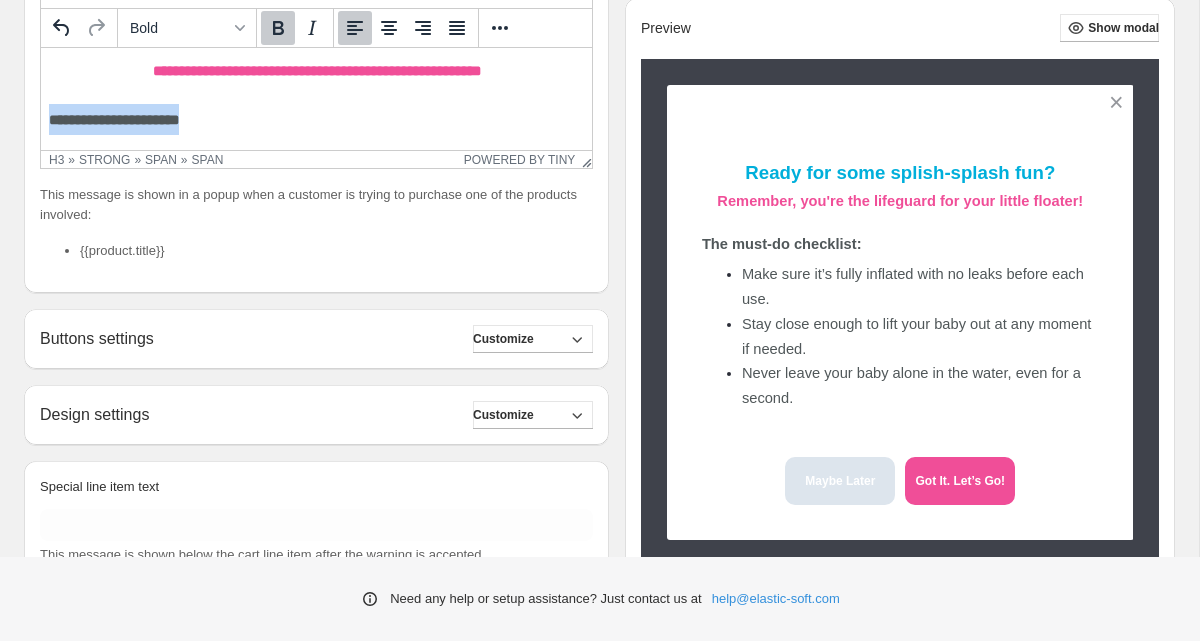 drag, startPoint x: 208, startPoint y: 127, endPoint x: 51, endPoint y: 129, distance: 157.01274 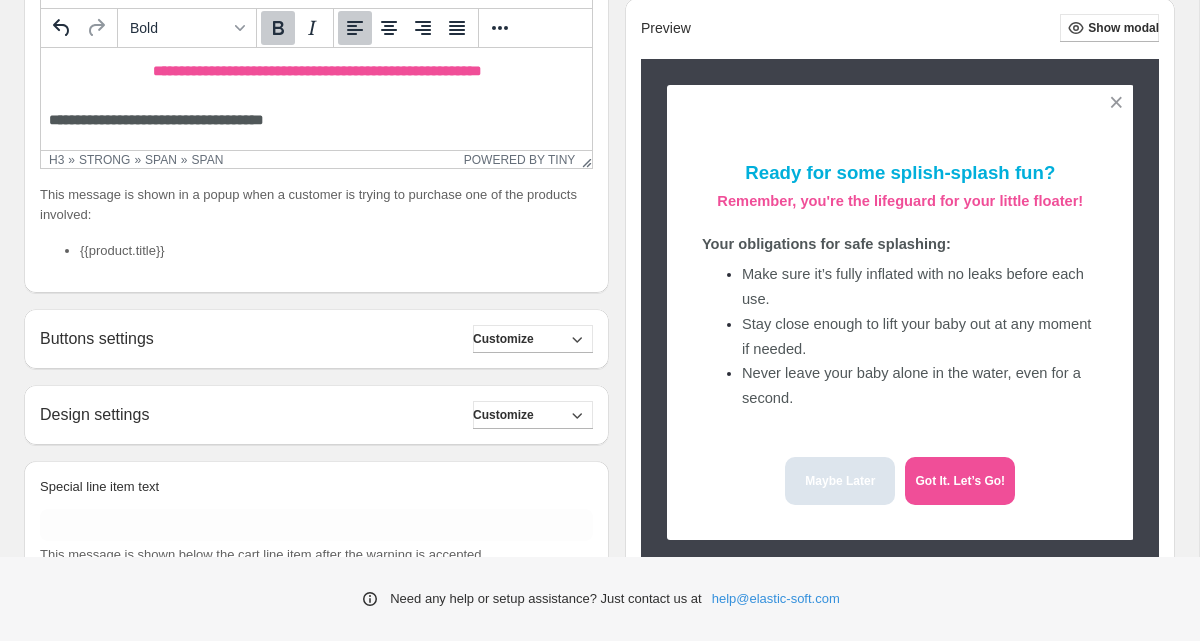 click on "**********" at bounding box center [156, 120] 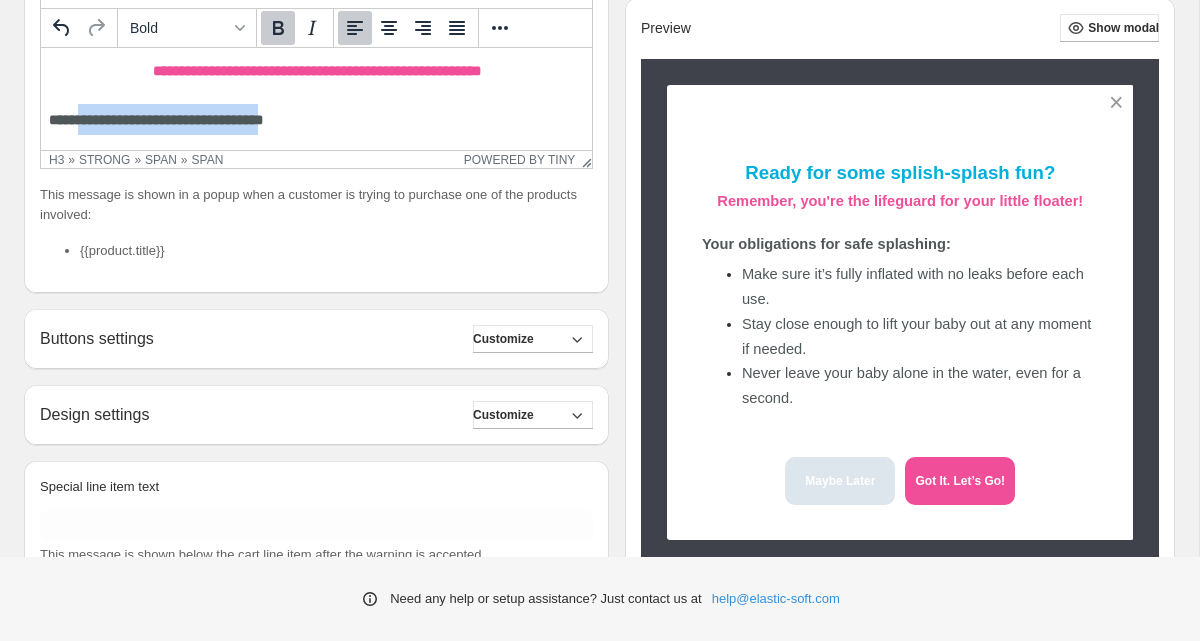 drag, startPoint x: 89, startPoint y: 124, endPoint x: 293, endPoint y: 118, distance: 204.08821 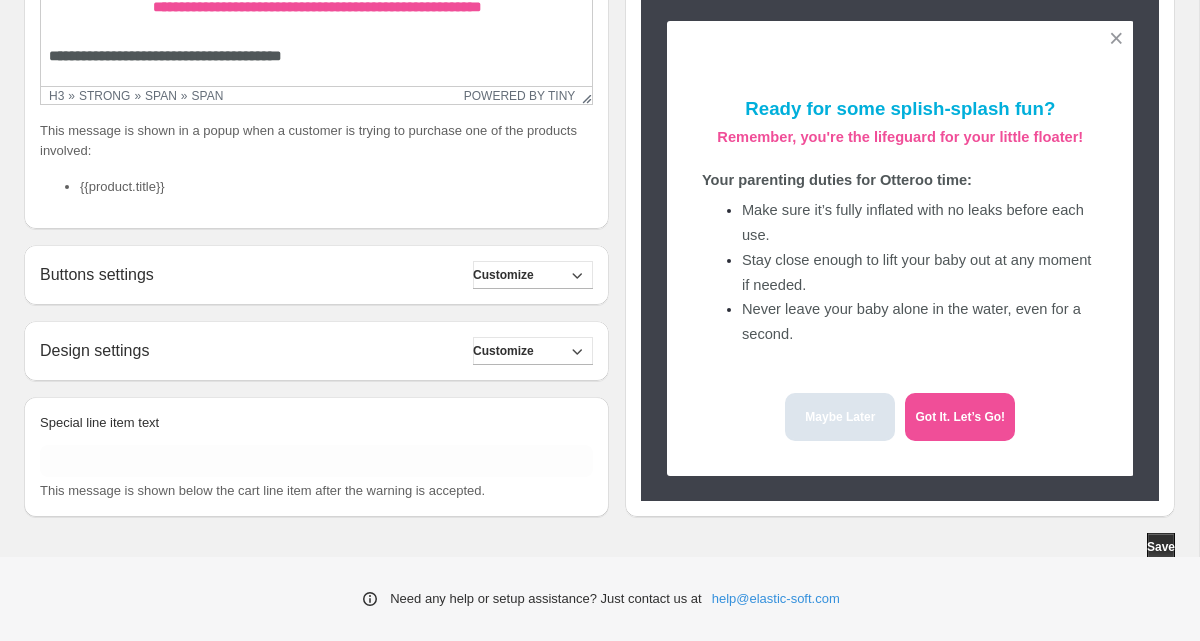 scroll, scrollTop: 460, scrollLeft: 0, axis: vertical 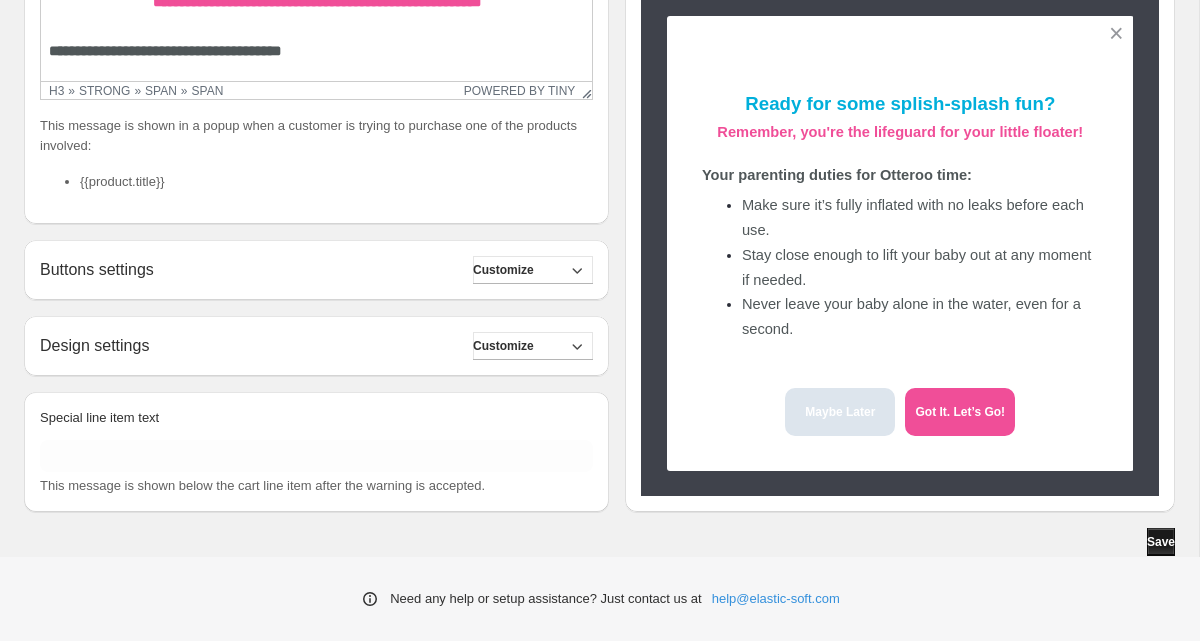 click on "Save" at bounding box center [1161, 542] 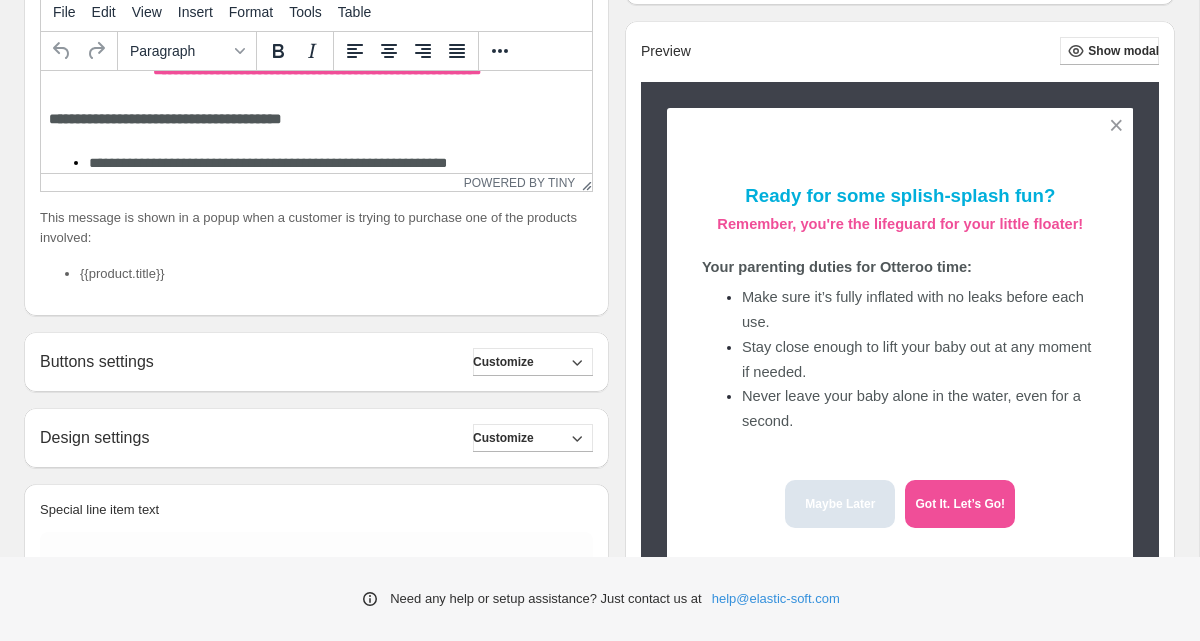 scroll, scrollTop: 69, scrollLeft: 0, axis: vertical 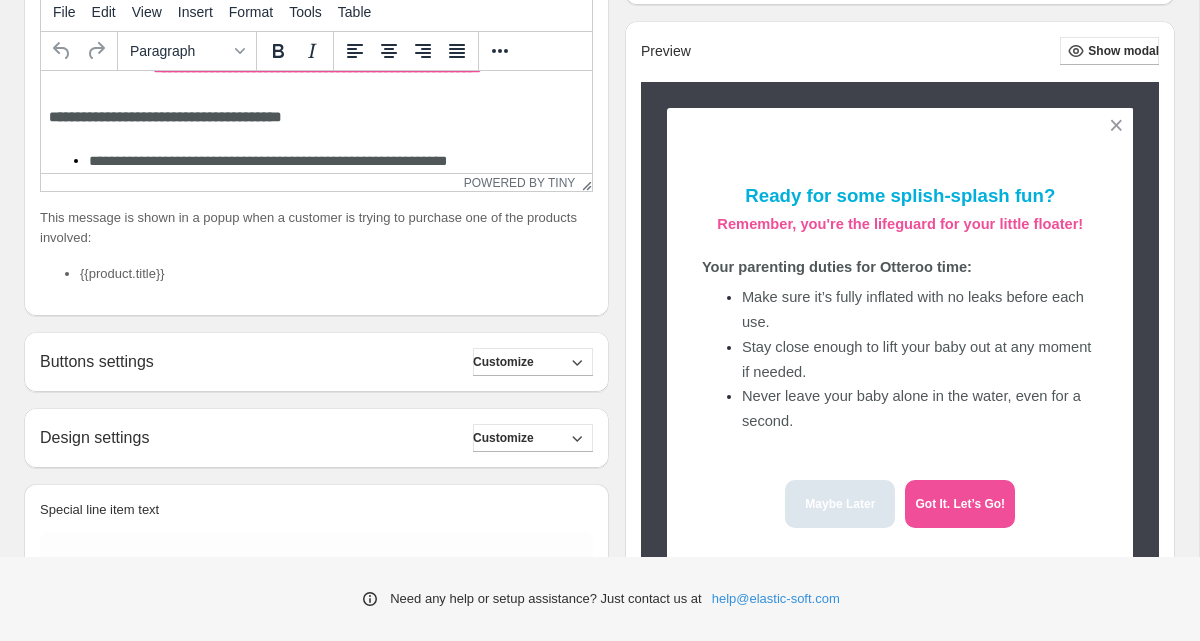 click on "**********" at bounding box center [316, 124] 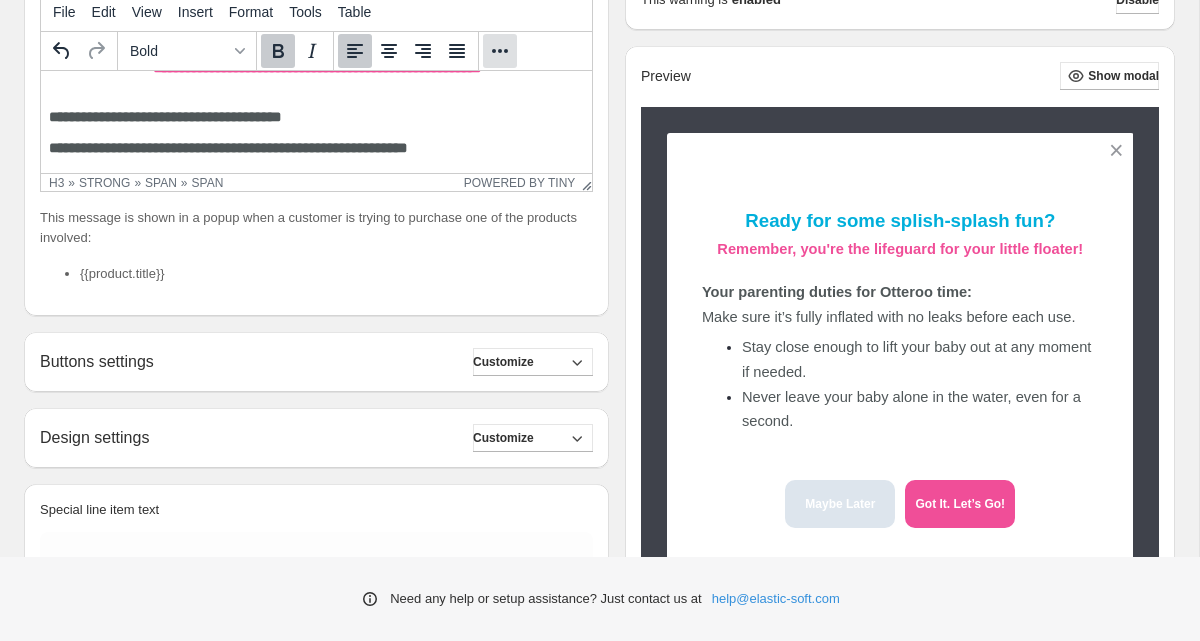 click 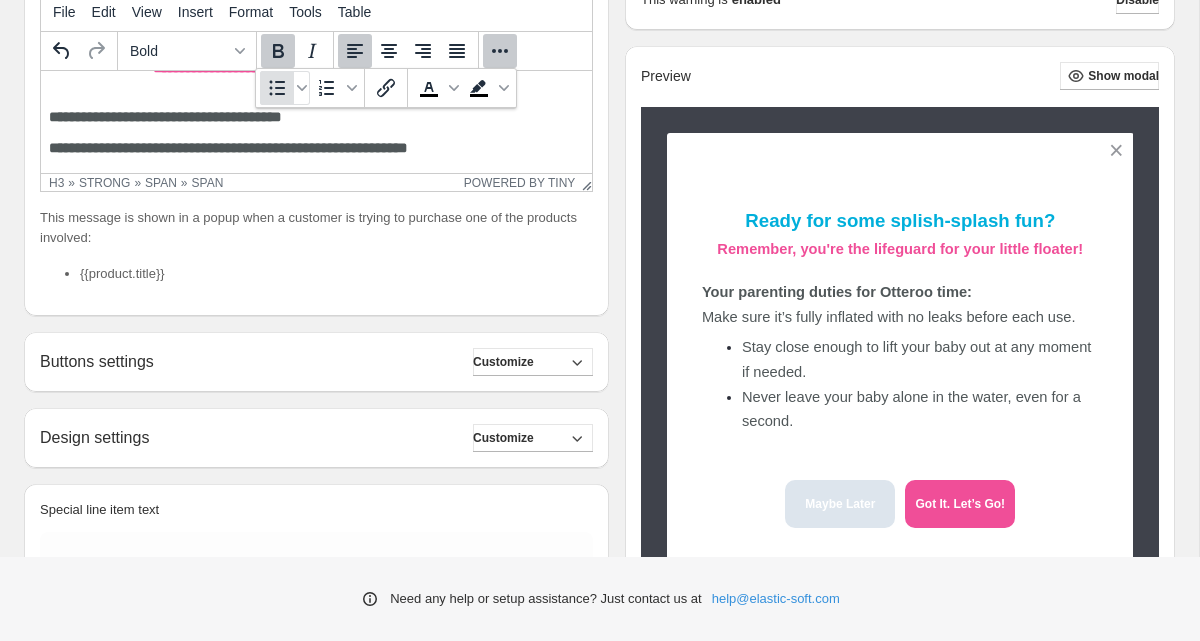 click 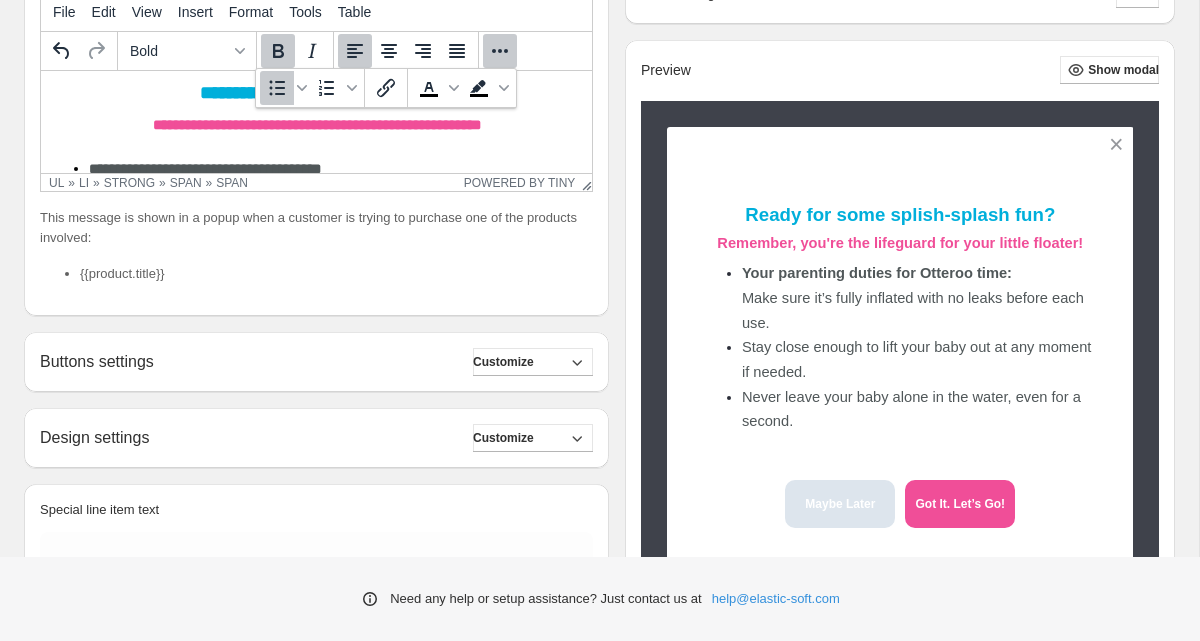 scroll, scrollTop: 52, scrollLeft: 0, axis: vertical 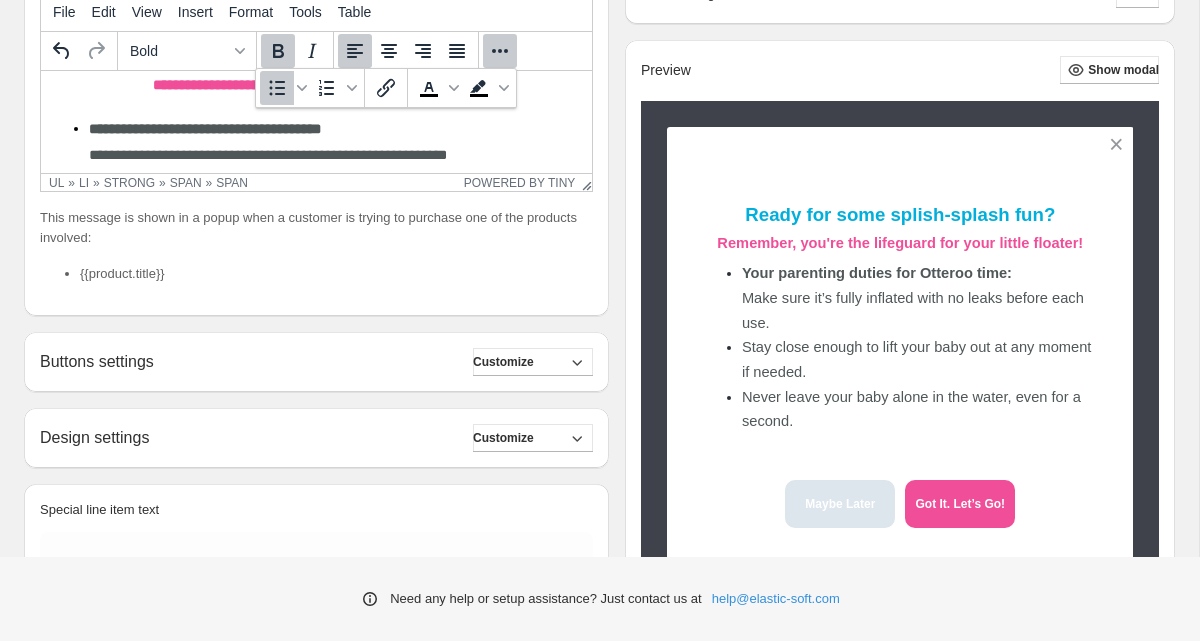 click on "**********" at bounding box center [205, 129] 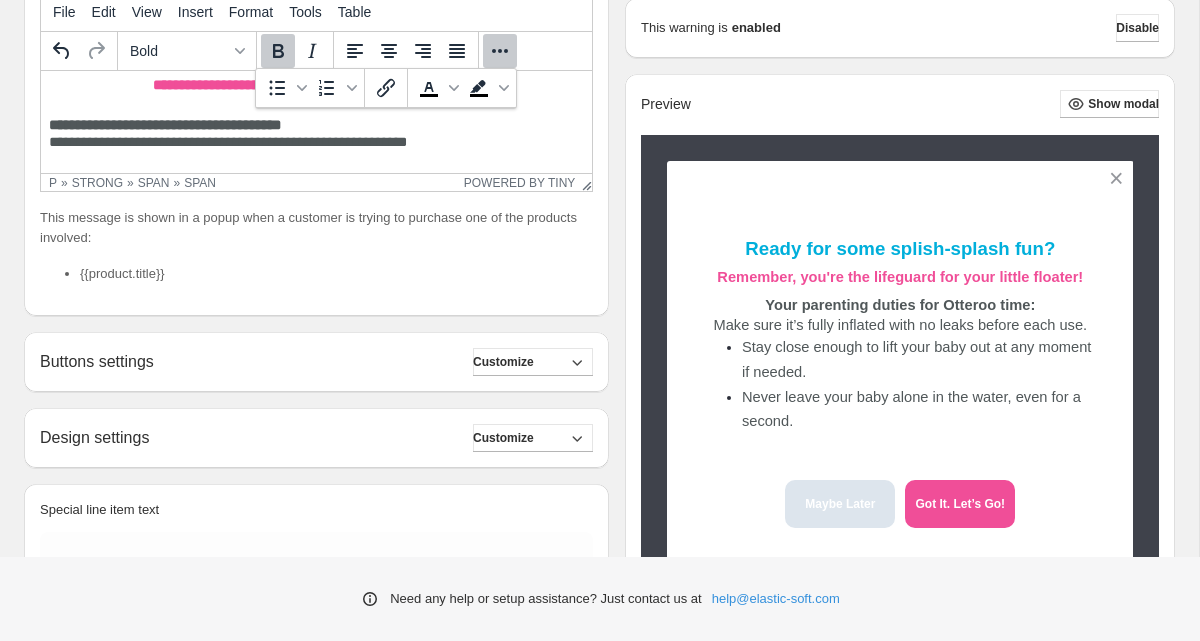click on "**********" at bounding box center (228, 142) 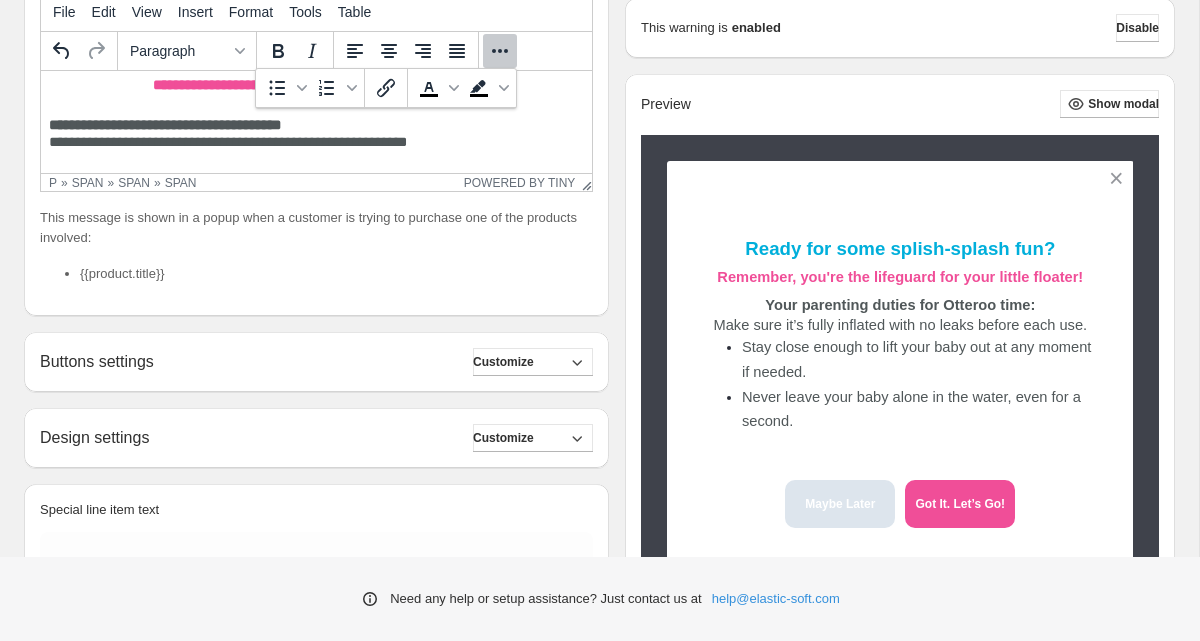 click 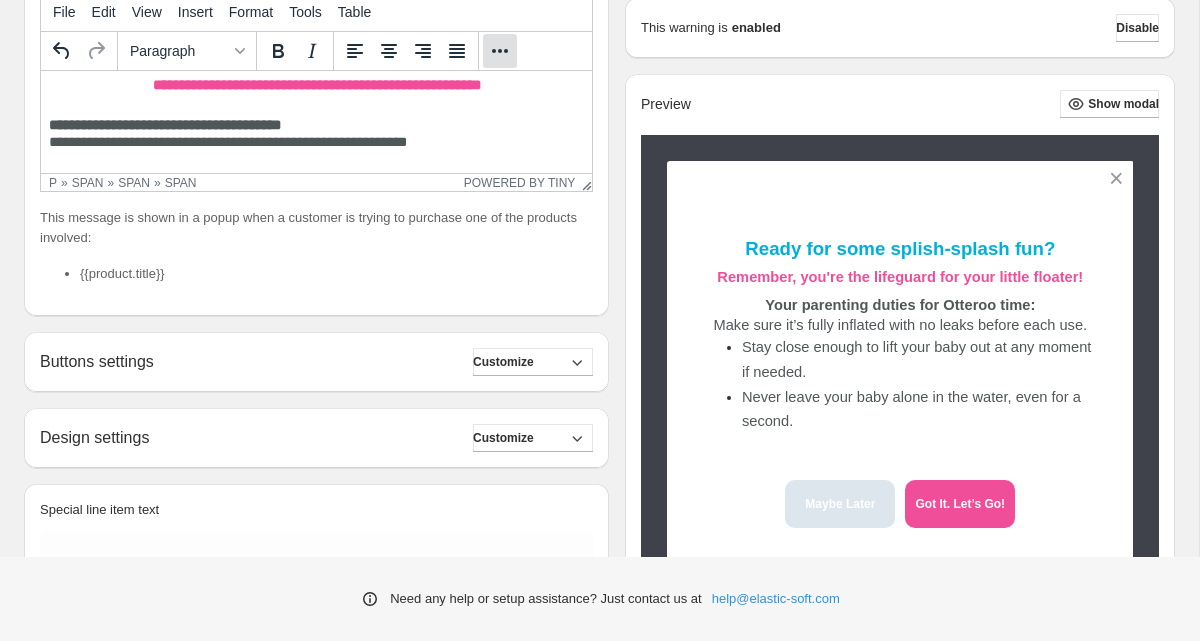 click 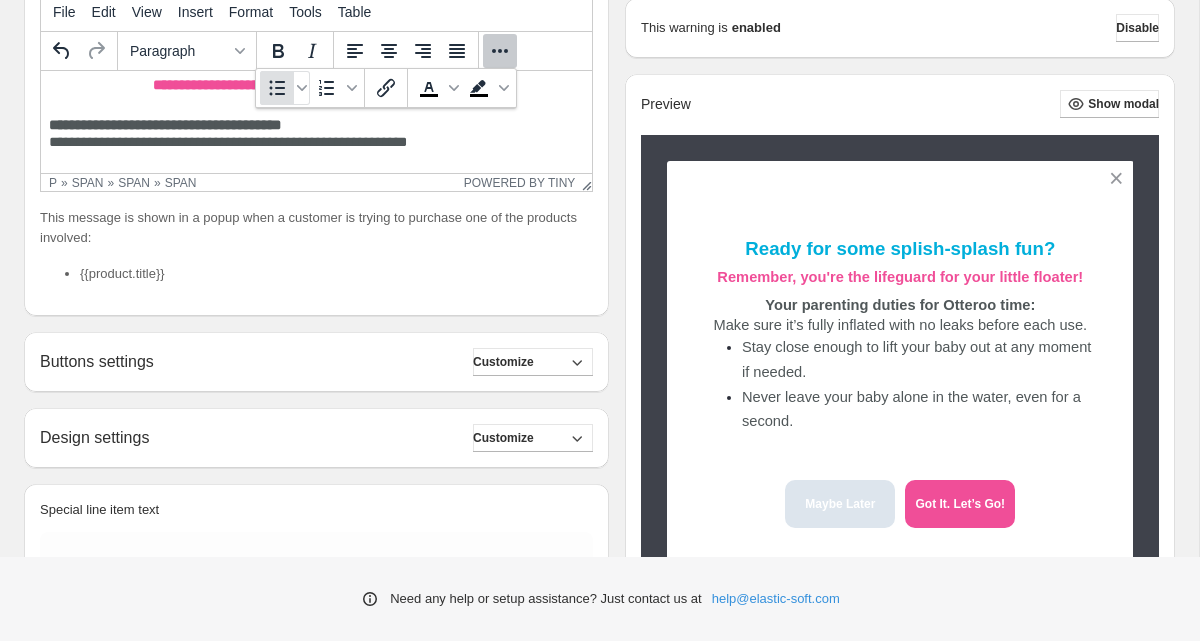 click 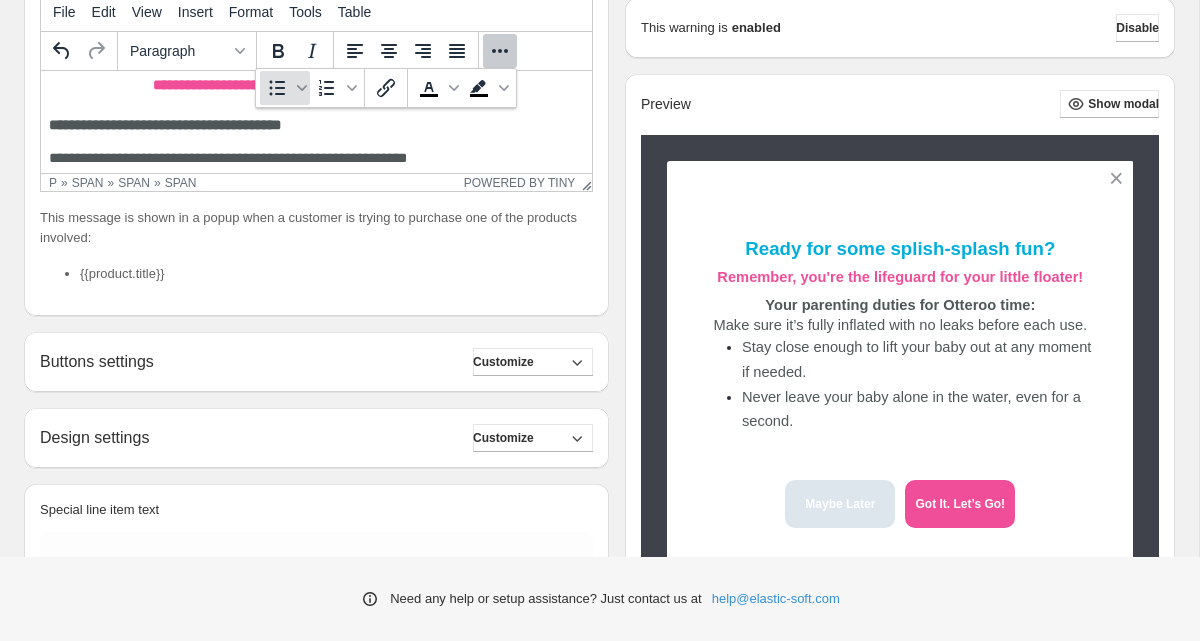 click 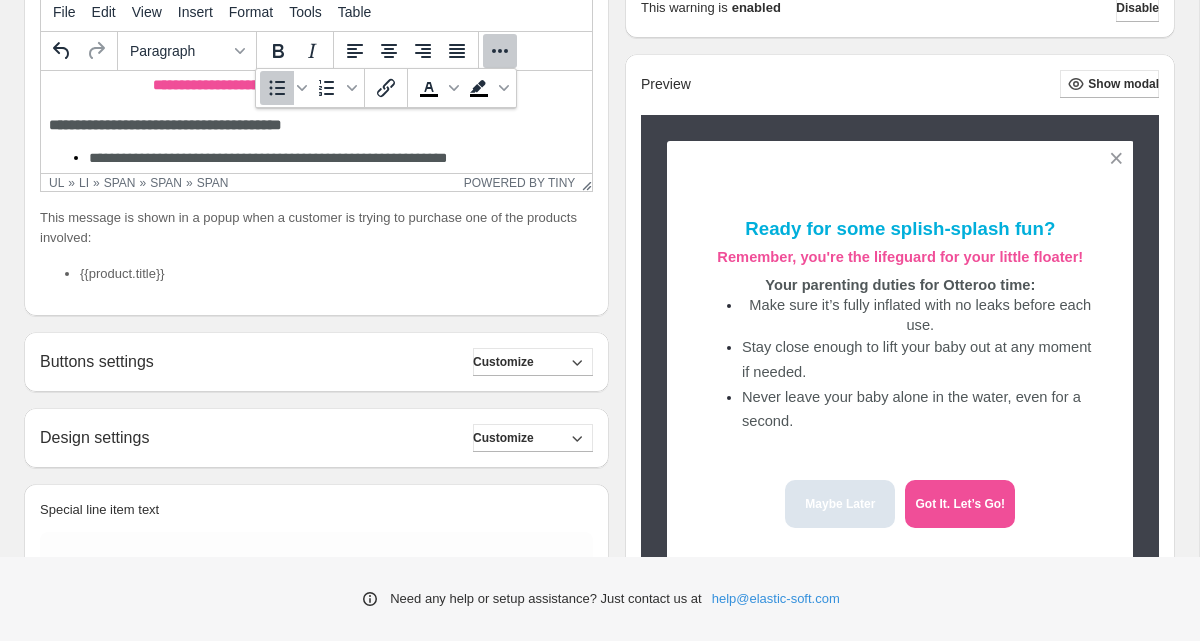 scroll, scrollTop: 51, scrollLeft: 0, axis: vertical 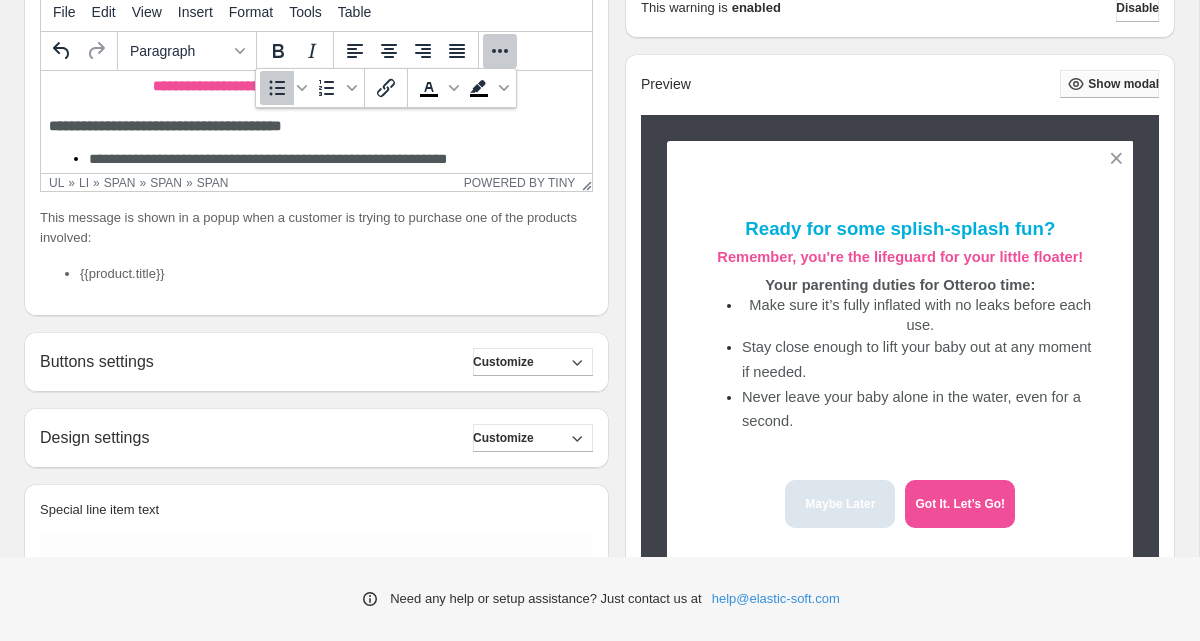 click on "Show modal" at bounding box center [1123, 84] 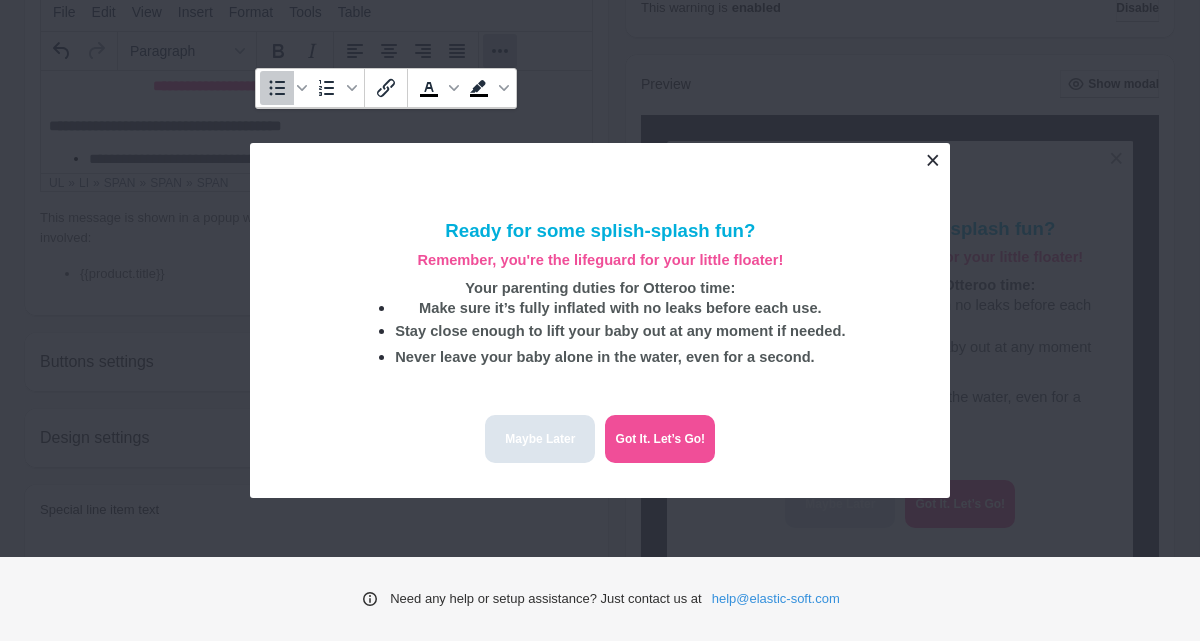 click at bounding box center [932, 160] 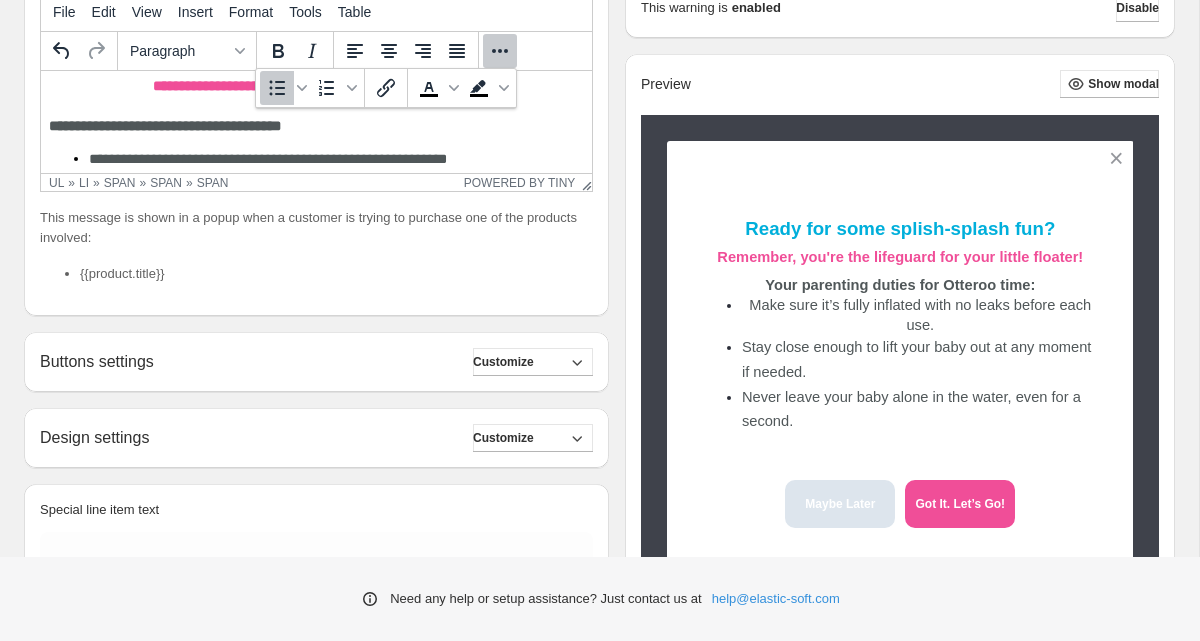 click on "**********" at bounding box center [165, 126] 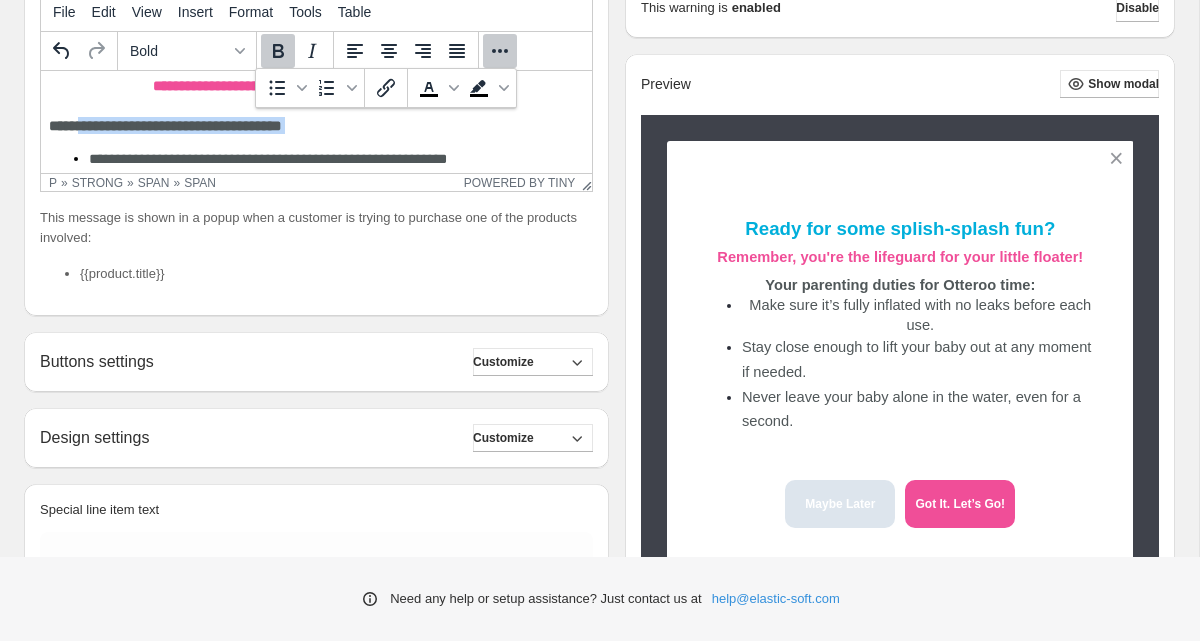 drag, startPoint x: 85, startPoint y: 129, endPoint x: 285, endPoint y: 148, distance: 200.90047 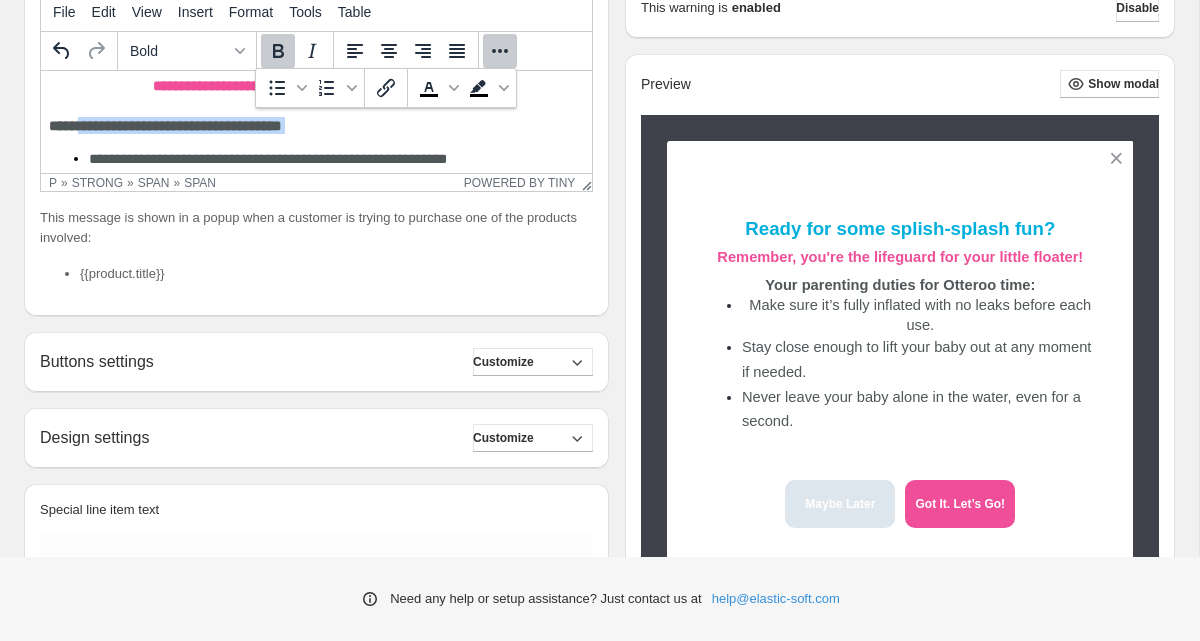 click on "**********" at bounding box center [165, 126] 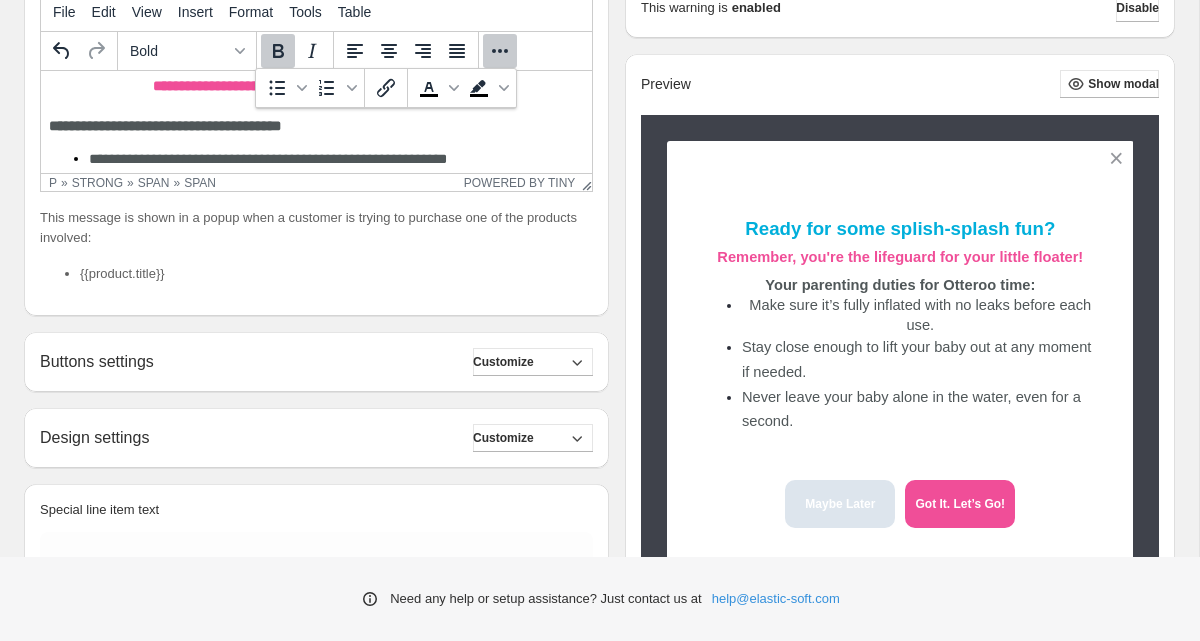 click on "**********" at bounding box center [165, 126] 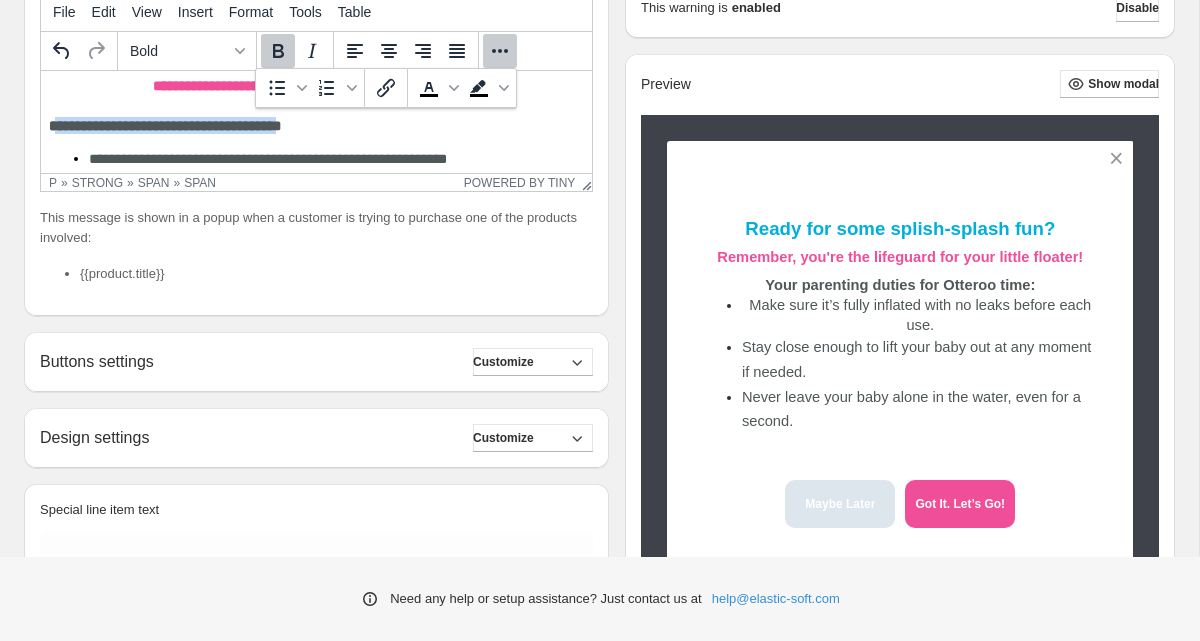drag, startPoint x: 56, startPoint y: 127, endPoint x: 311, endPoint y: 135, distance: 255.12546 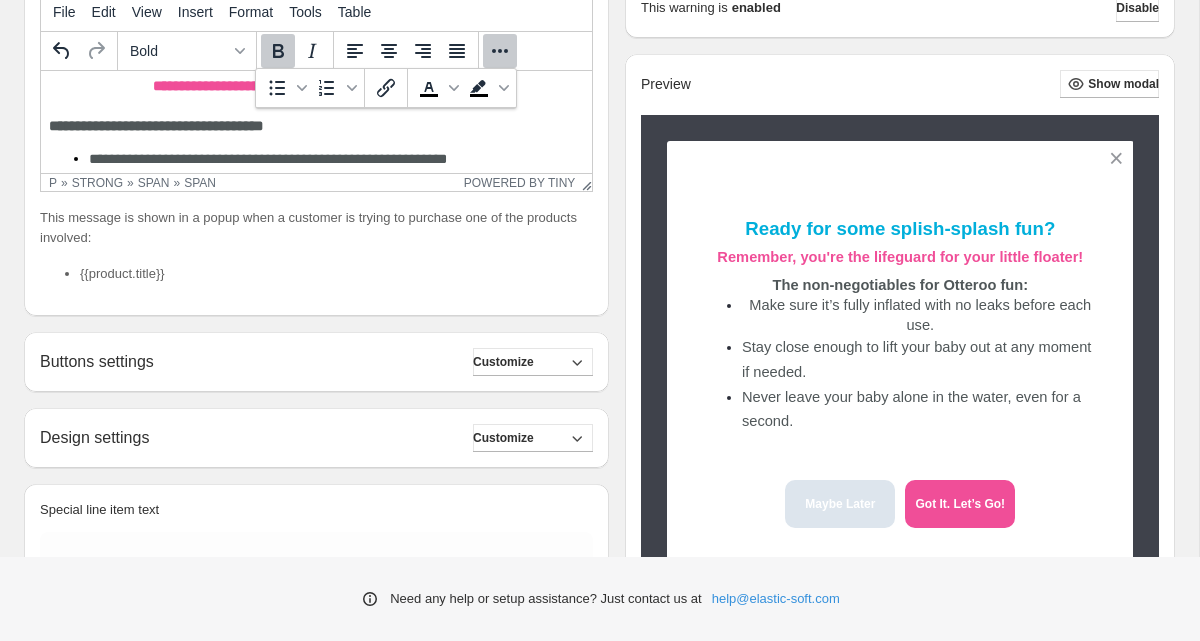 click on "**********" at bounding box center [316, 125] 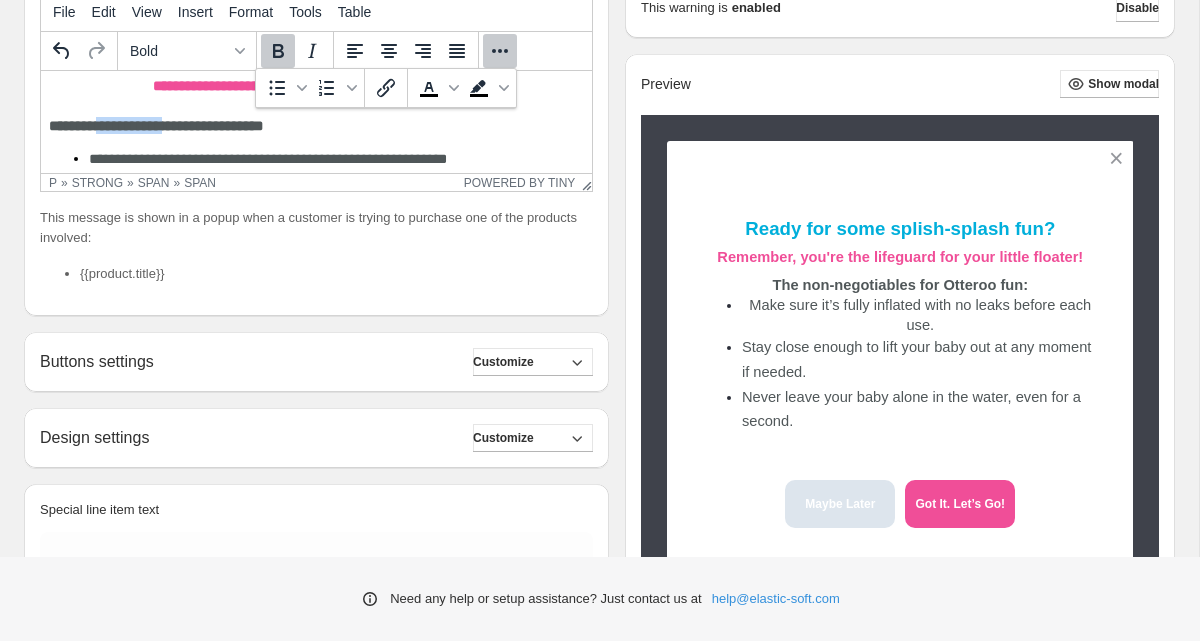 click on "**********" at bounding box center (156, 126) 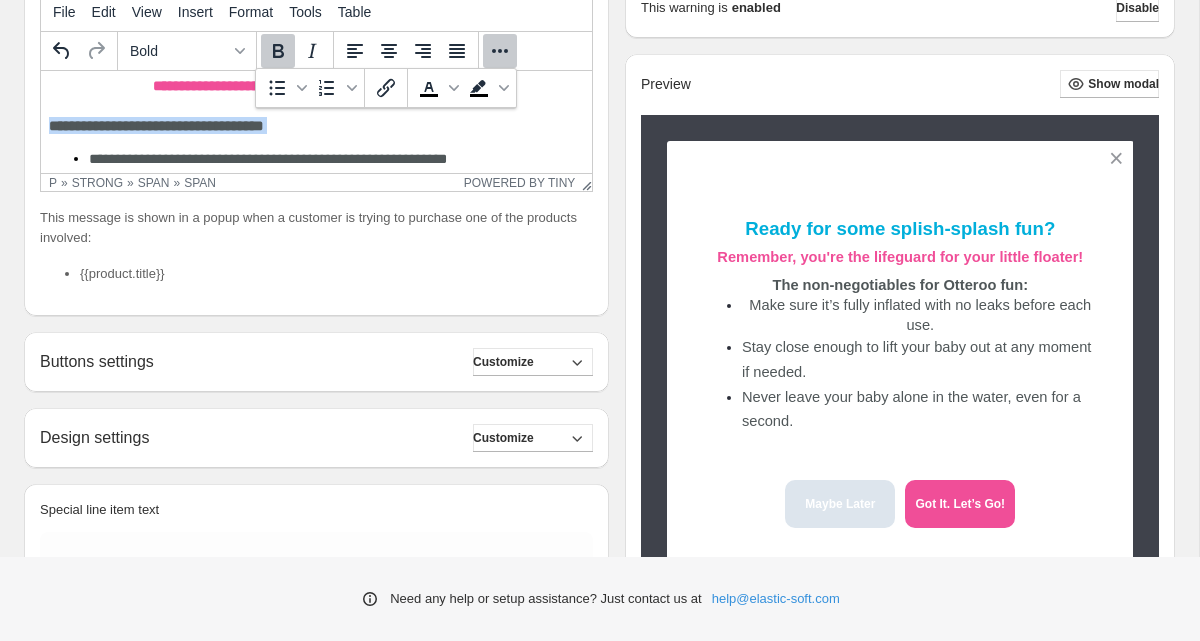 click on "**********" at bounding box center [156, 126] 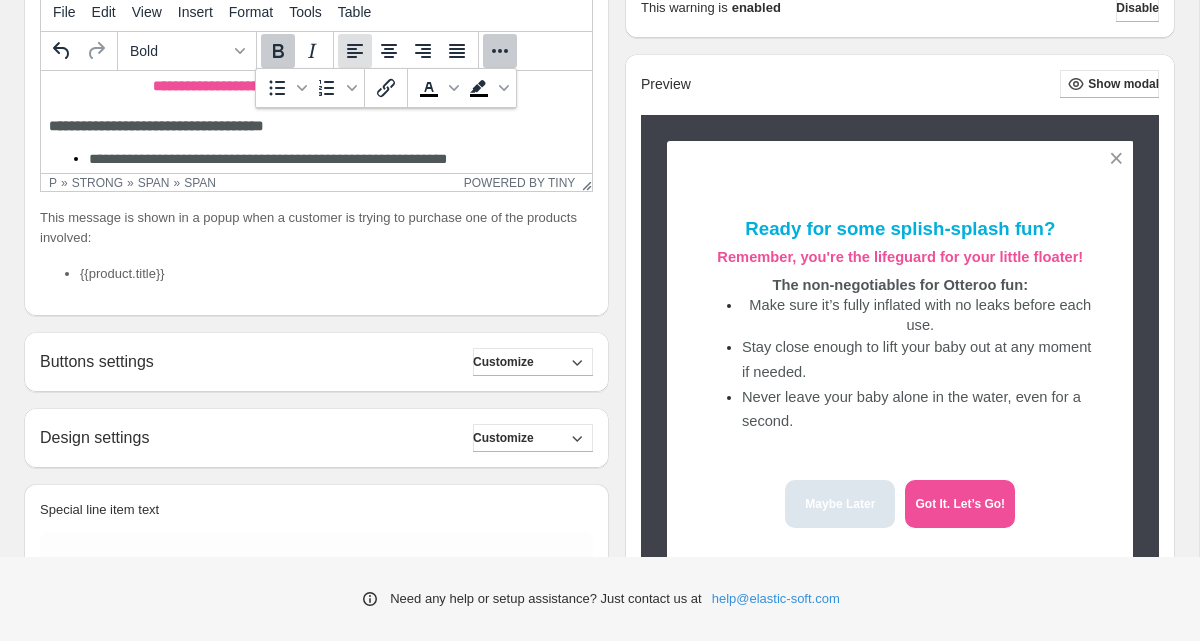 click 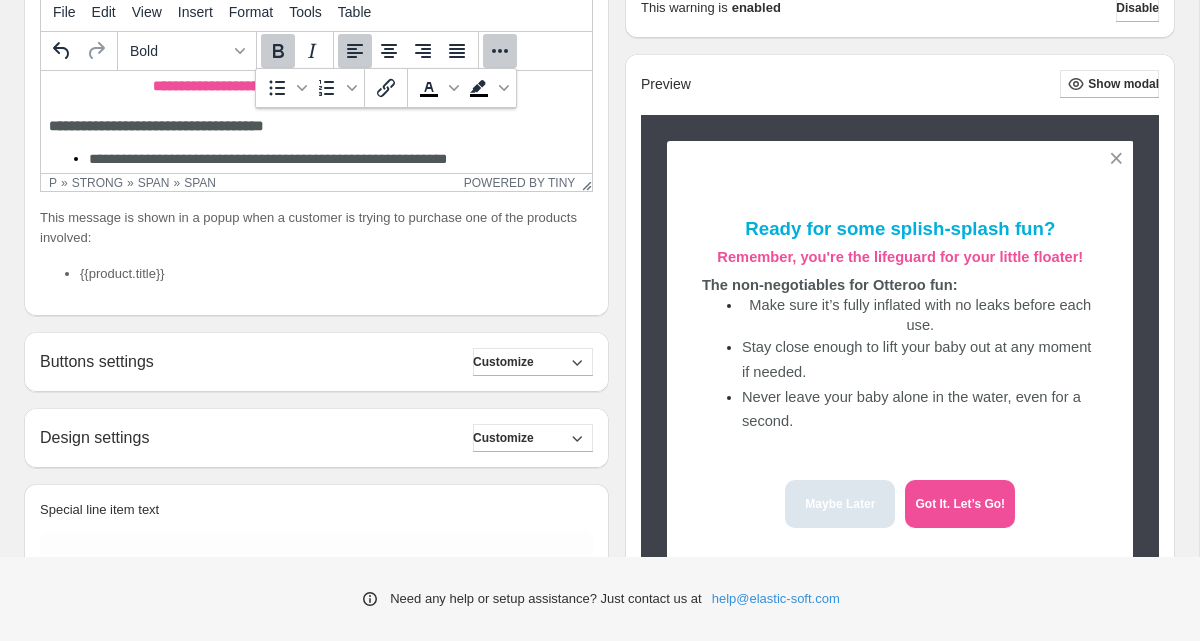 click on "**********" at bounding box center (316, 125) 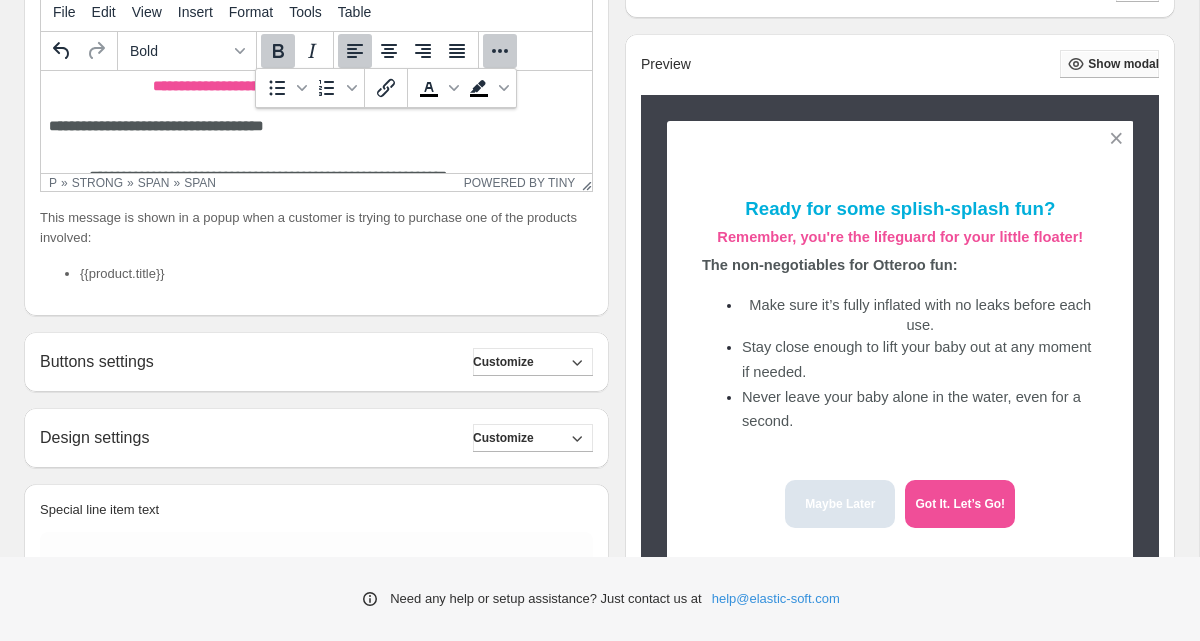 click 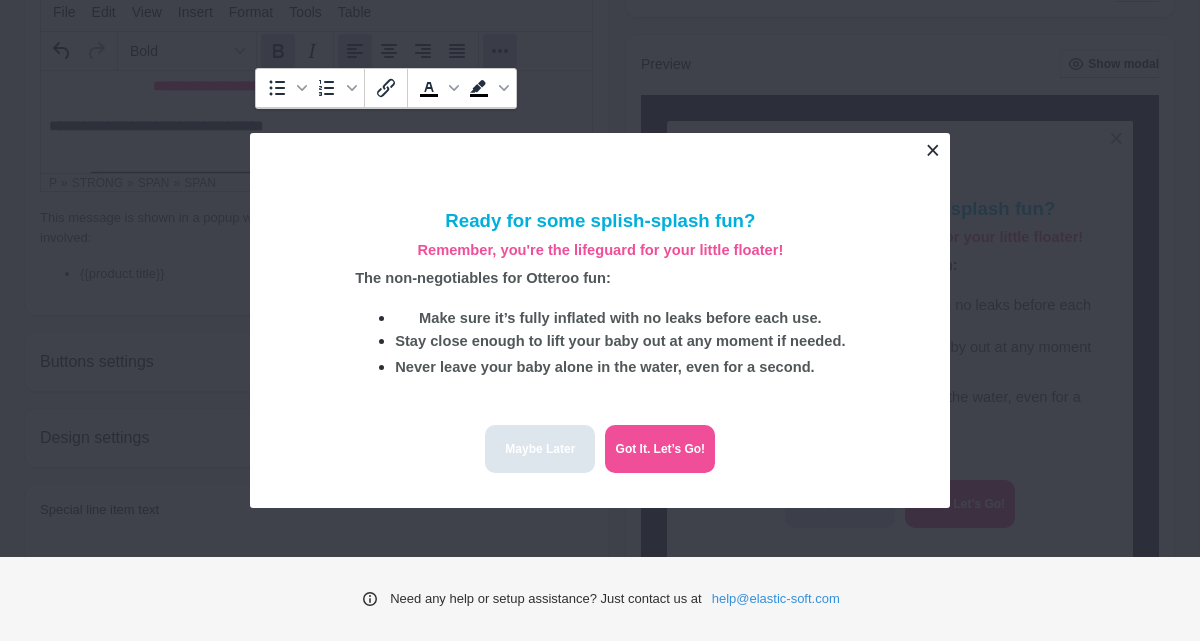 click at bounding box center (932, 150) 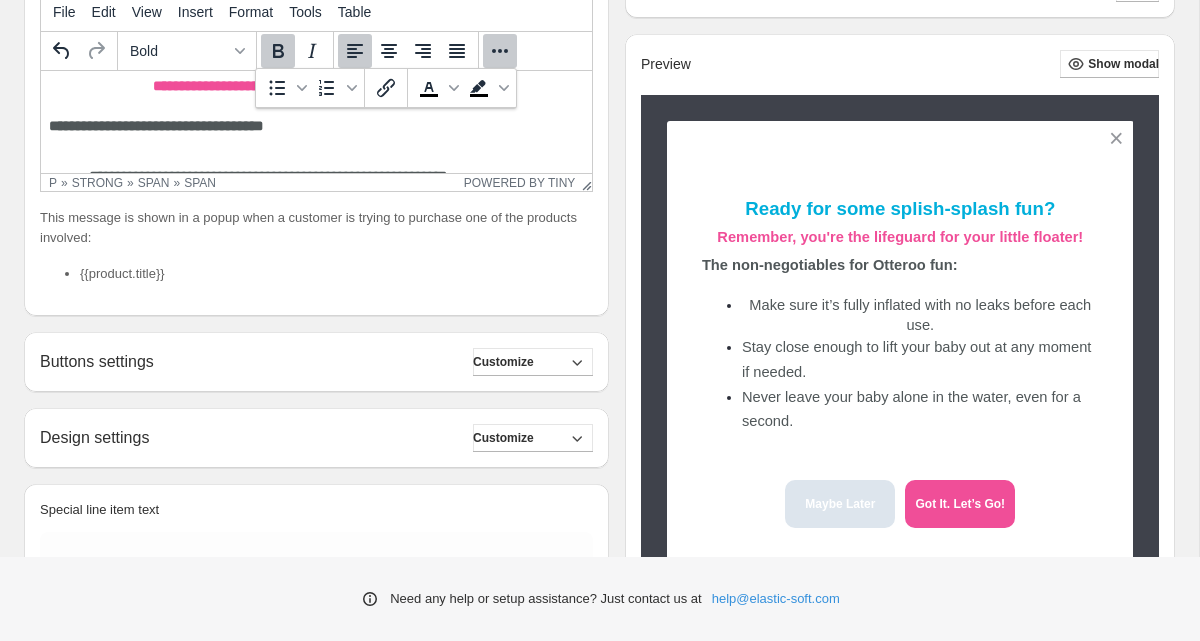 click on "**********" at bounding box center [156, 126] 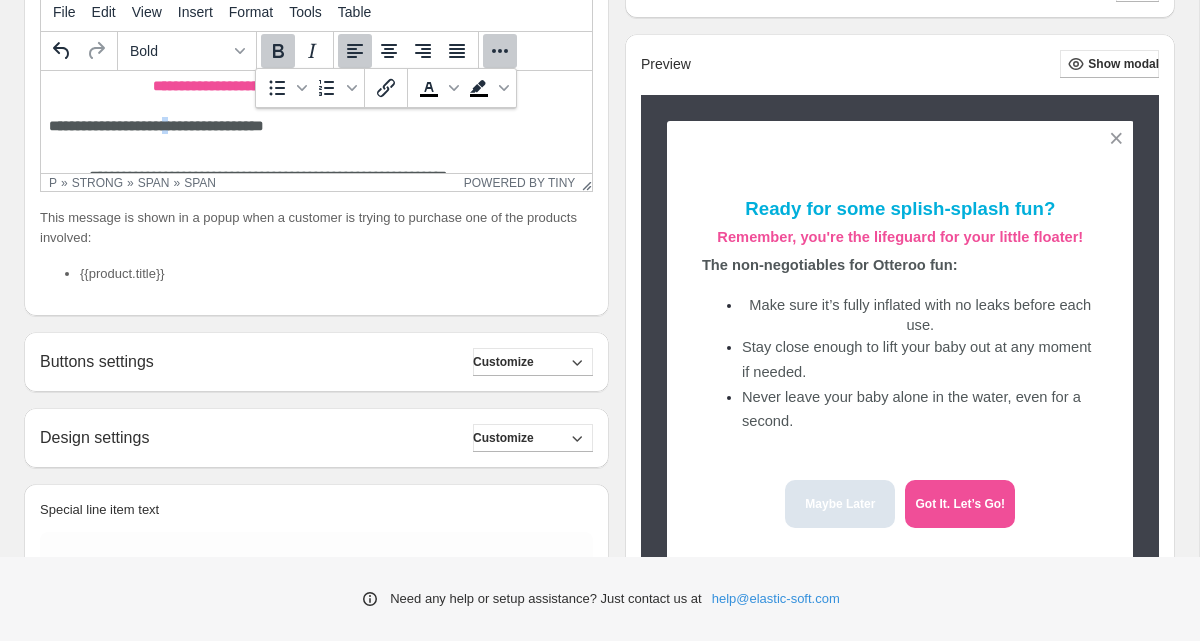 click on "**********" at bounding box center [156, 126] 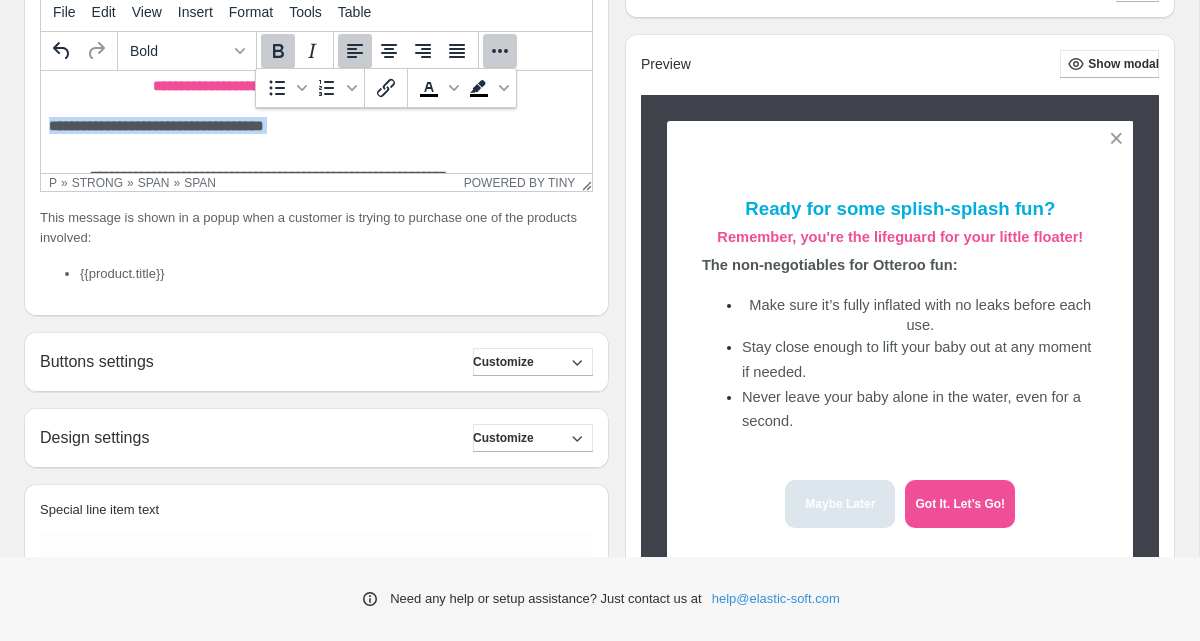 click on "**********" at bounding box center (156, 126) 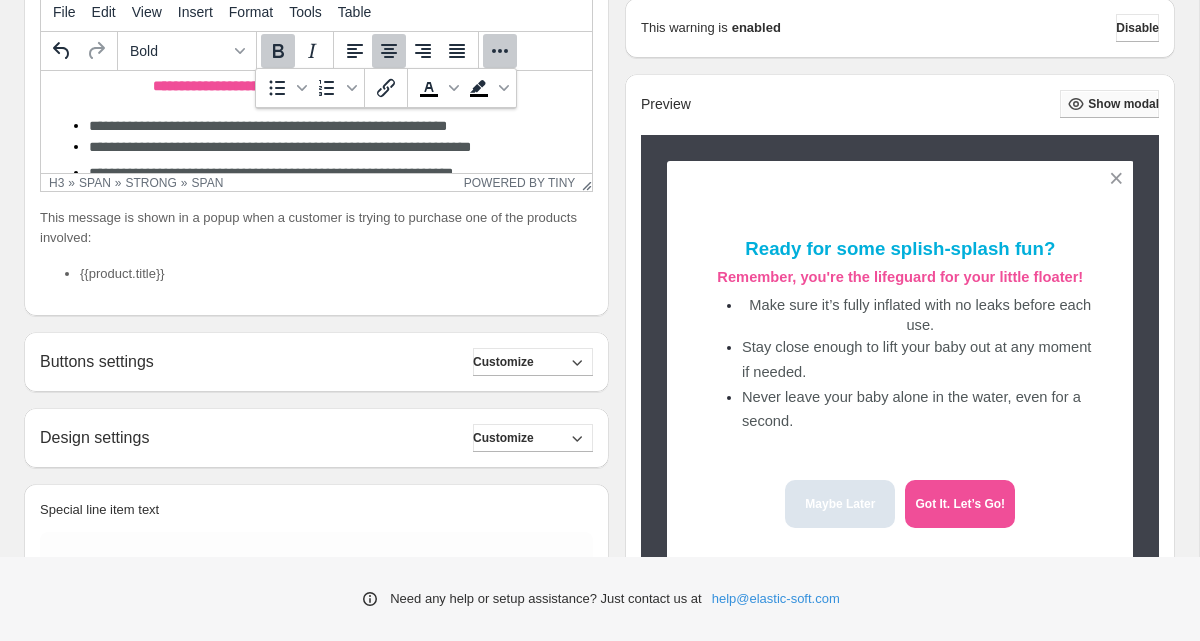 click on "Show modal" at bounding box center (1123, 104) 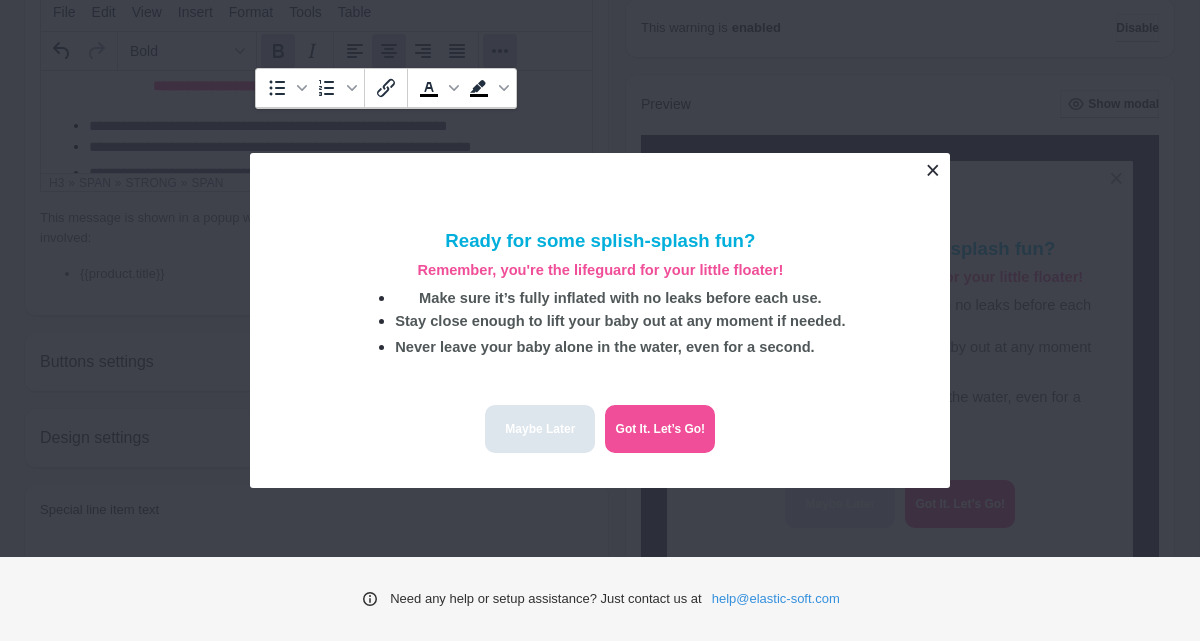 click at bounding box center (932, 170) 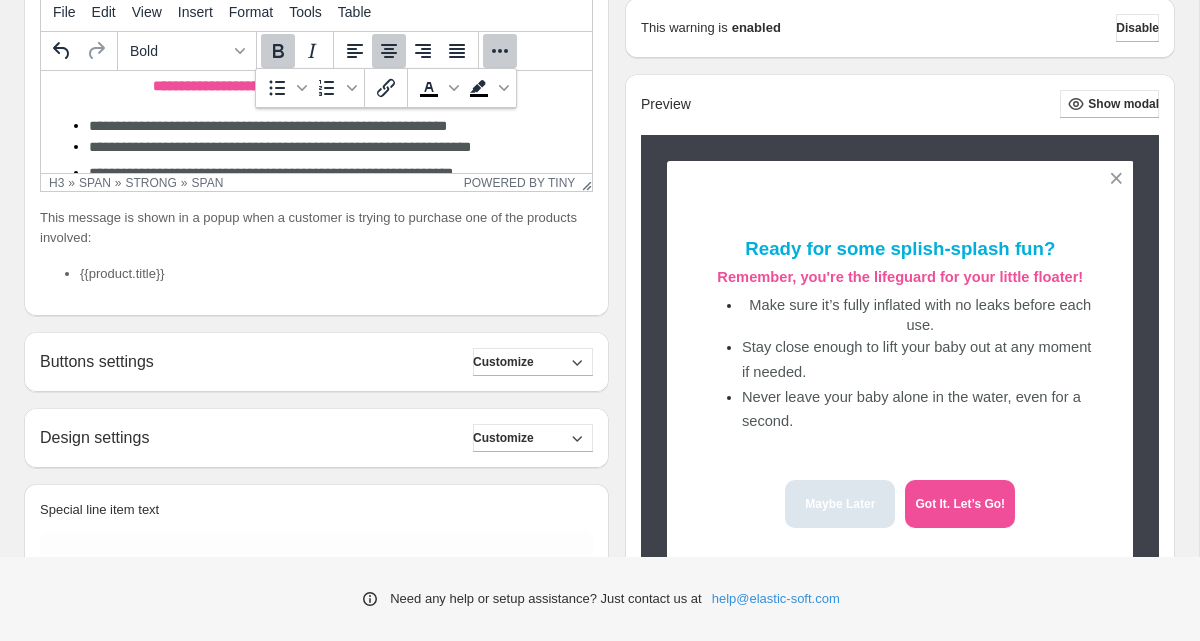 click on "**********" at bounding box center [268, 126] 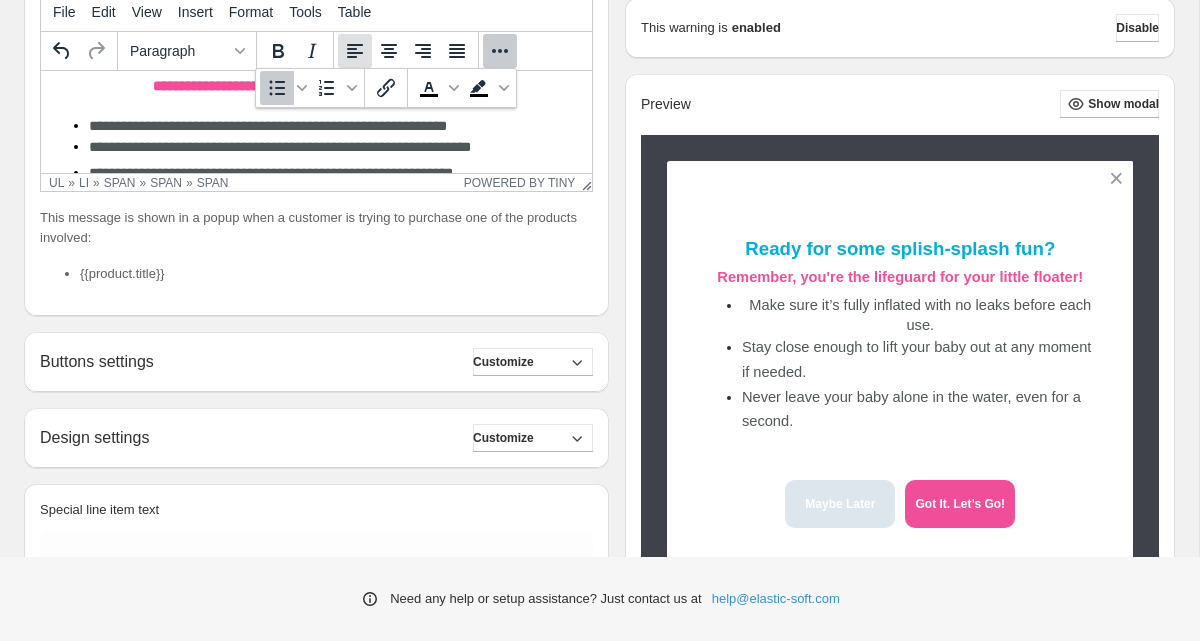 click 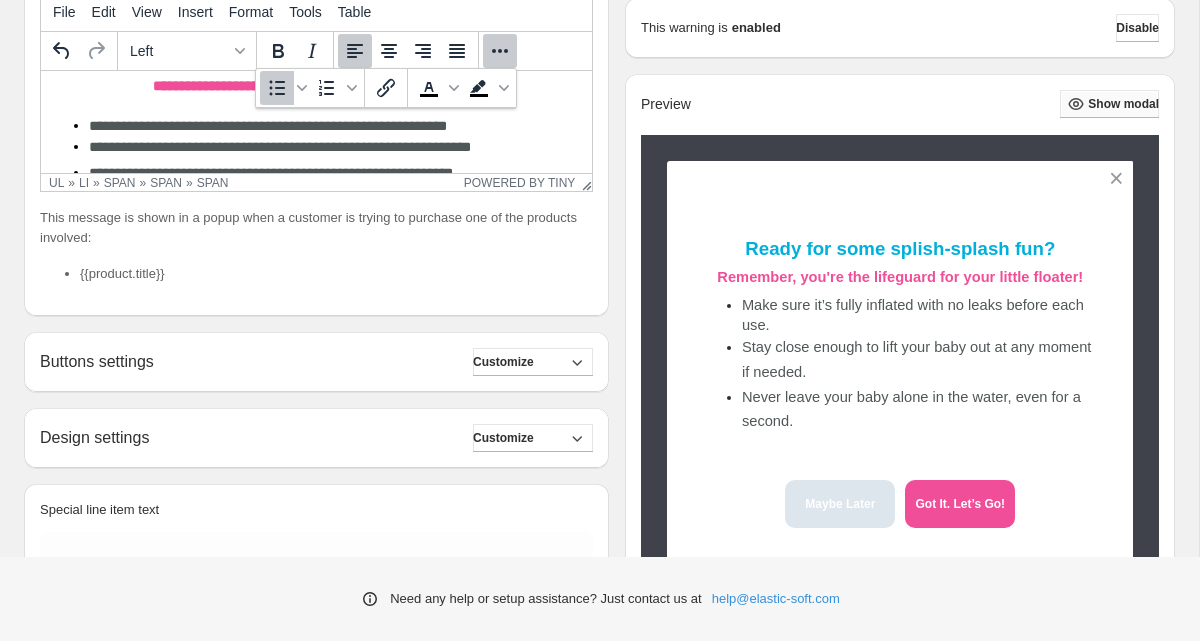 click on "Show modal" at bounding box center [1123, 104] 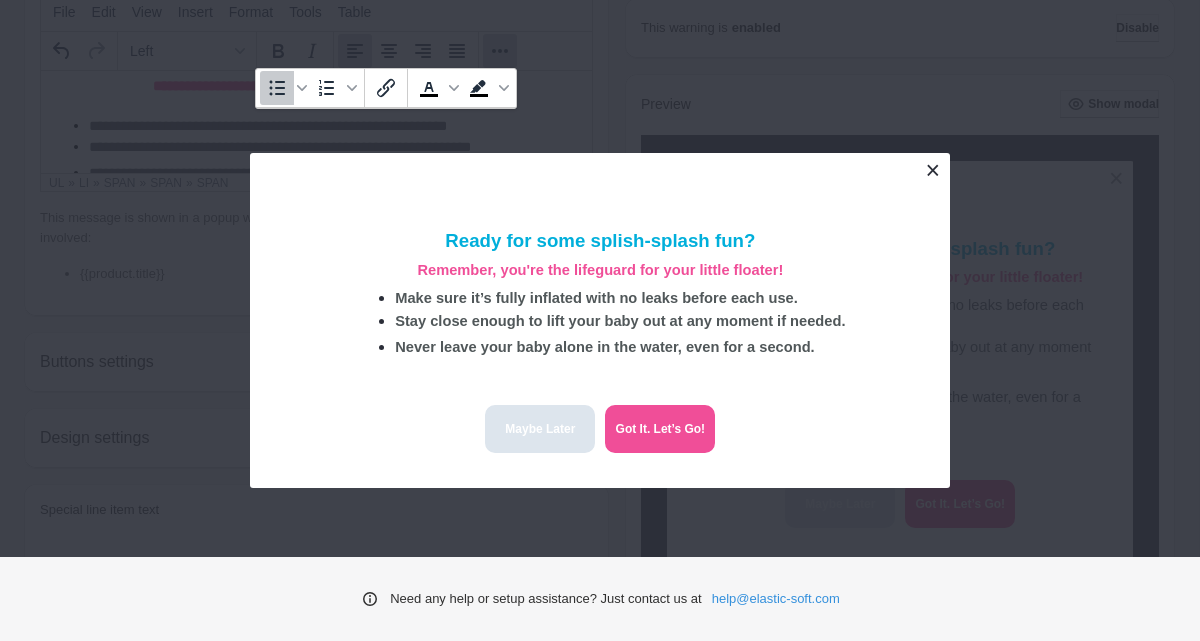 click at bounding box center [932, 170] 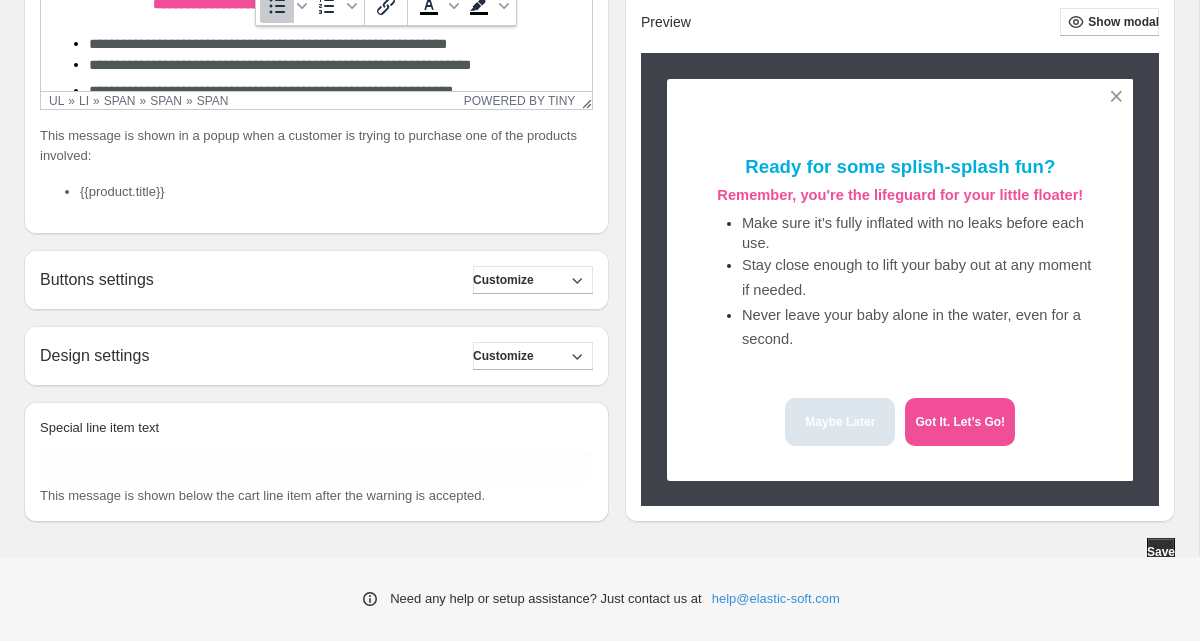 scroll, scrollTop: 460, scrollLeft: 0, axis: vertical 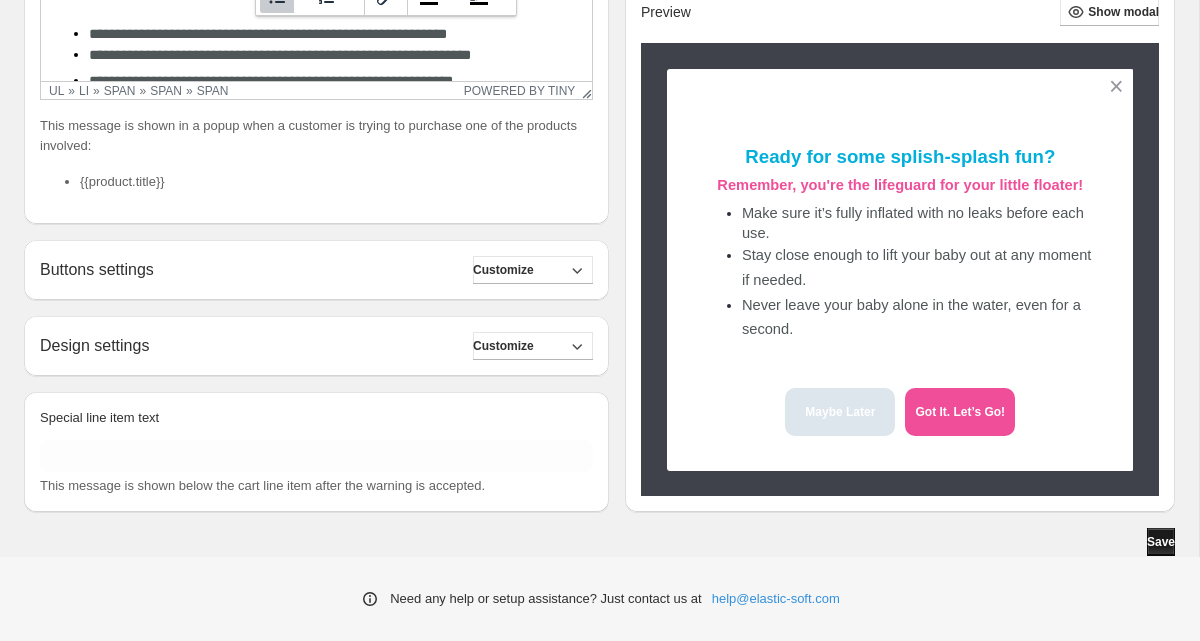 click on "Save" at bounding box center (1161, 542) 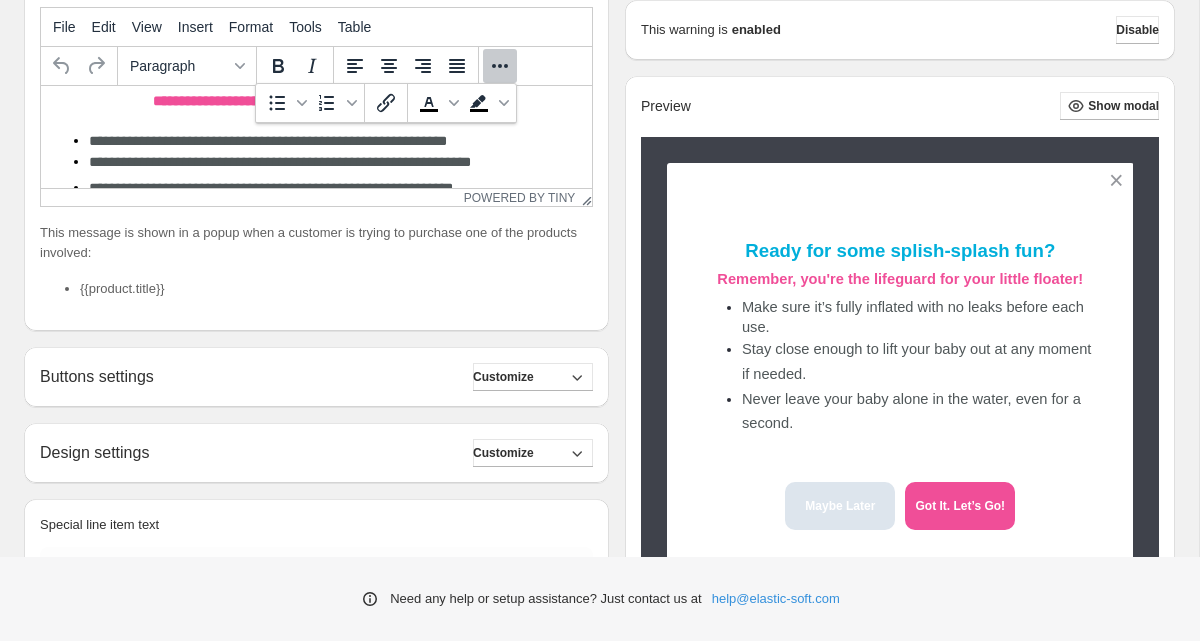 scroll, scrollTop: 327, scrollLeft: 0, axis: vertical 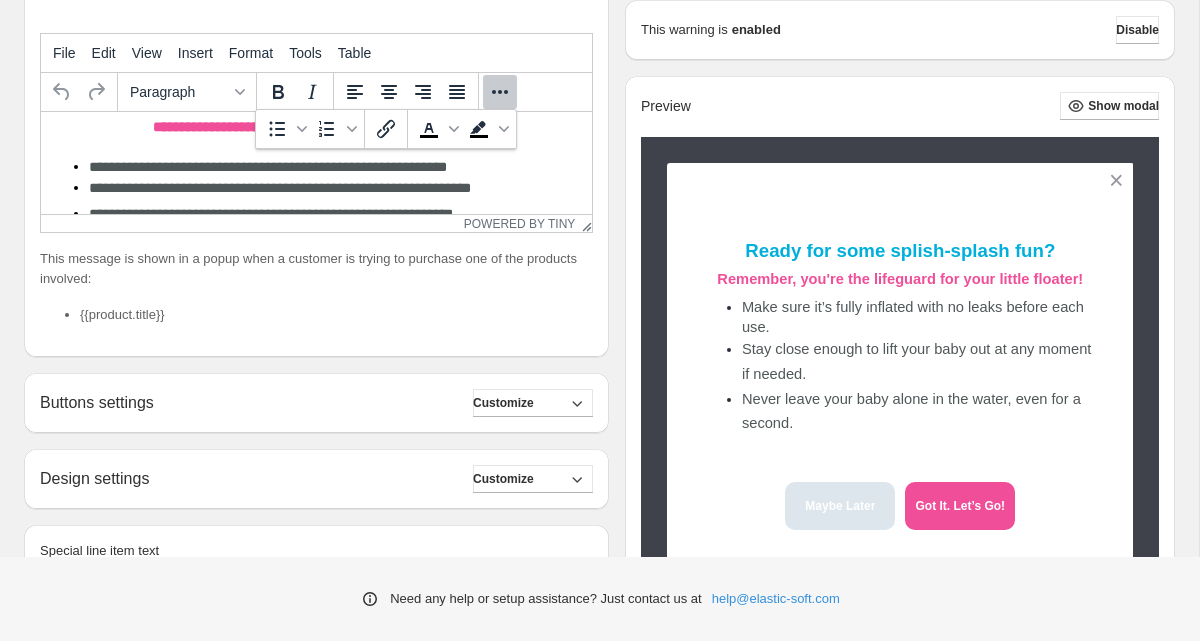click on "**********" at bounding box center (336, 166) 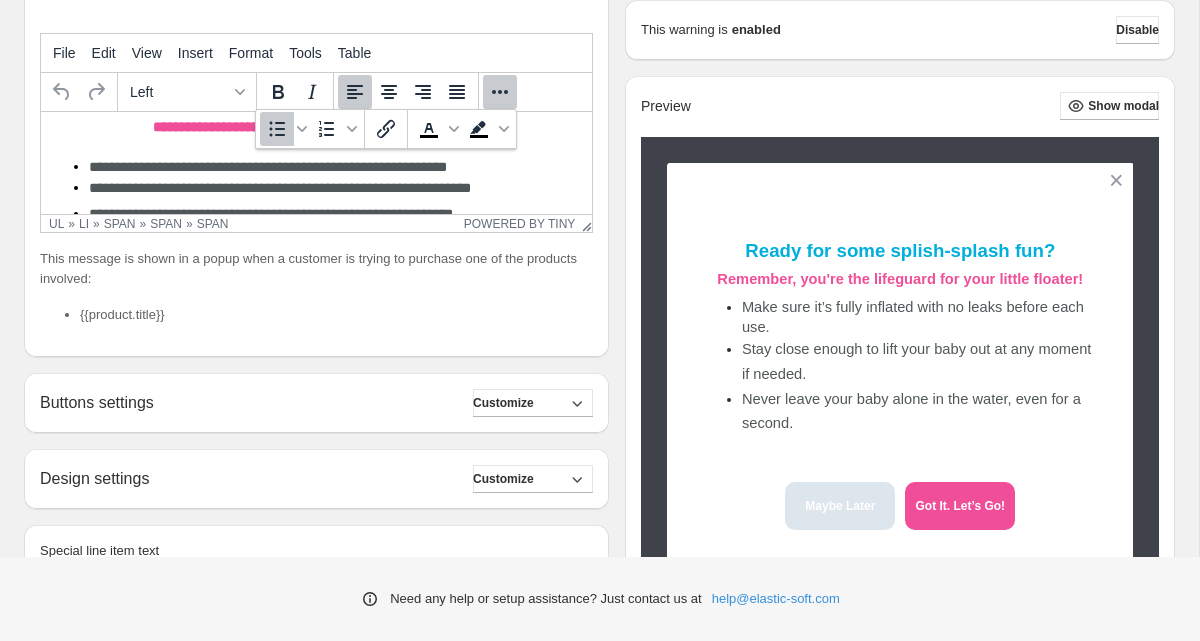 click on "**********" at bounding box center (316, 154) 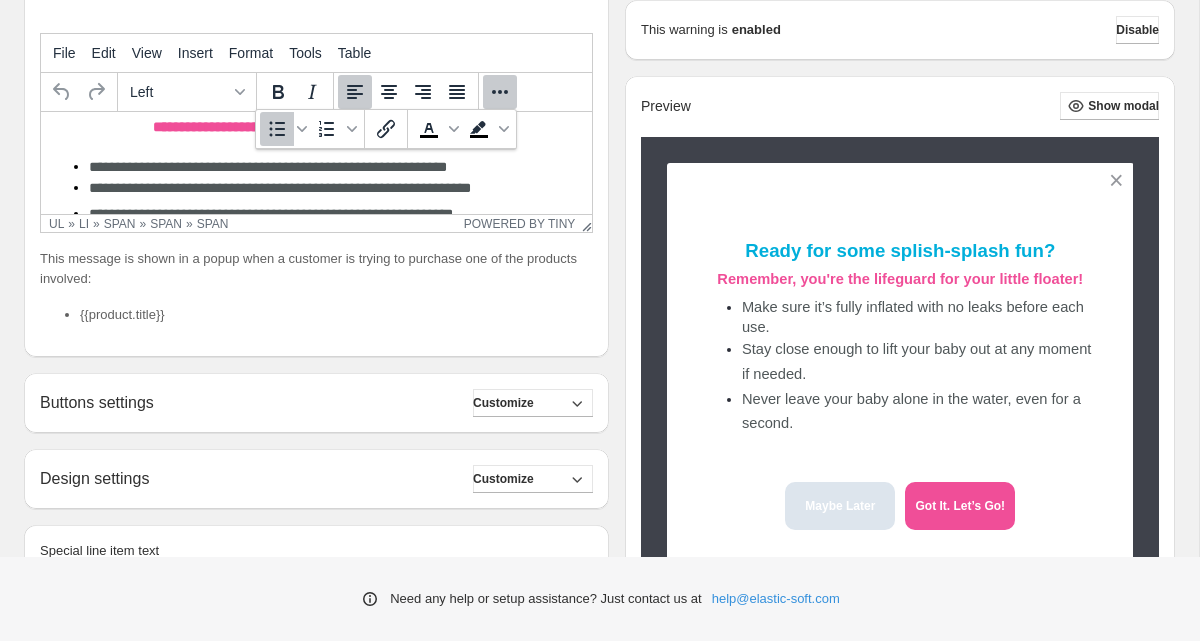 click 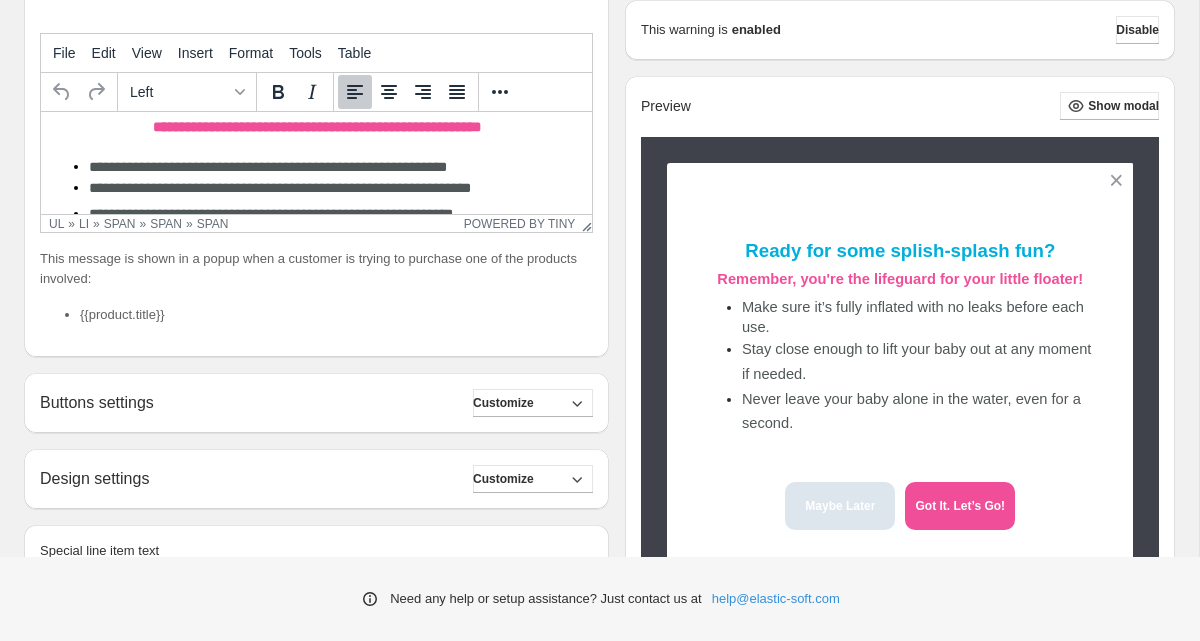 click on "**********" at bounding box center [316, 154] 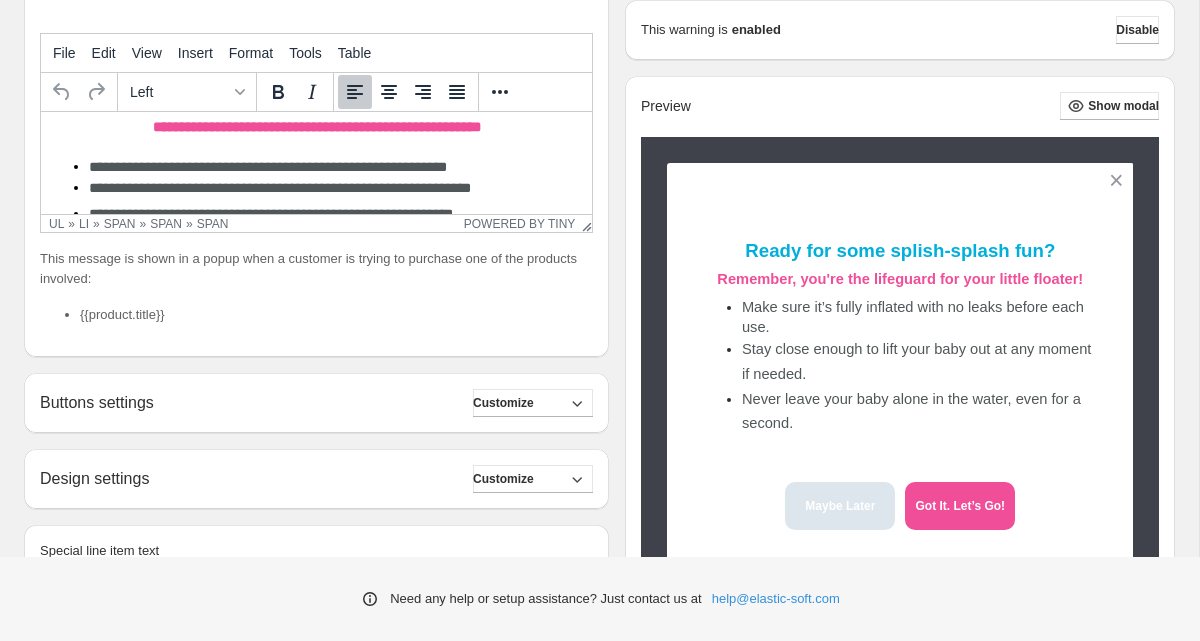 click on "**********" at bounding box center (316, 111) 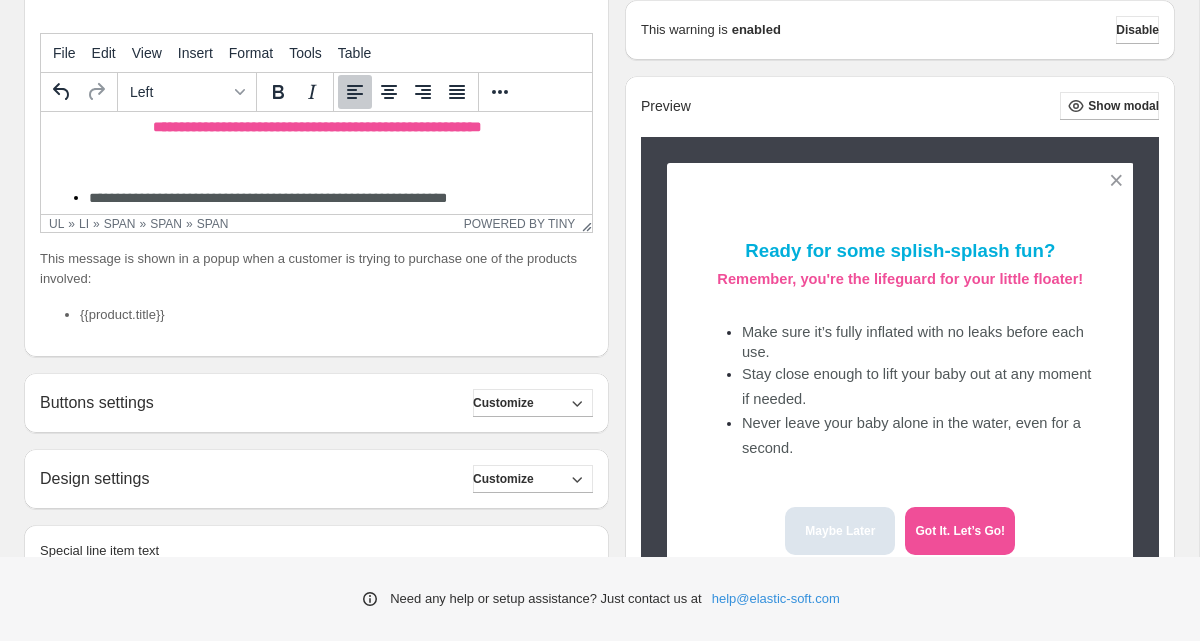click on "**********" at bounding box center [268, 198] 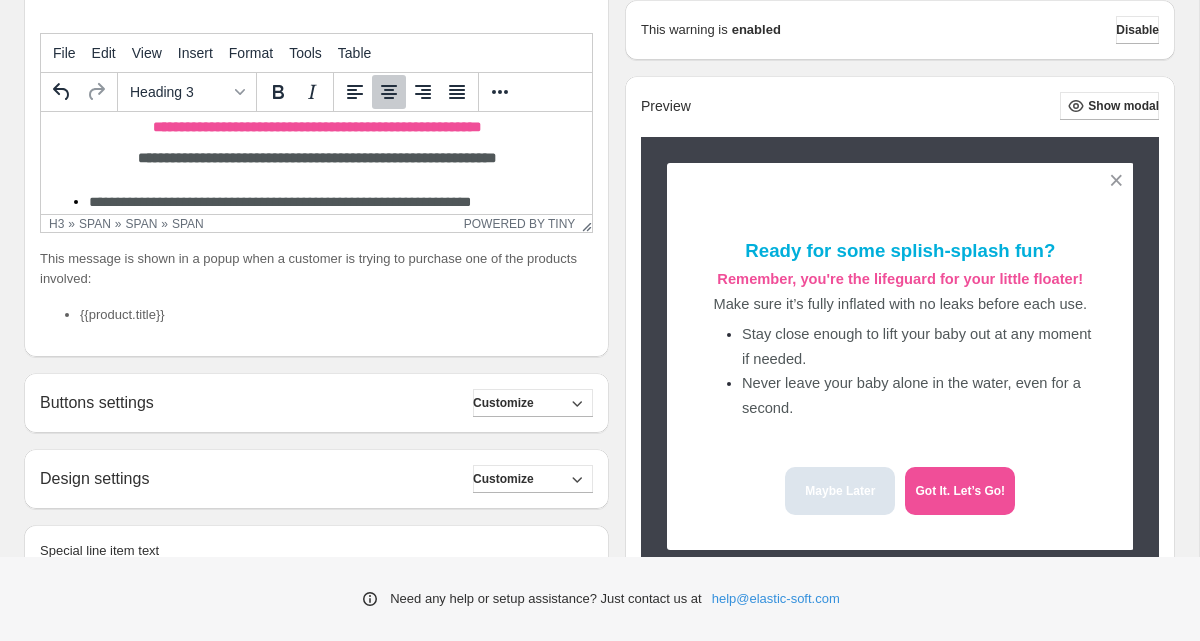 click on "**********" at bounding box center (316, 126) 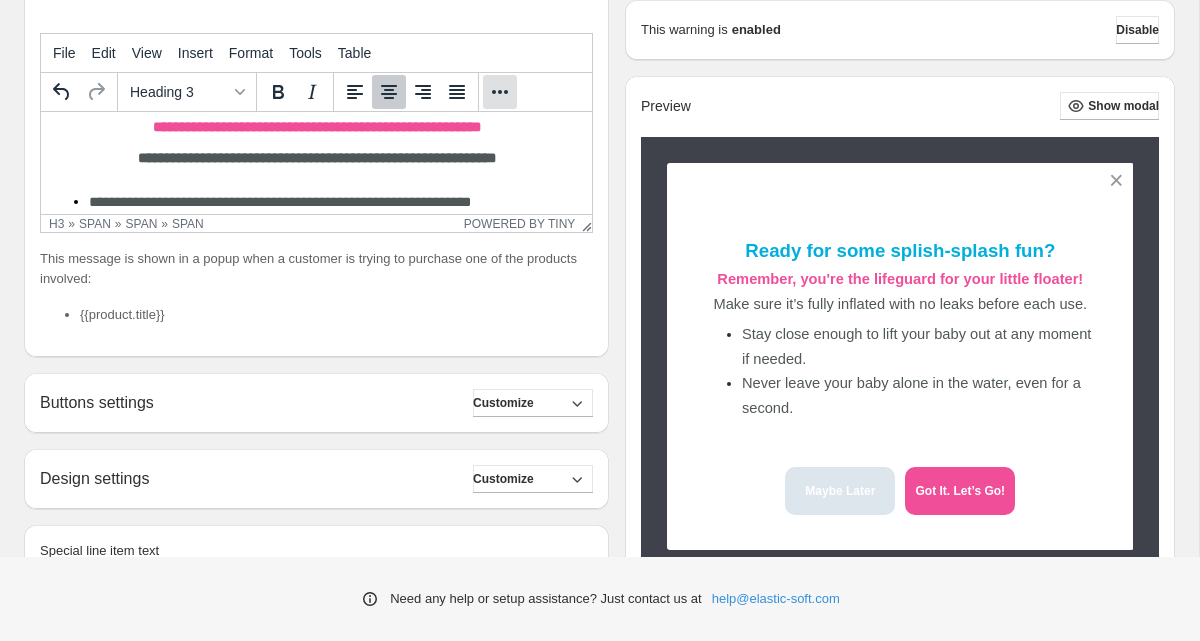 click 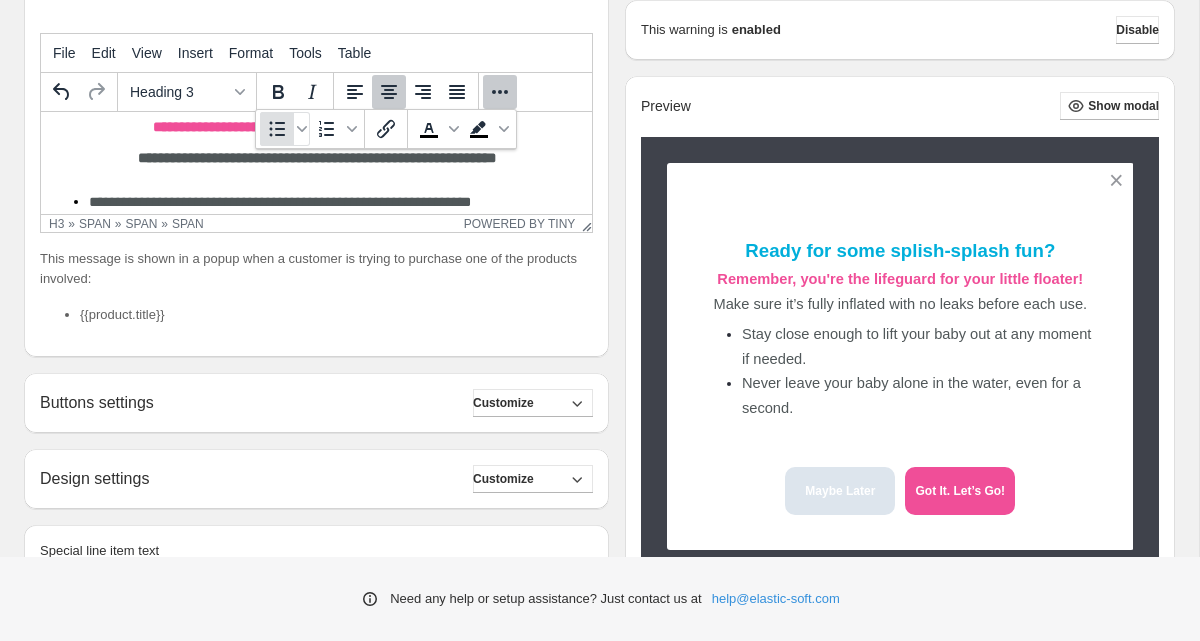 click at bounding box center [277, 129] 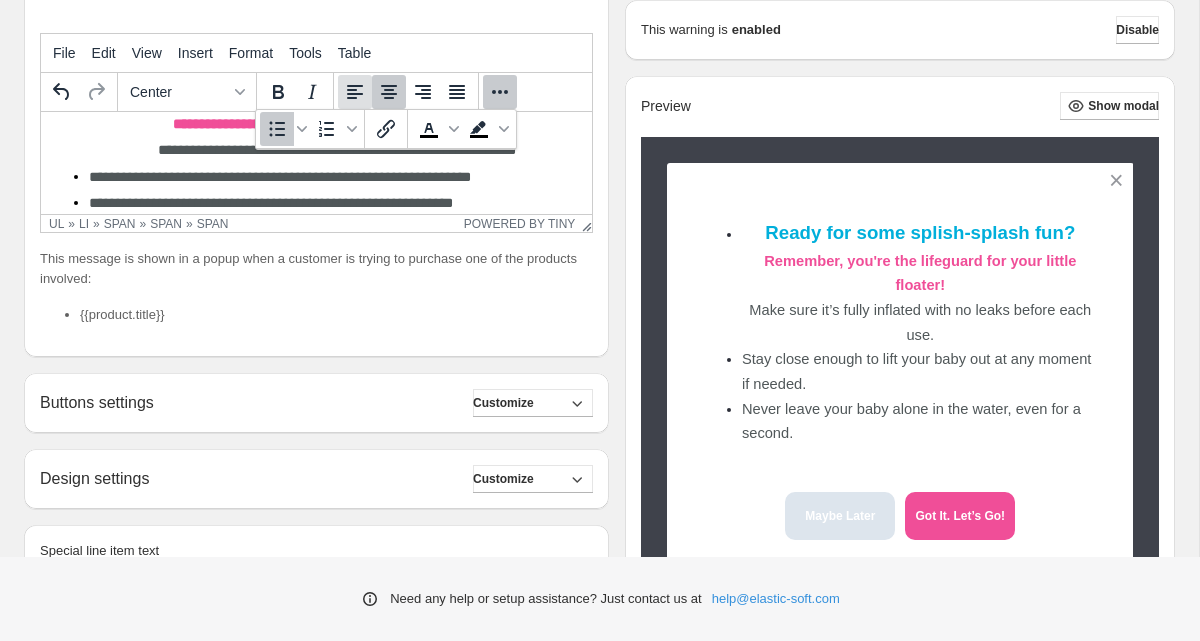 click 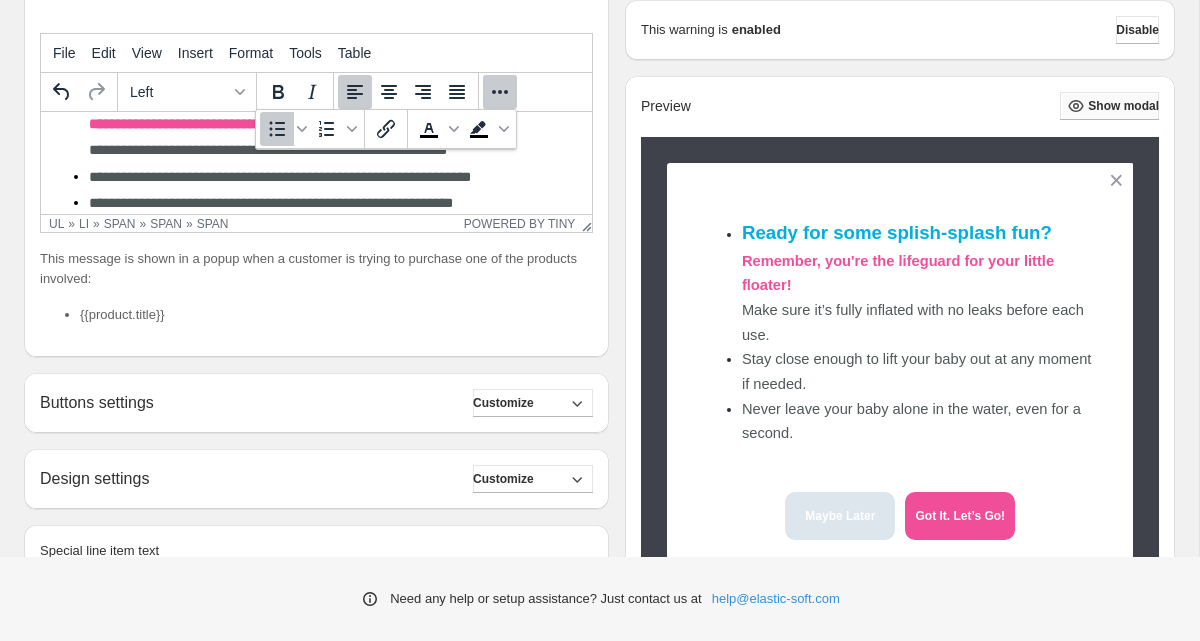 click on "Show modal" at bounding box center (1123, 106) 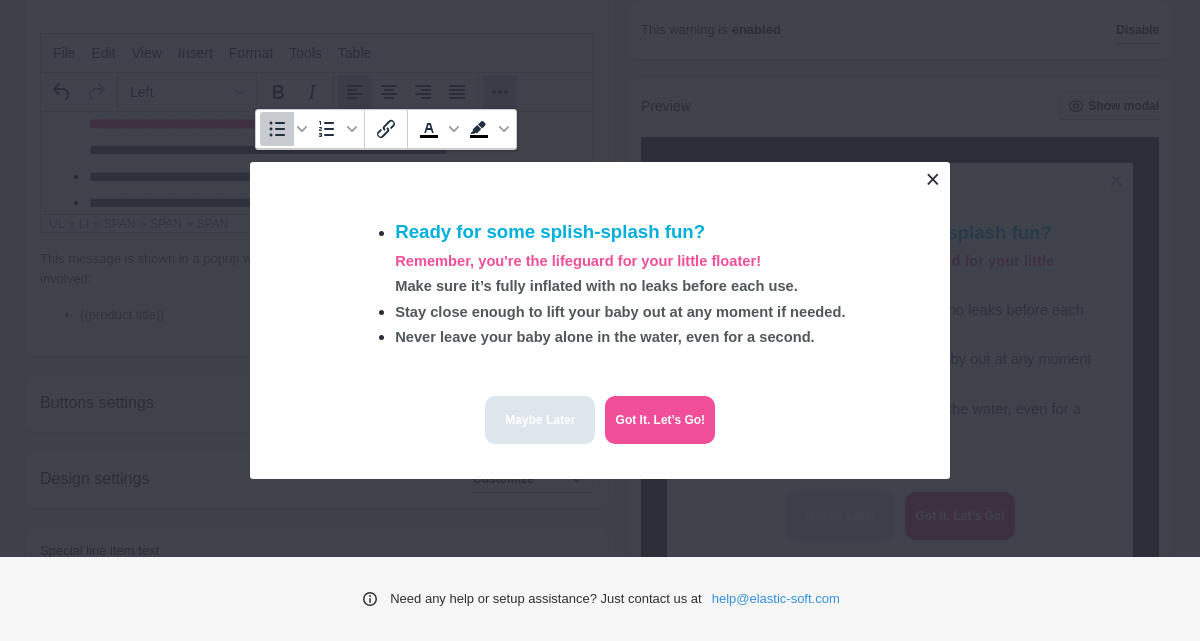 click at bounding box center [932, 179] 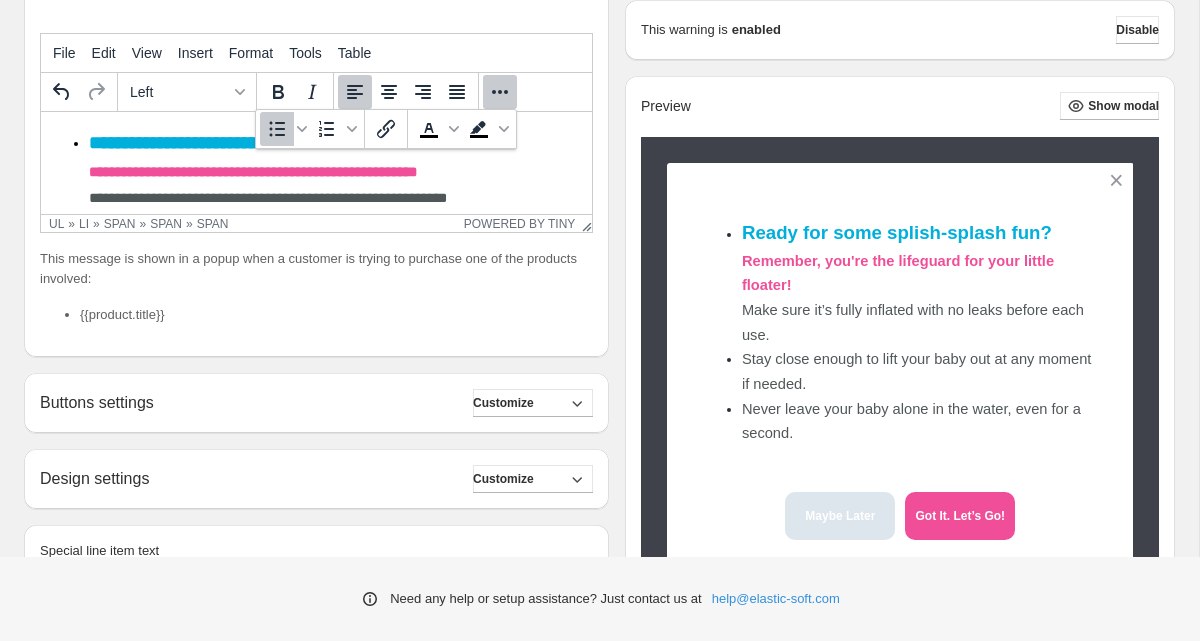 scroll, scrollTop: 6, scrollLeft: 0, axis: vertical 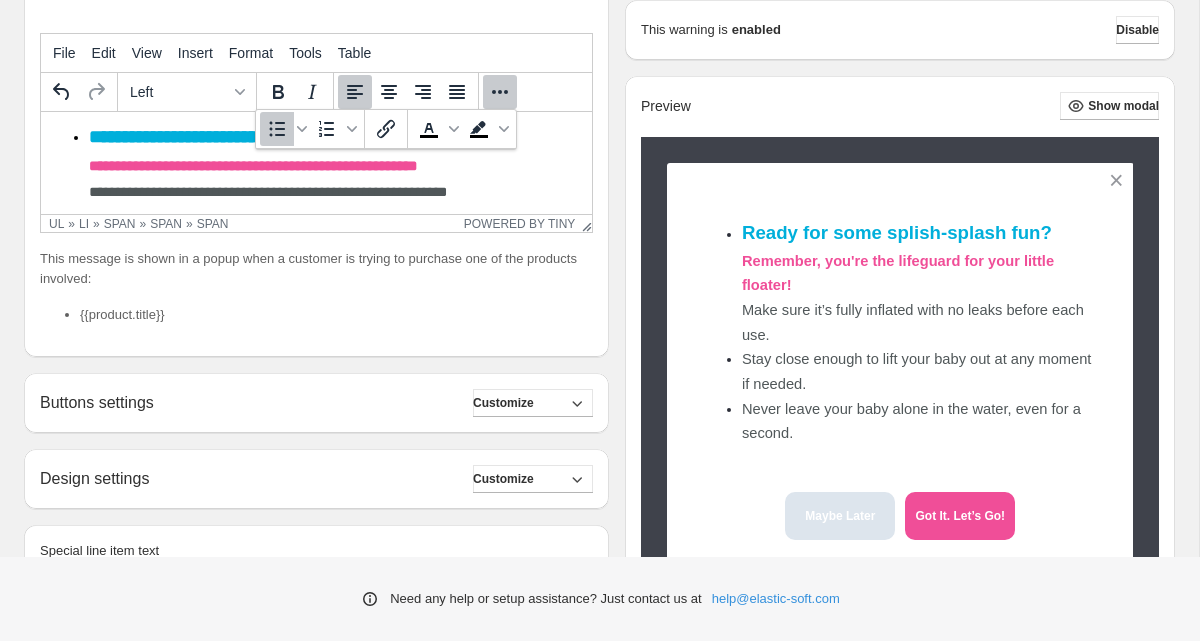 click on "**********" at bounding box center [316, 190] 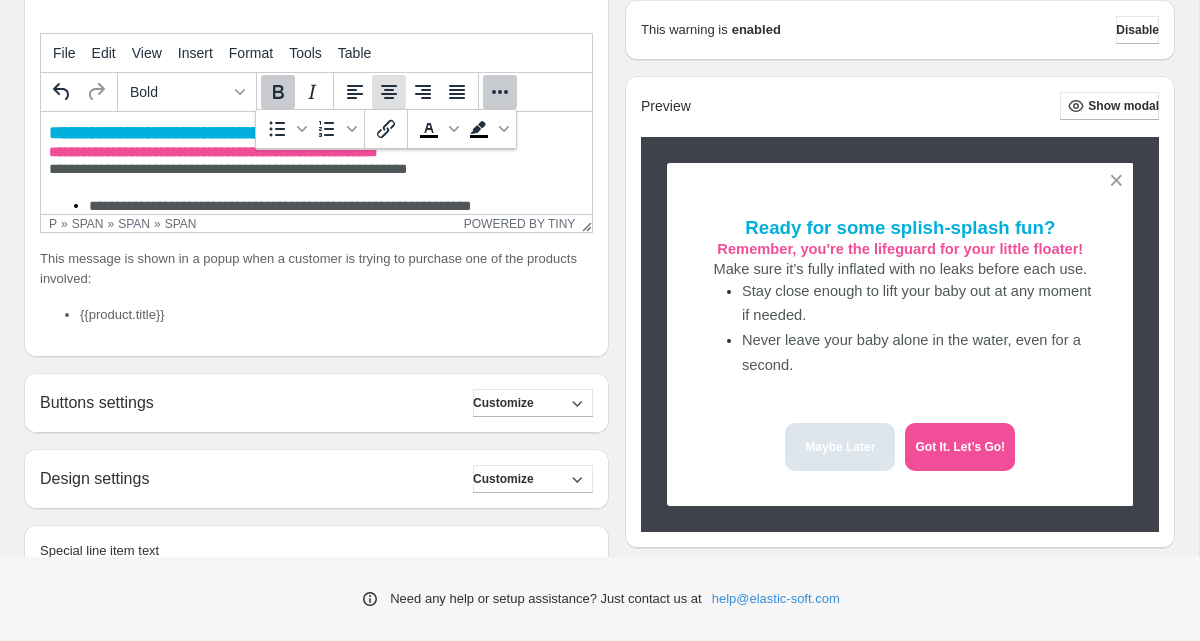click 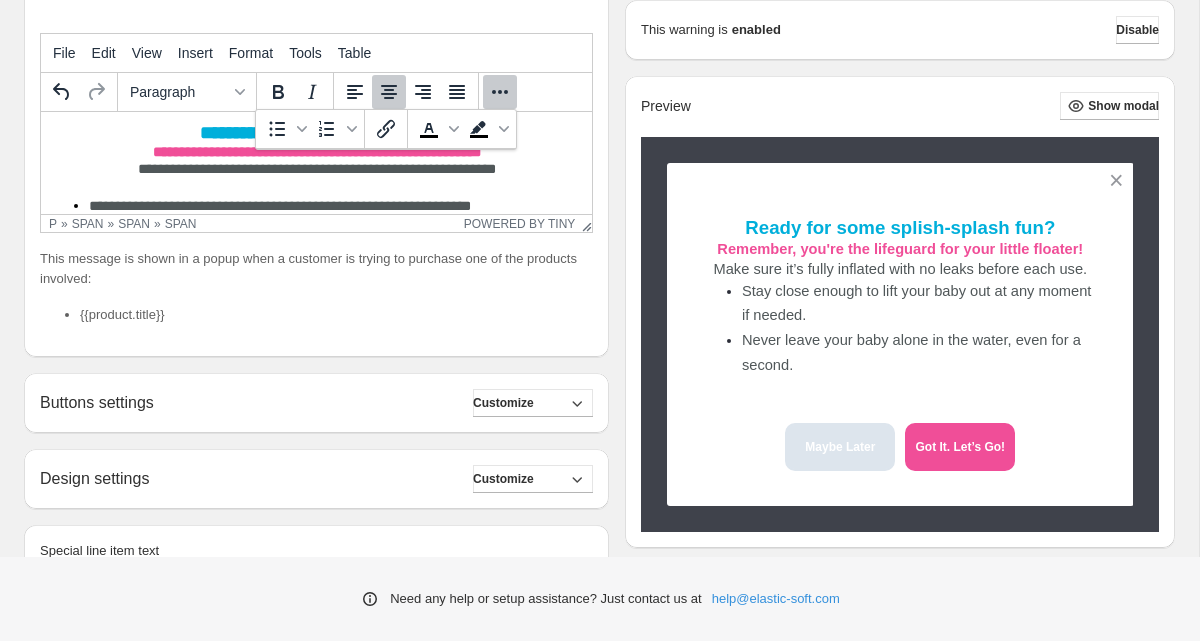 click on "**********" at bounding box center (317, 169) 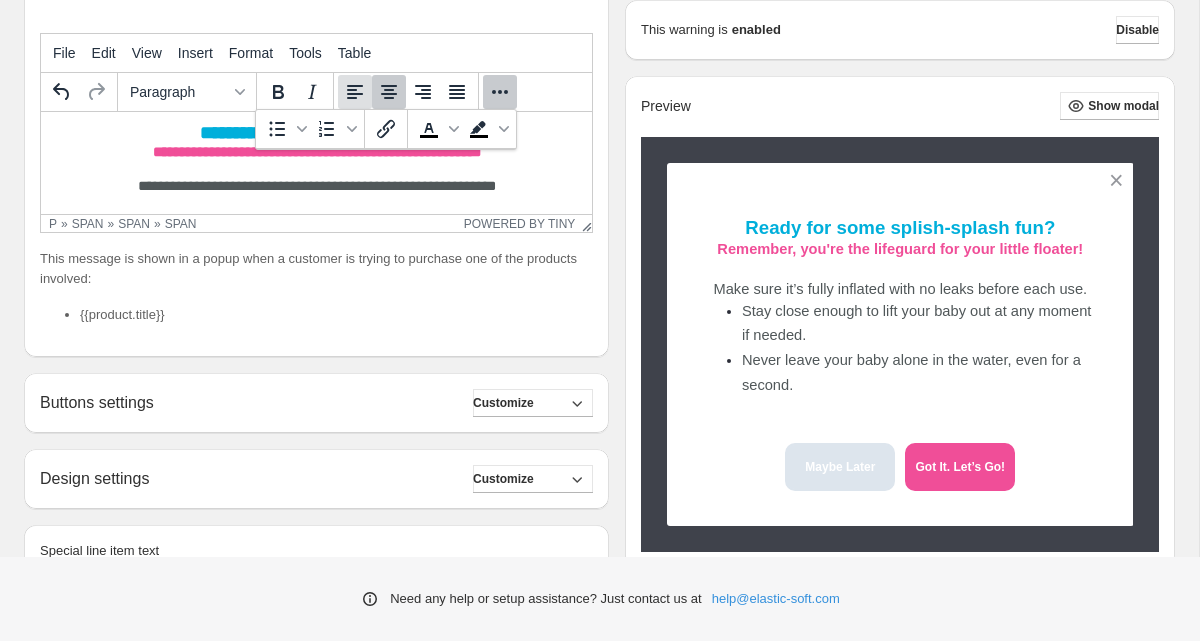 click 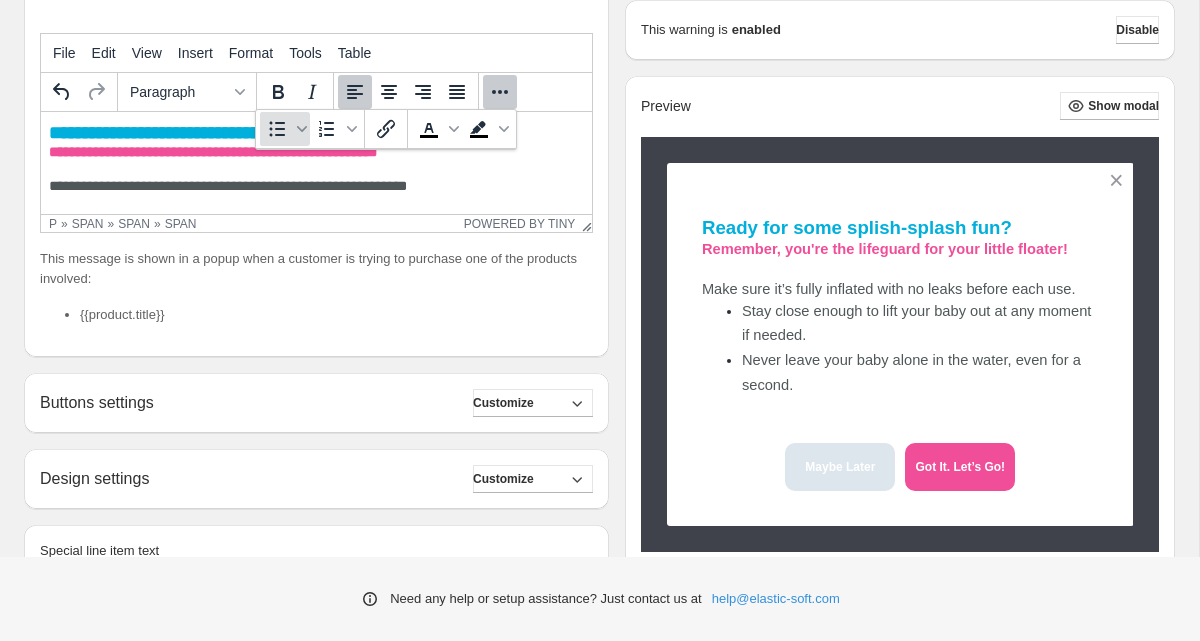 click 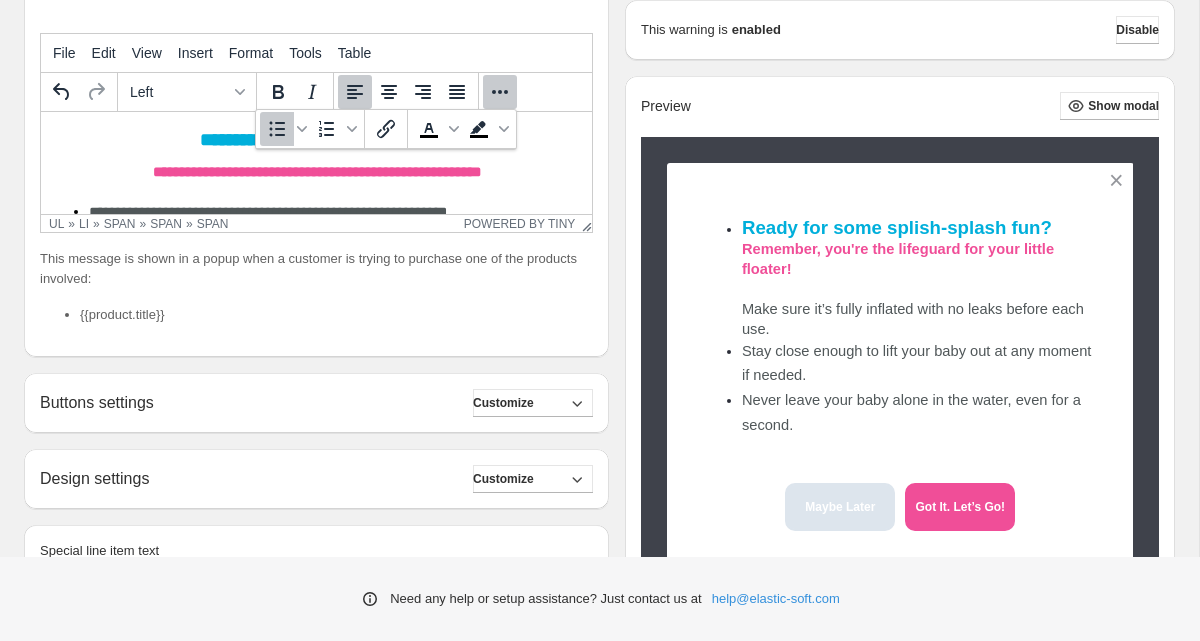 scroll, scrollTop: 8, scrollLeft: 0, axis: vertical 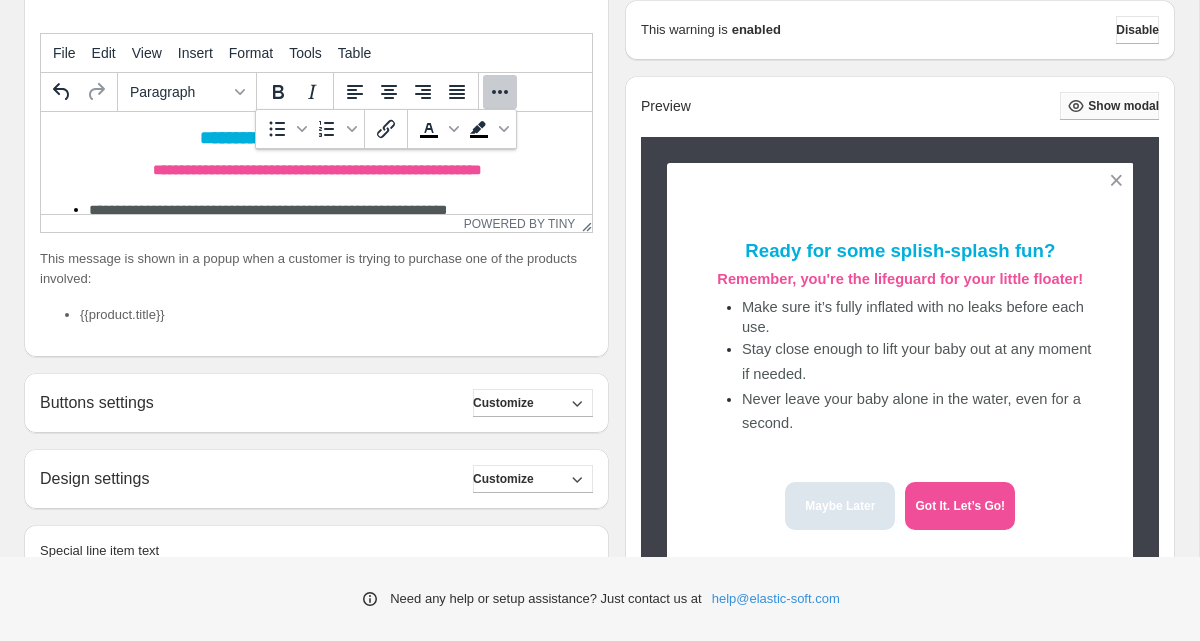 click on "Show modal" at bounding box center (1123, 106) 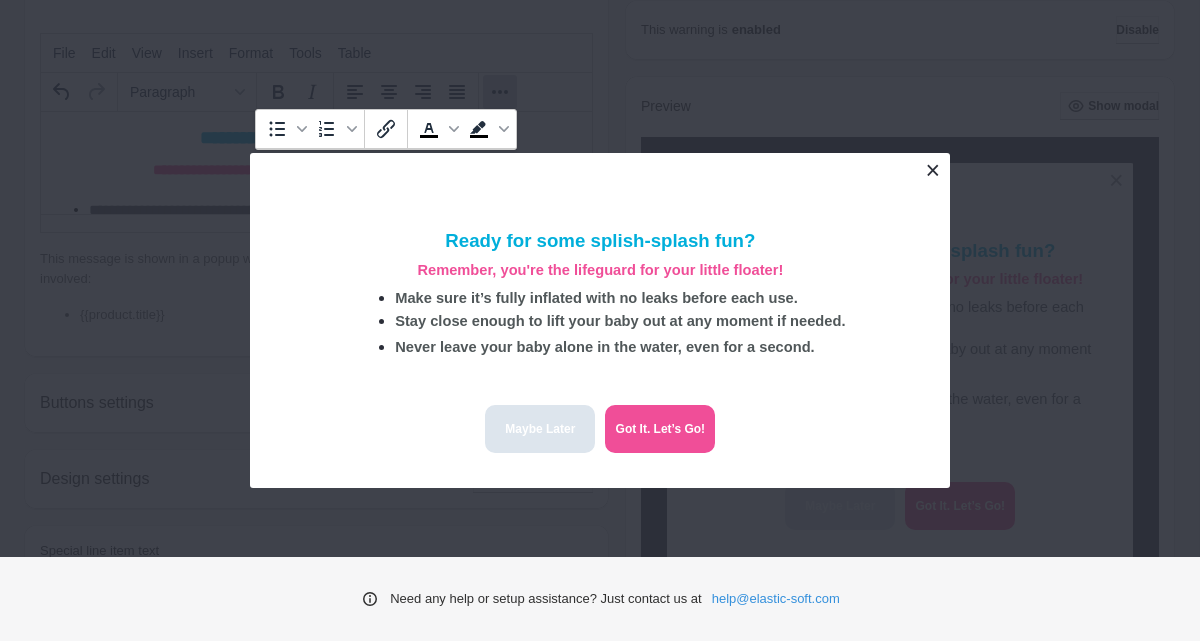click at bounding box center [932, 170] 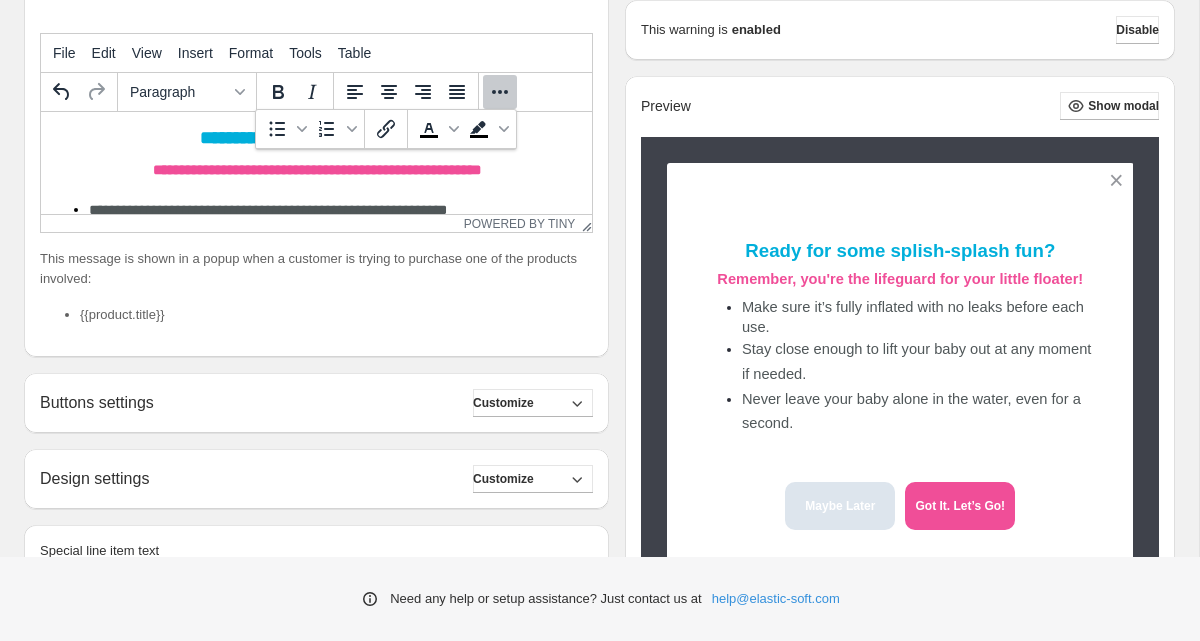 scroll, scrollTop: 460, scrollLeft: 0, axis: vertical 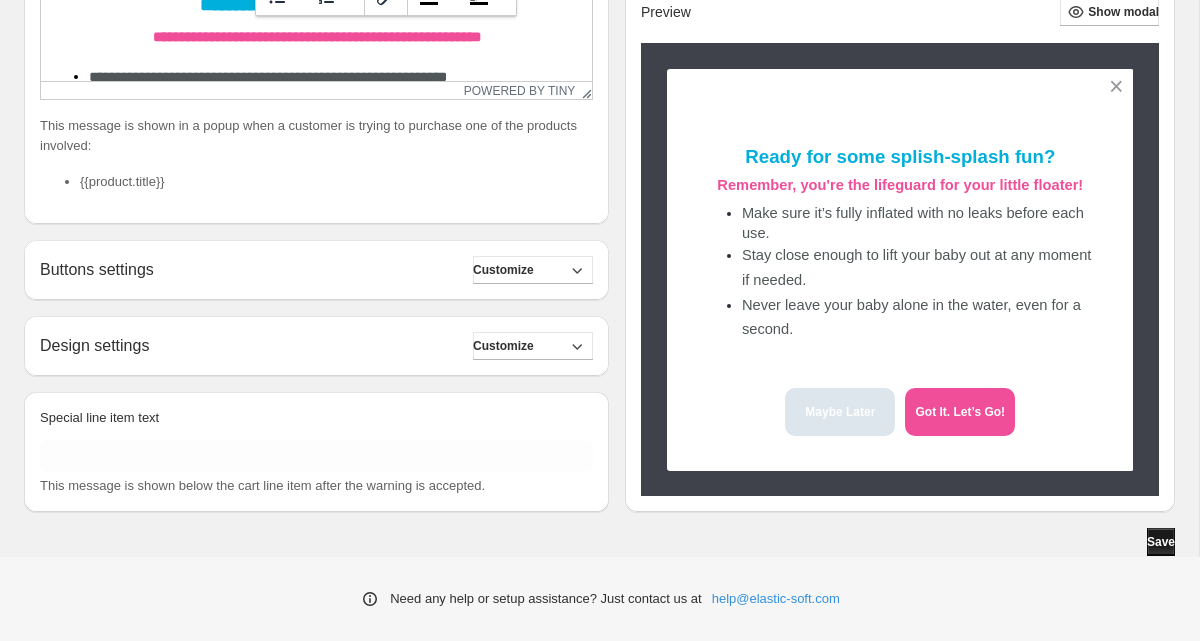 click on "Save" at bounding box center [1161, 542] 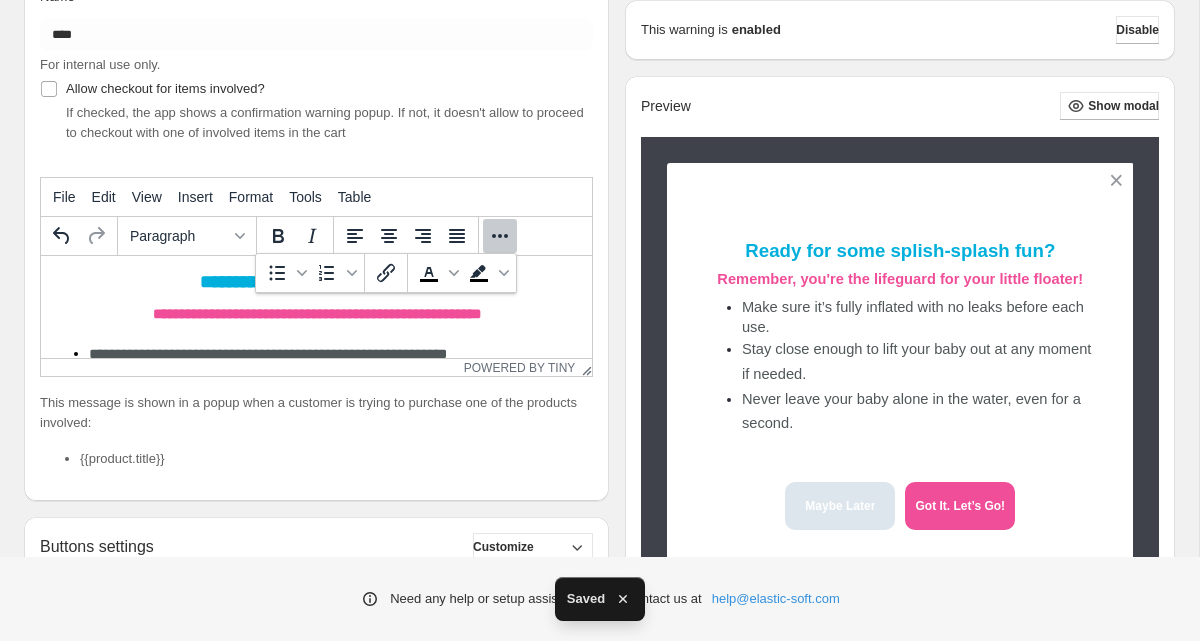 scroll, scrollTop: 181, scrollLeft: 0, axis: vertical 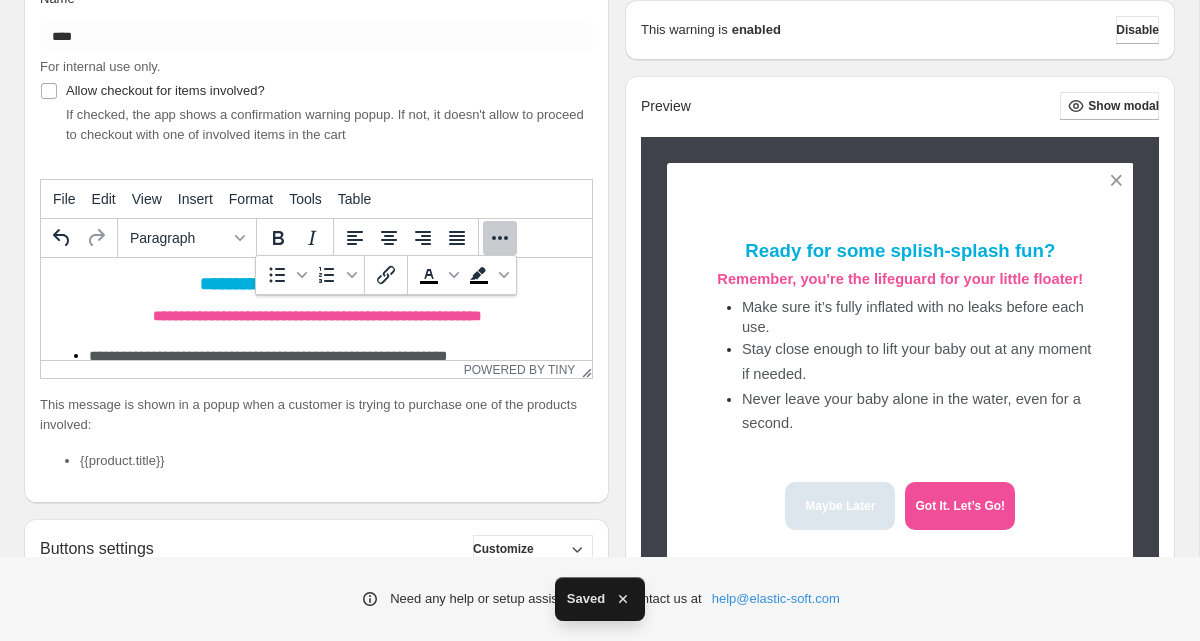 click 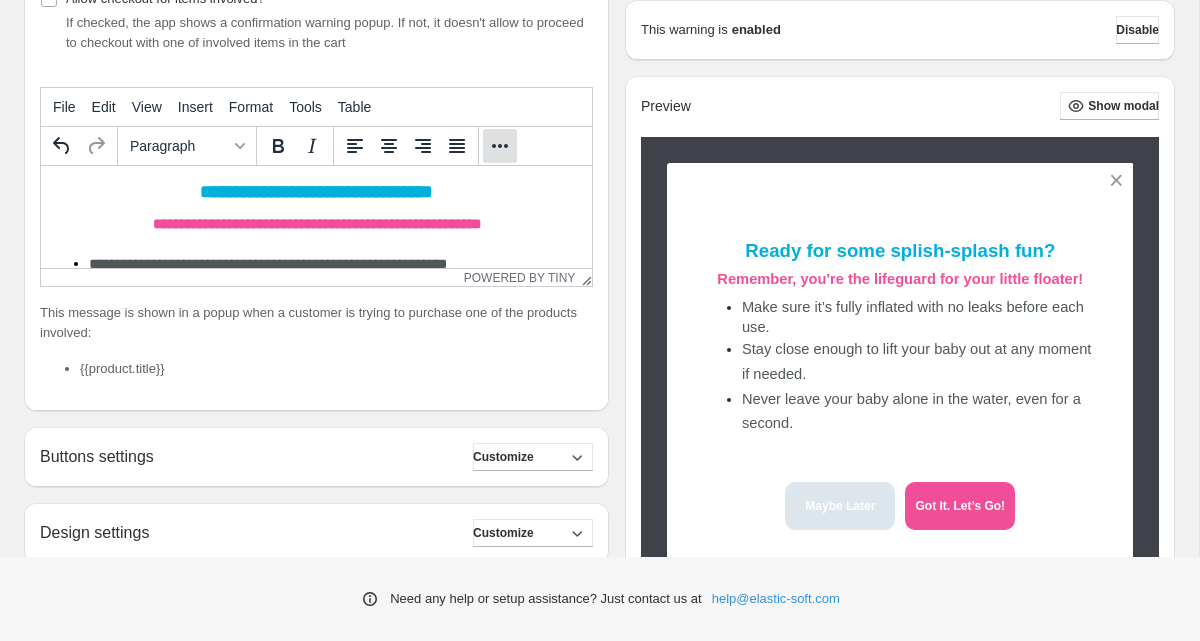 scroll, scrollTop: 147, scrollLeft: 0, axis: vertical 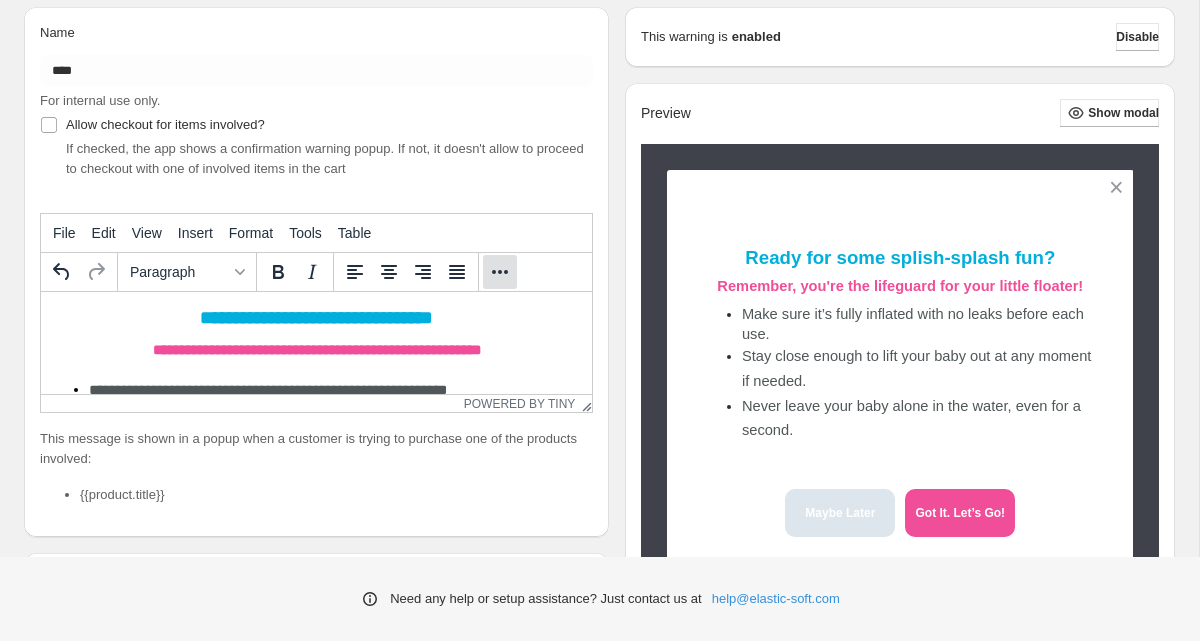 click 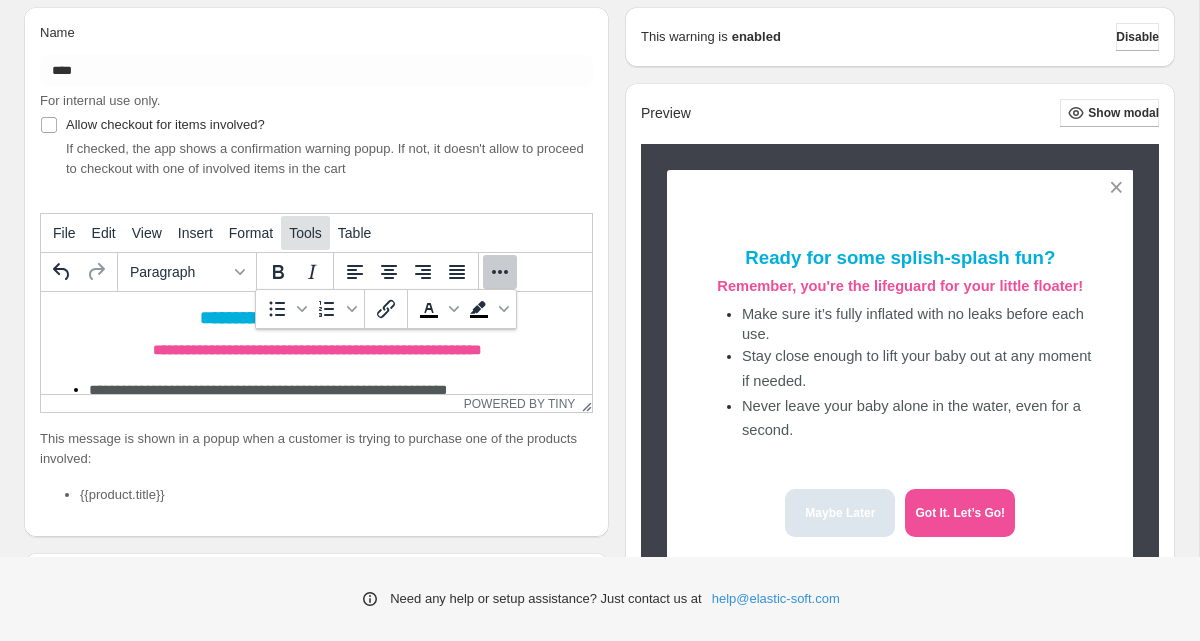 click on "Tools" at bounding box center [305, 233] 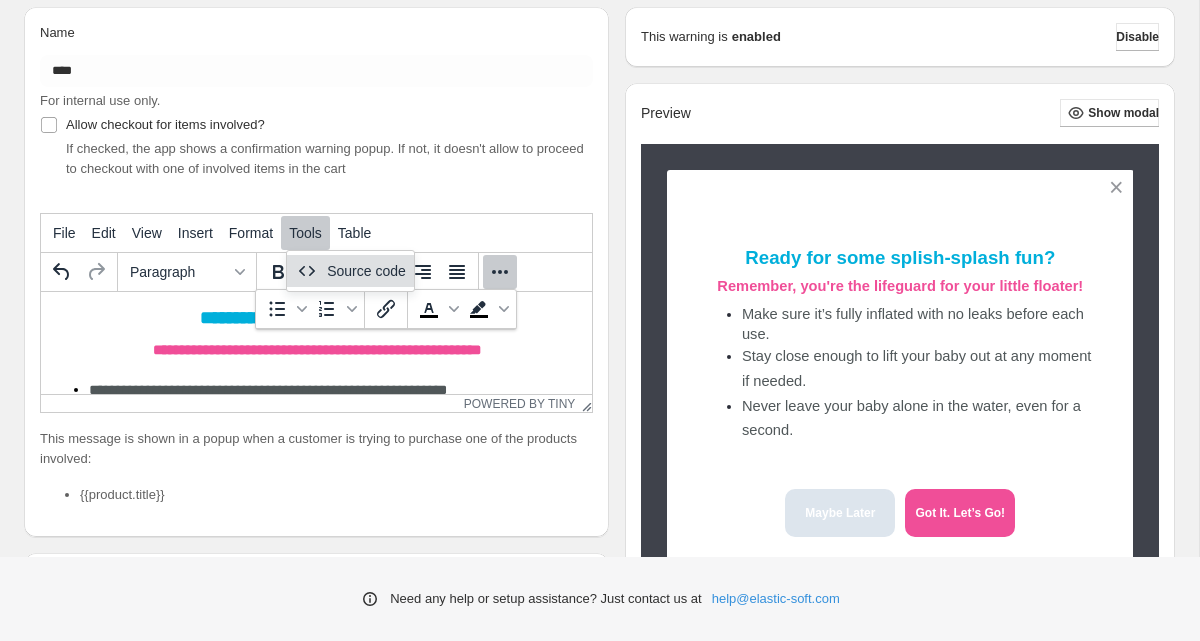 click 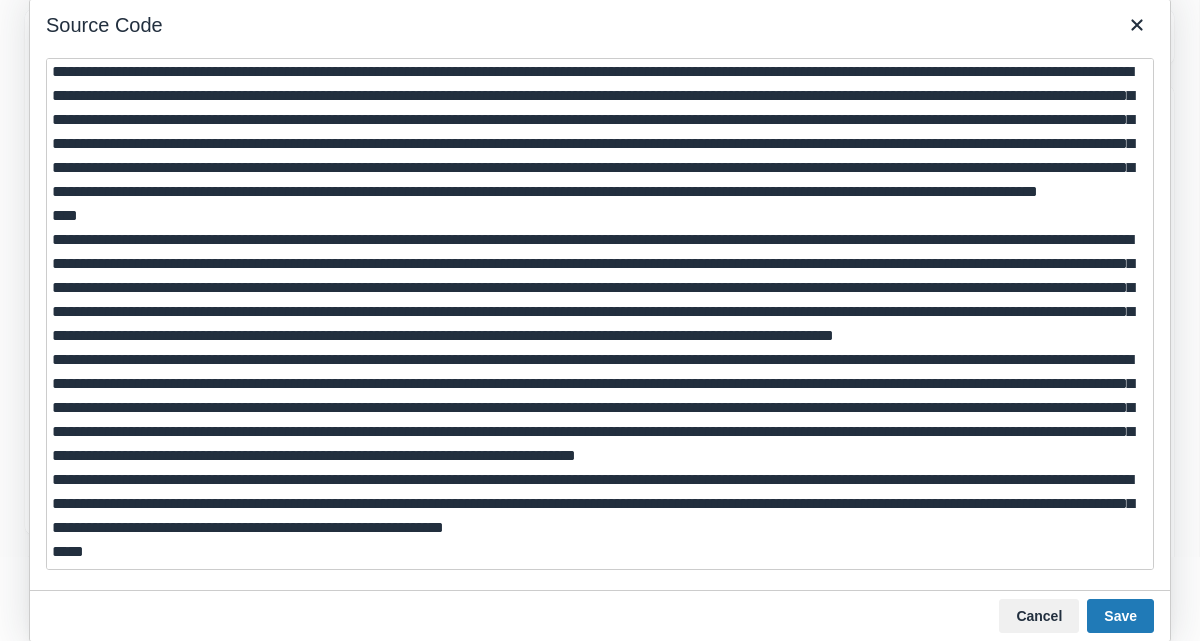 scroll, scrollTop: 100, scrollLeft: 0, axis: vertical 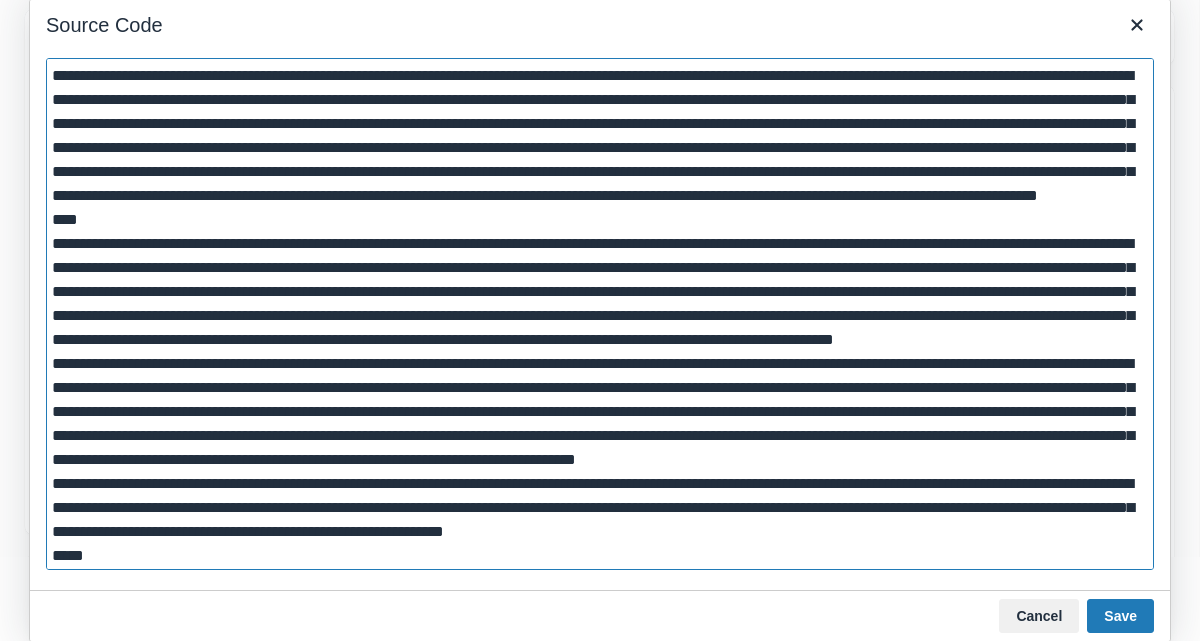 click at bounding box center (600, 314) 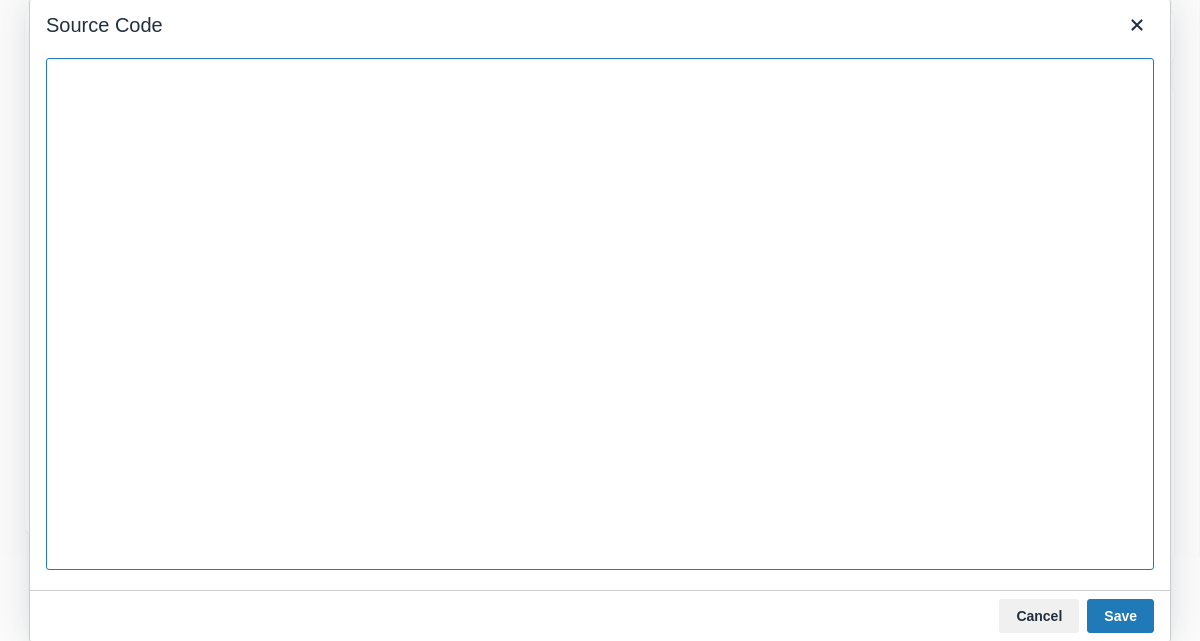 paste on "**********" 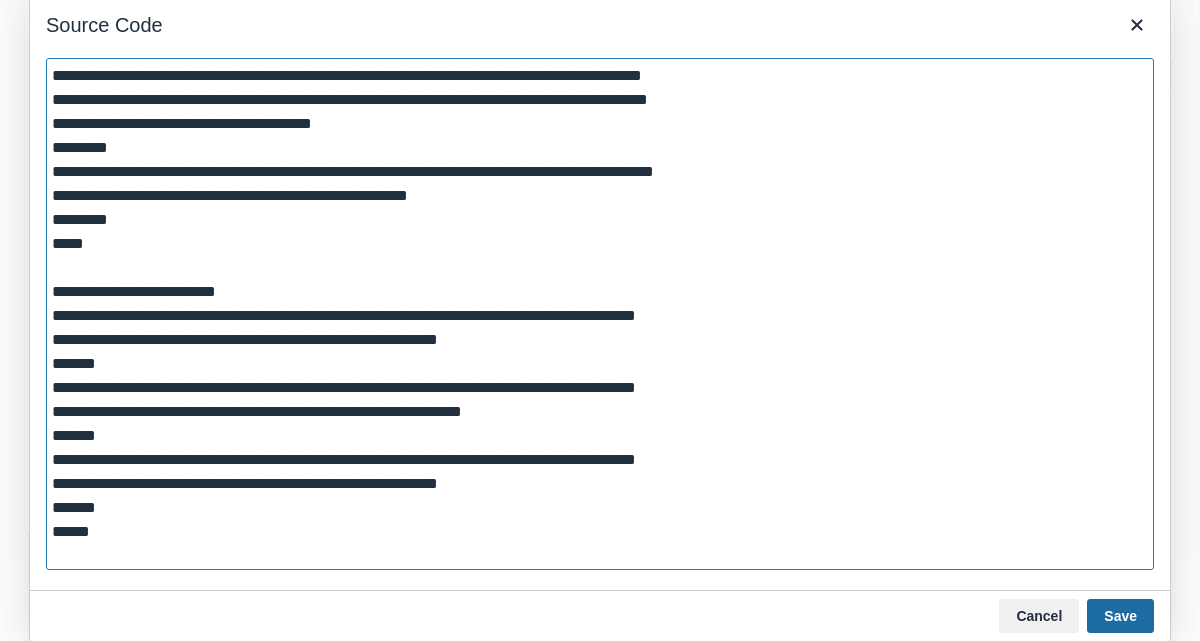 click on "Save" at bounding box center (1120, 616) 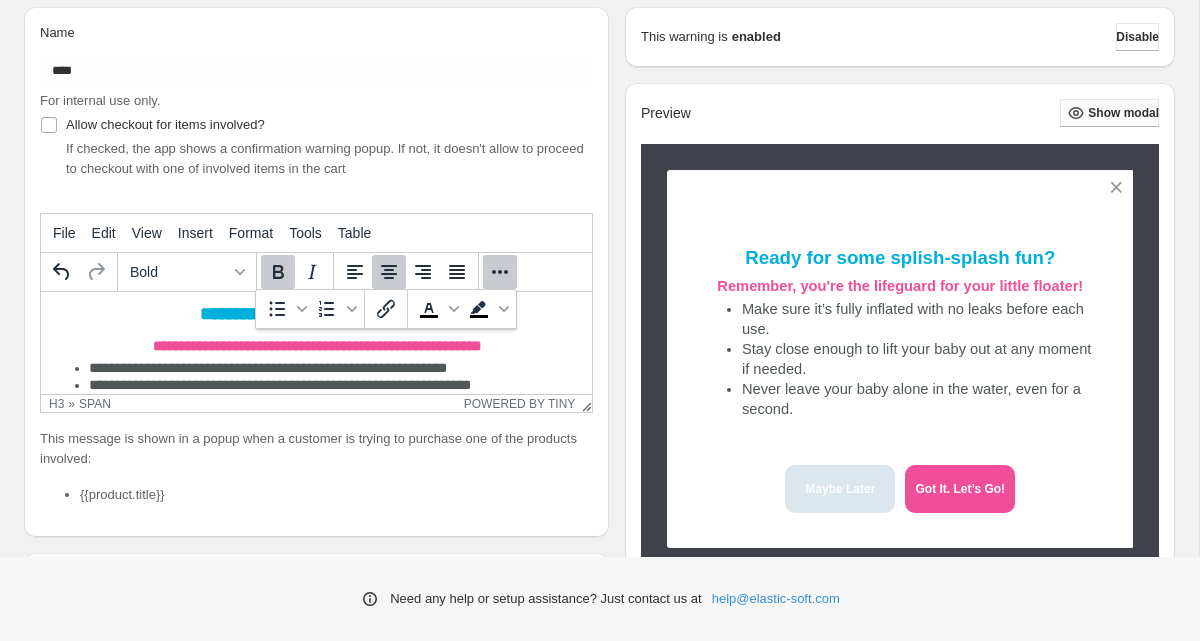 click on "Show modal" at bounding box center (1123, 113) 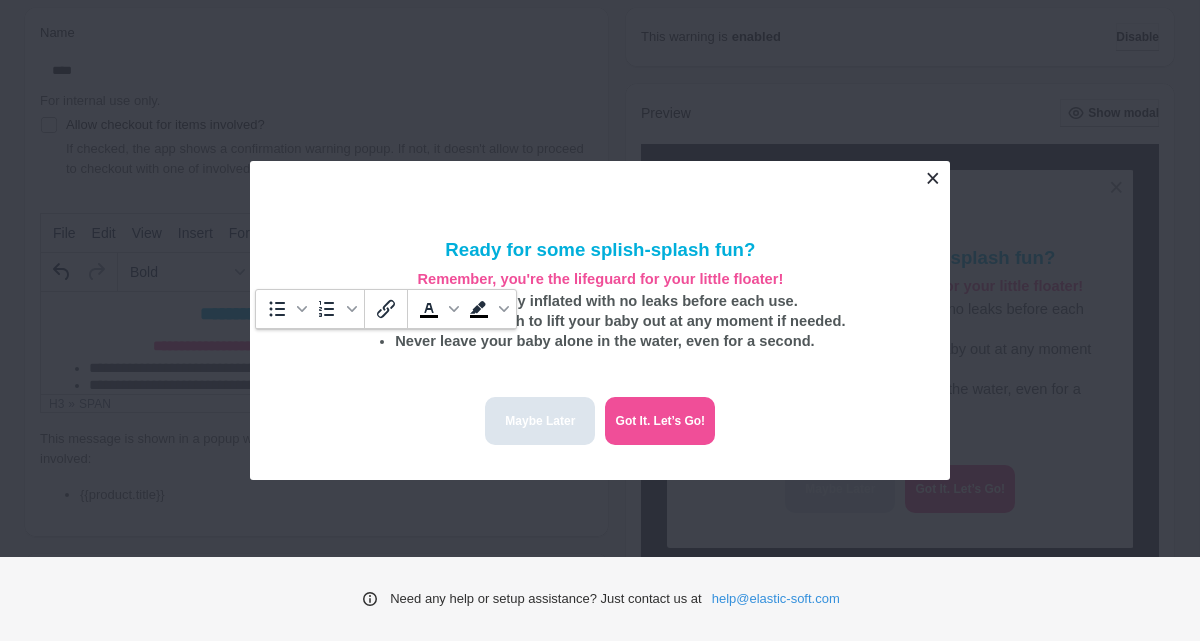 click at bounding box center (932, 178) 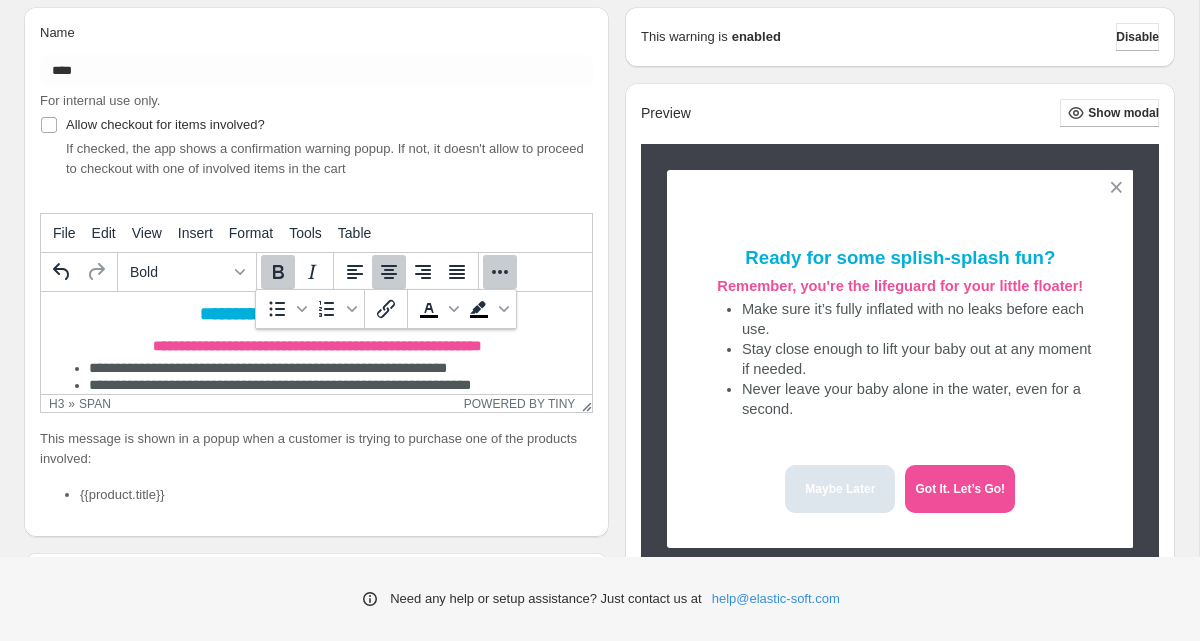 scroll, scrollTop: 460, scrollLeft: 0, axis: vertical 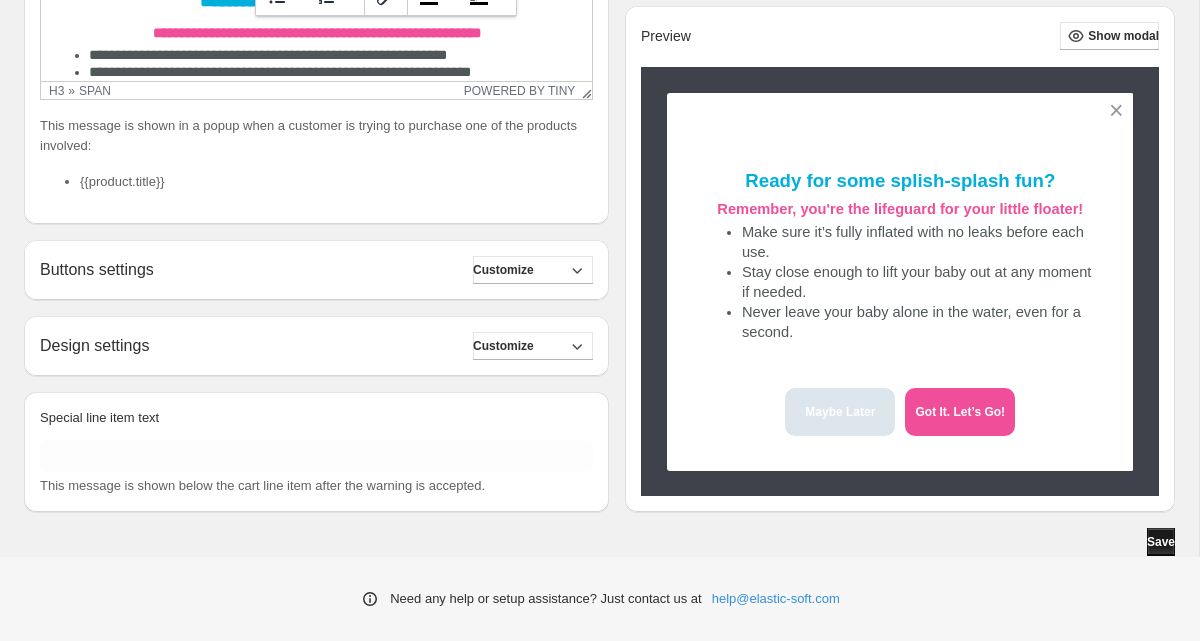 click on "Save" at bounding box center (1161, 542) 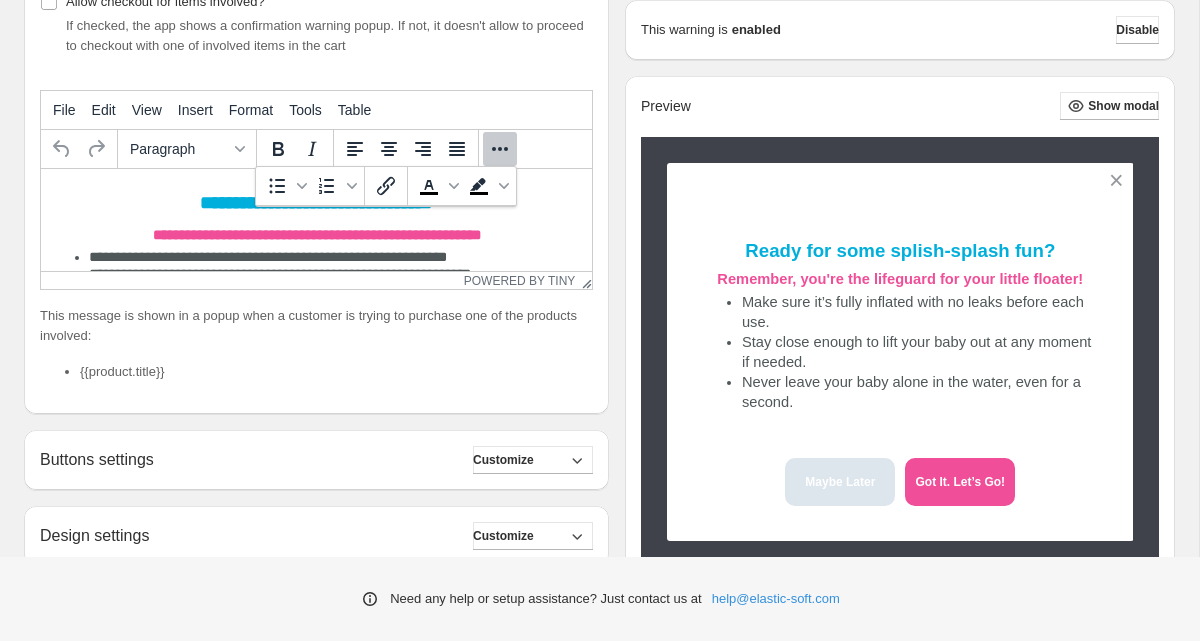 scroll, scrollTop: 268, scrollLeft: 0, axis: vertical 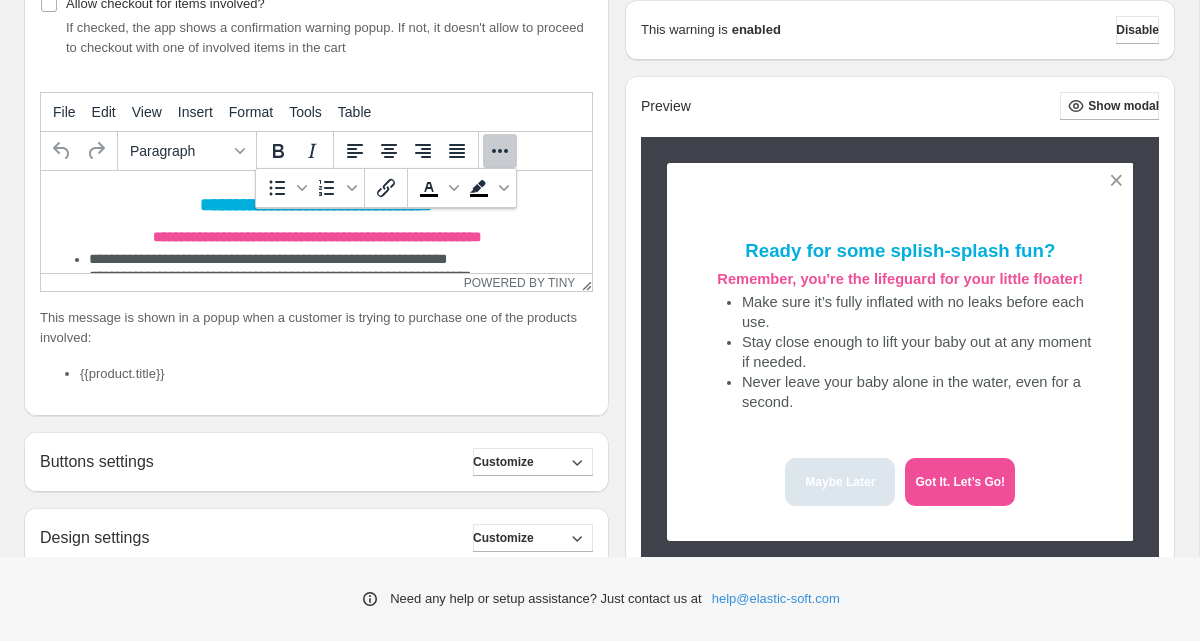 click on "**********" at bounding box center [336, 277] 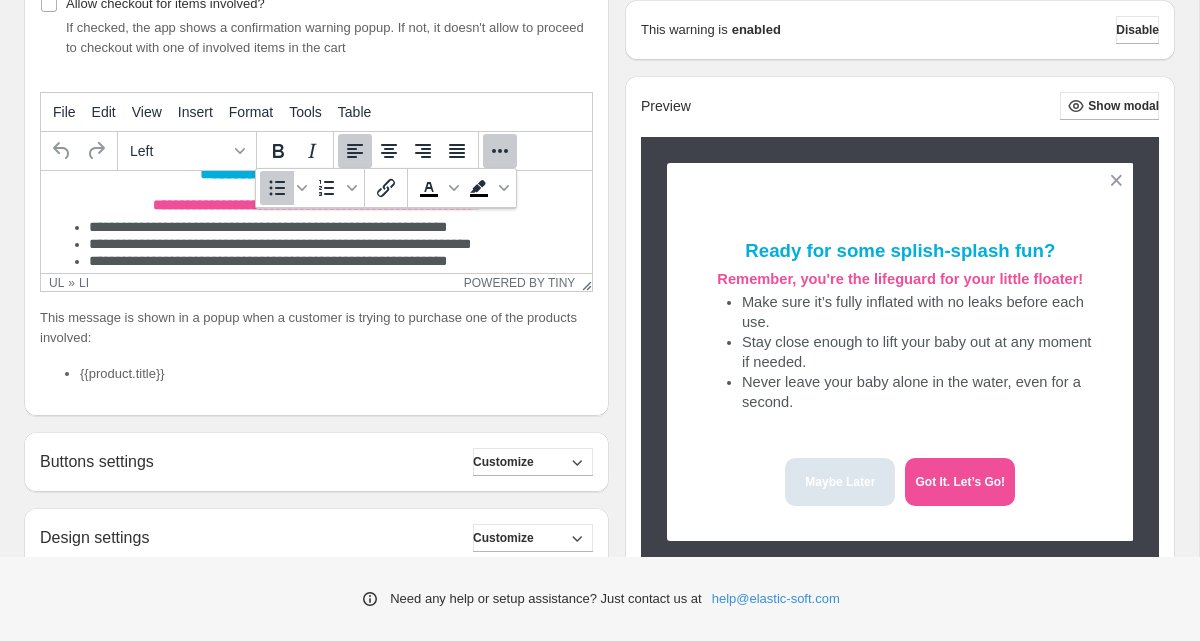 scroll, scrollTop: 45, scrollLeft: 0, axis: vertical 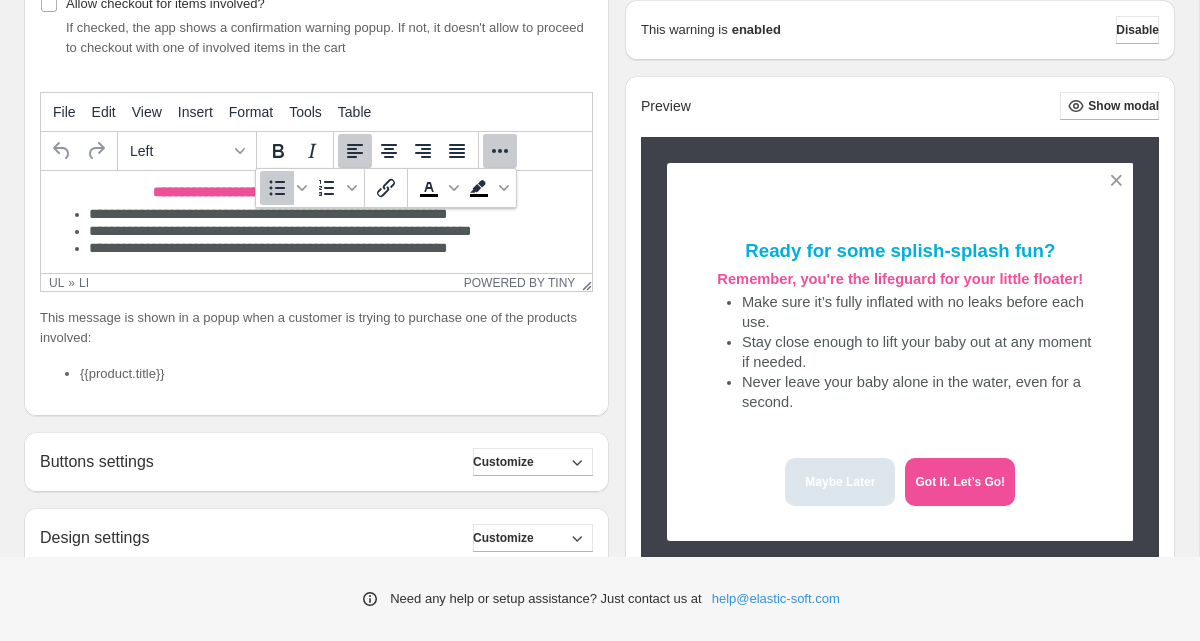click on "**********" at bounding box center (336, 215) 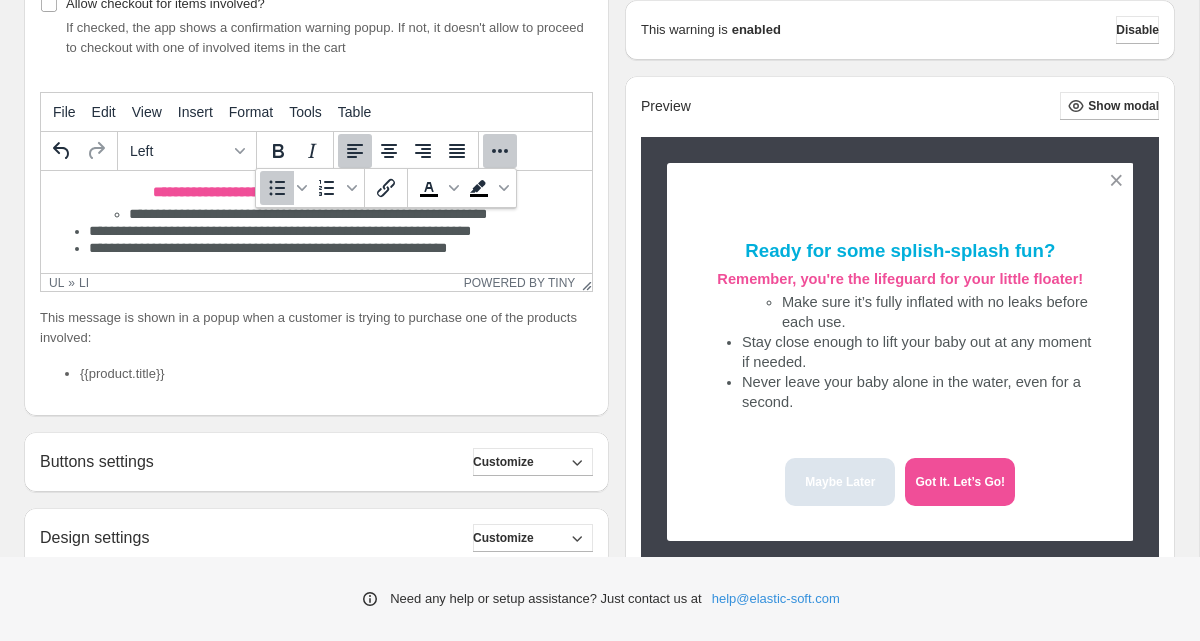 click on "**********" at bounding box center [336, 232] 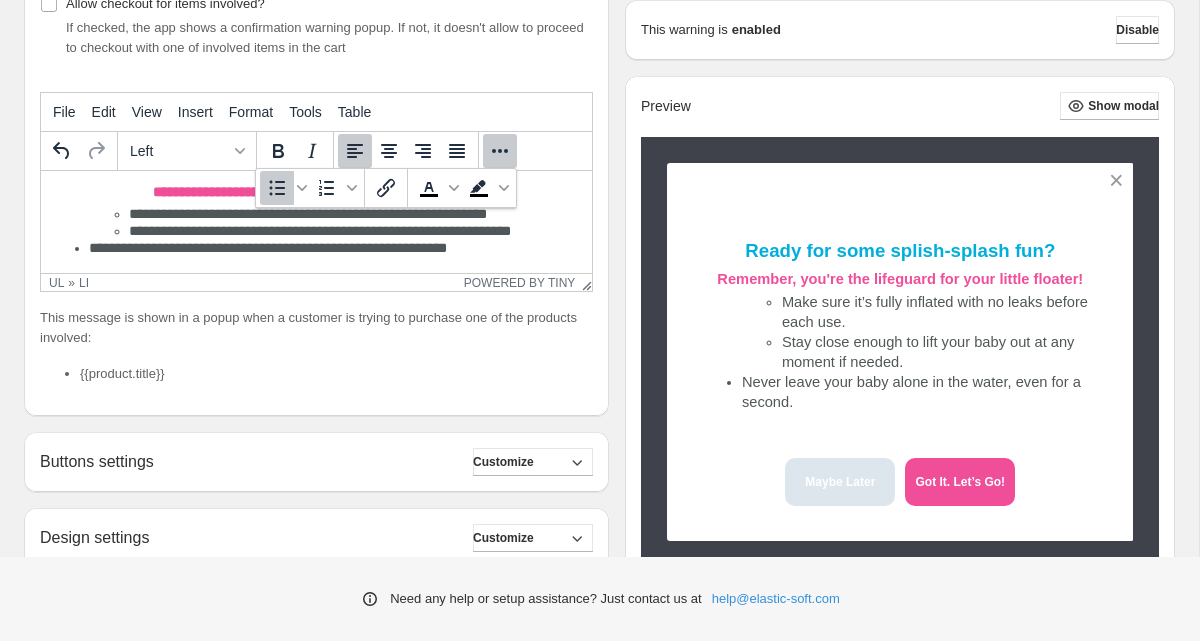 click on "**********" at bounding box center (336, 249) 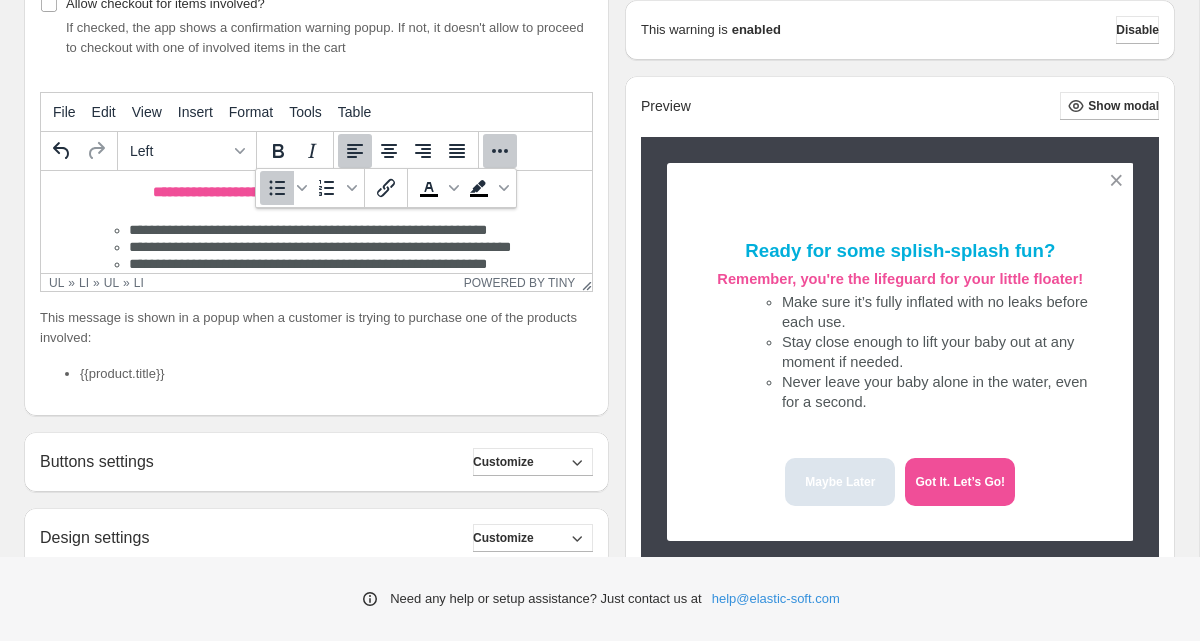 scroll, scrollTop: 460, scrollLeft: 0, axis: vertical 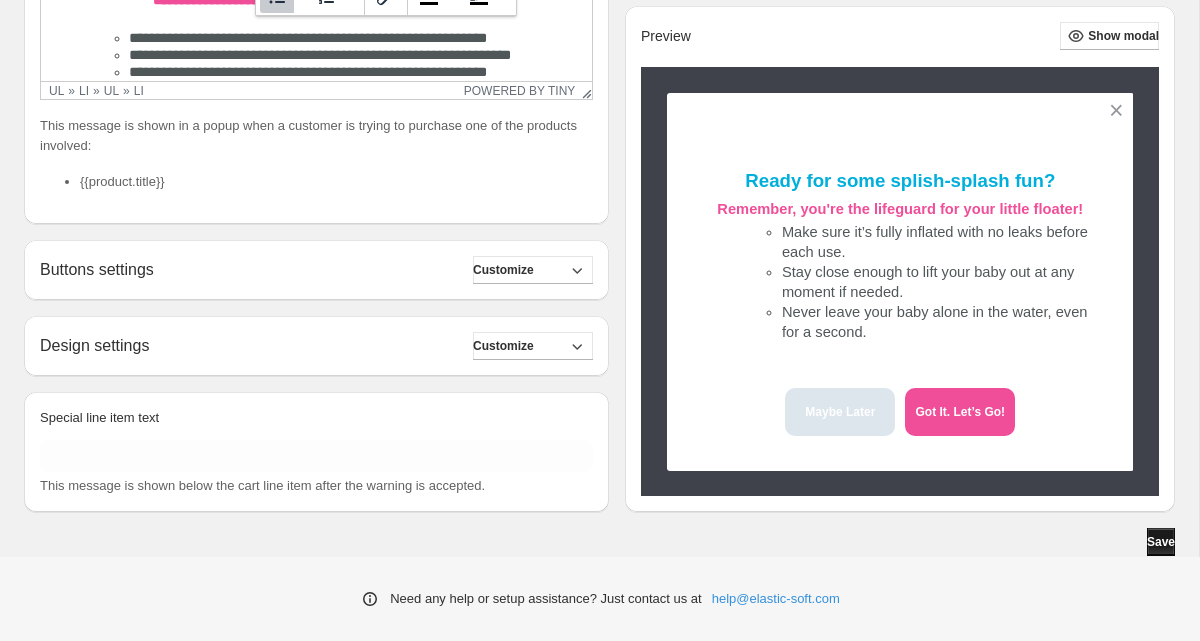 click on "Save" at bounding box center (1161, 542) 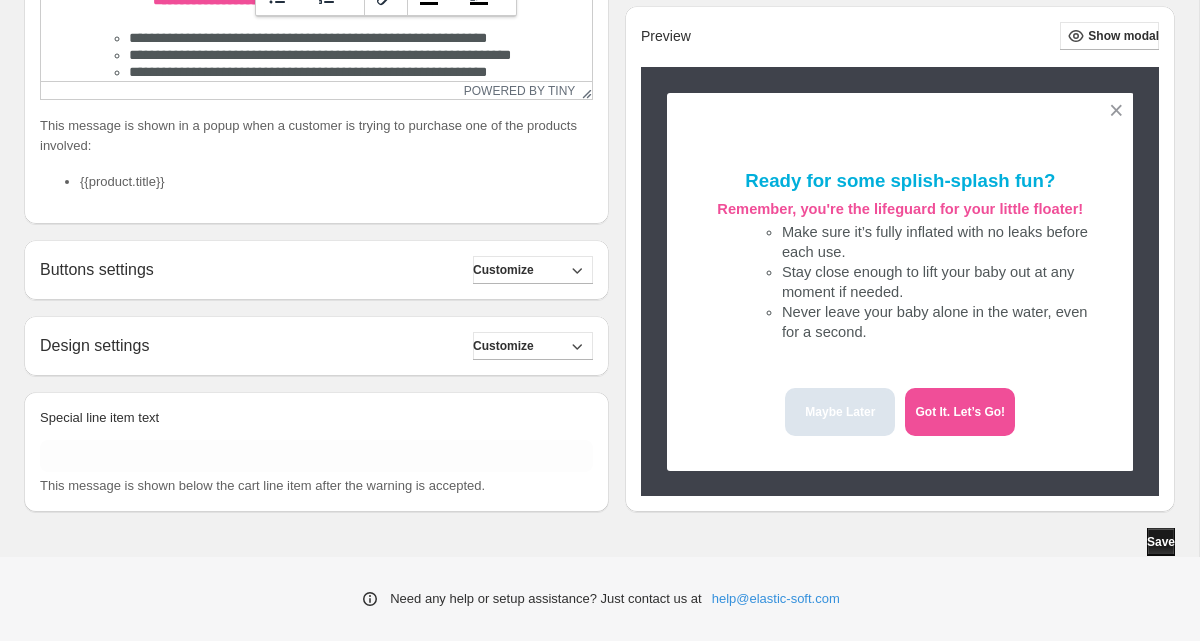 click on "Save" at bounding box center [1161, 542] 